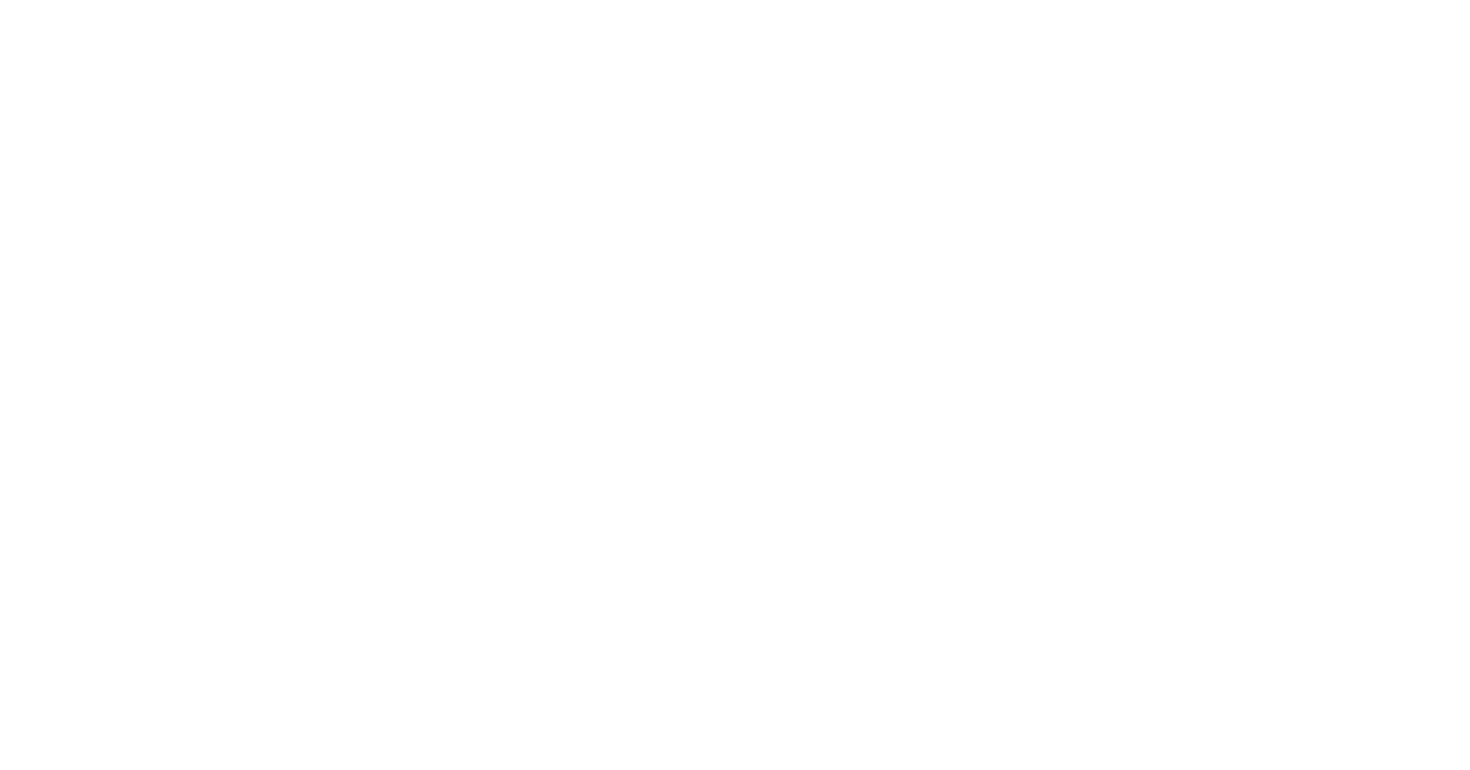scroll, scrollTop: 0, scrollLeft: 0, axis: both 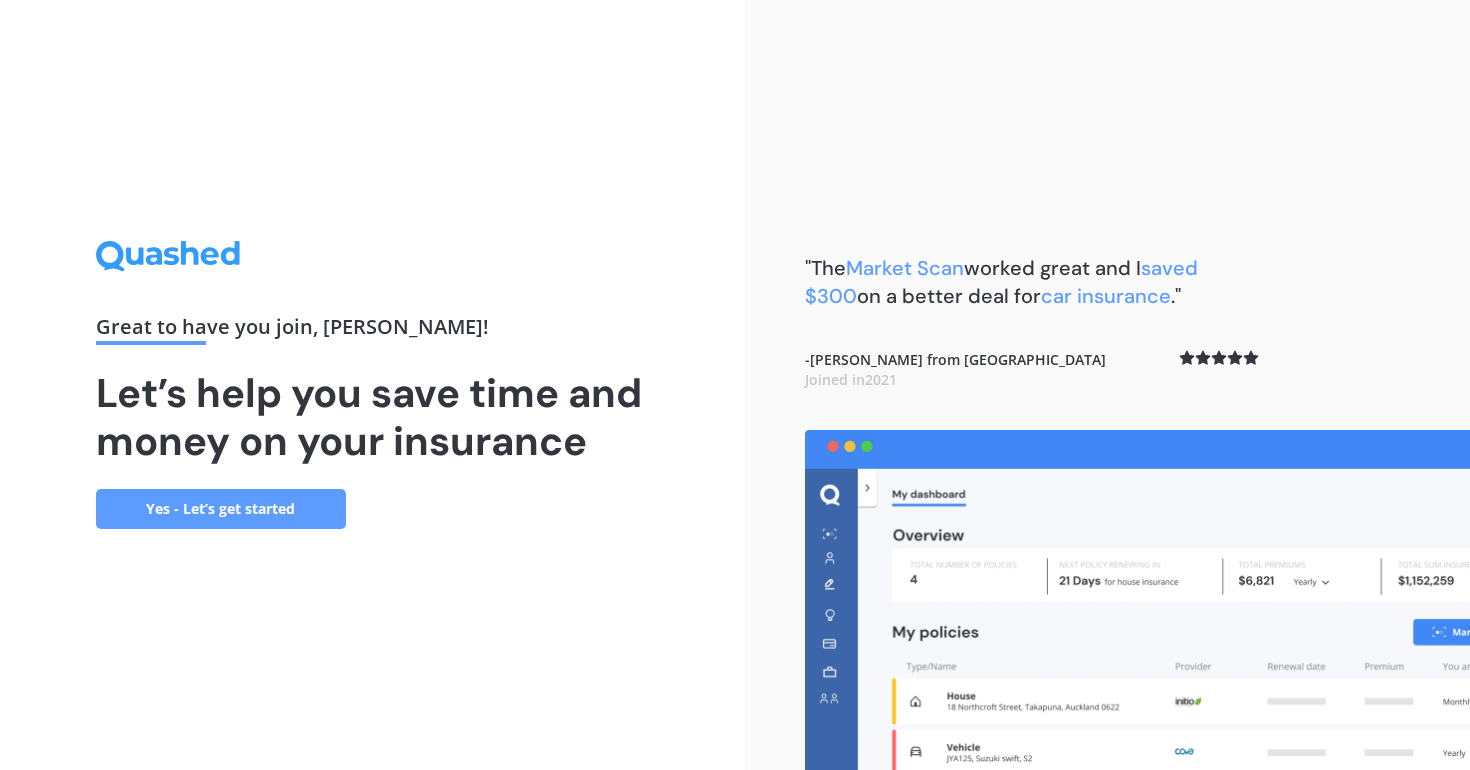 click on "Yes - Let’s get started" at bounding box center (221, 509) 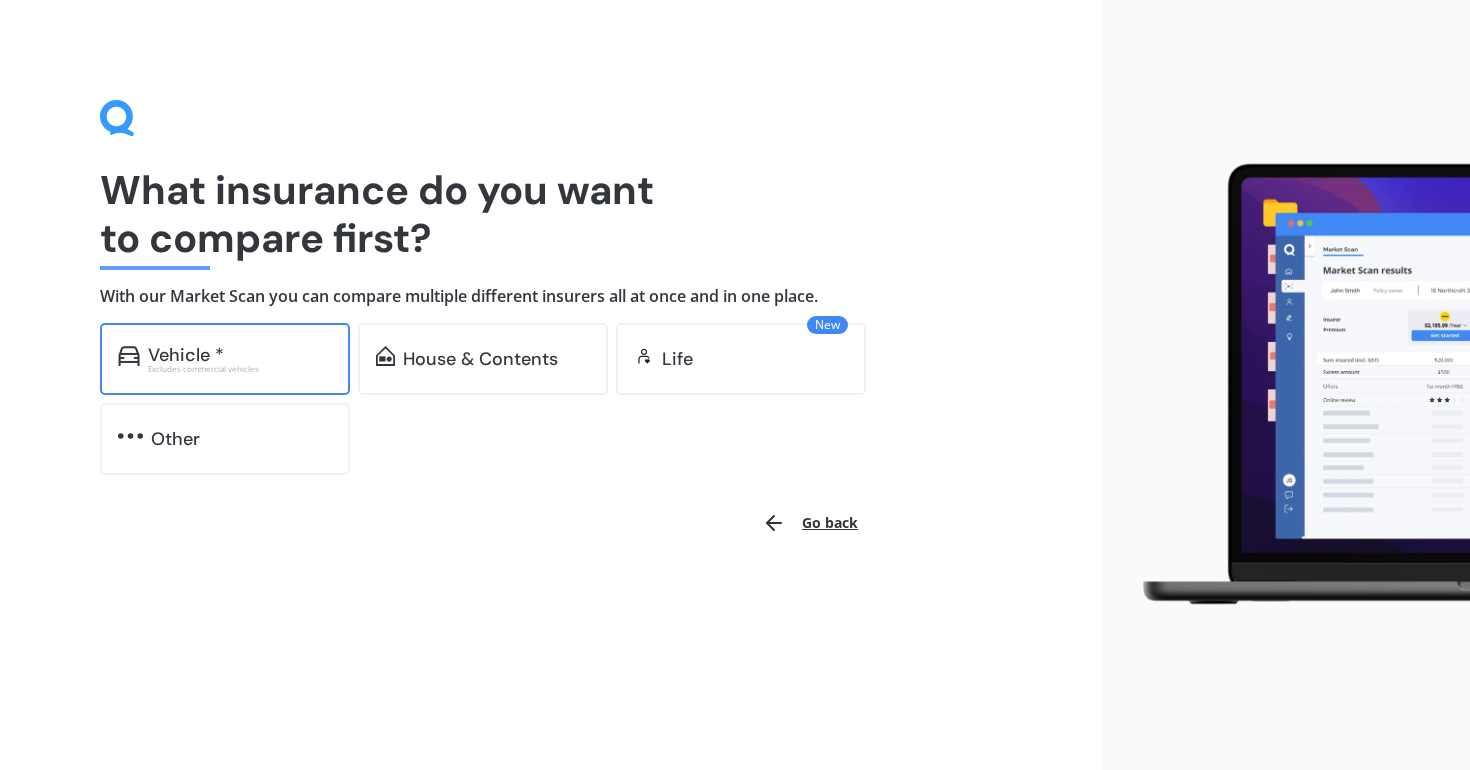 click on "Vehicle * Excludes commercial vehicles" at bounding box center [225, 359] 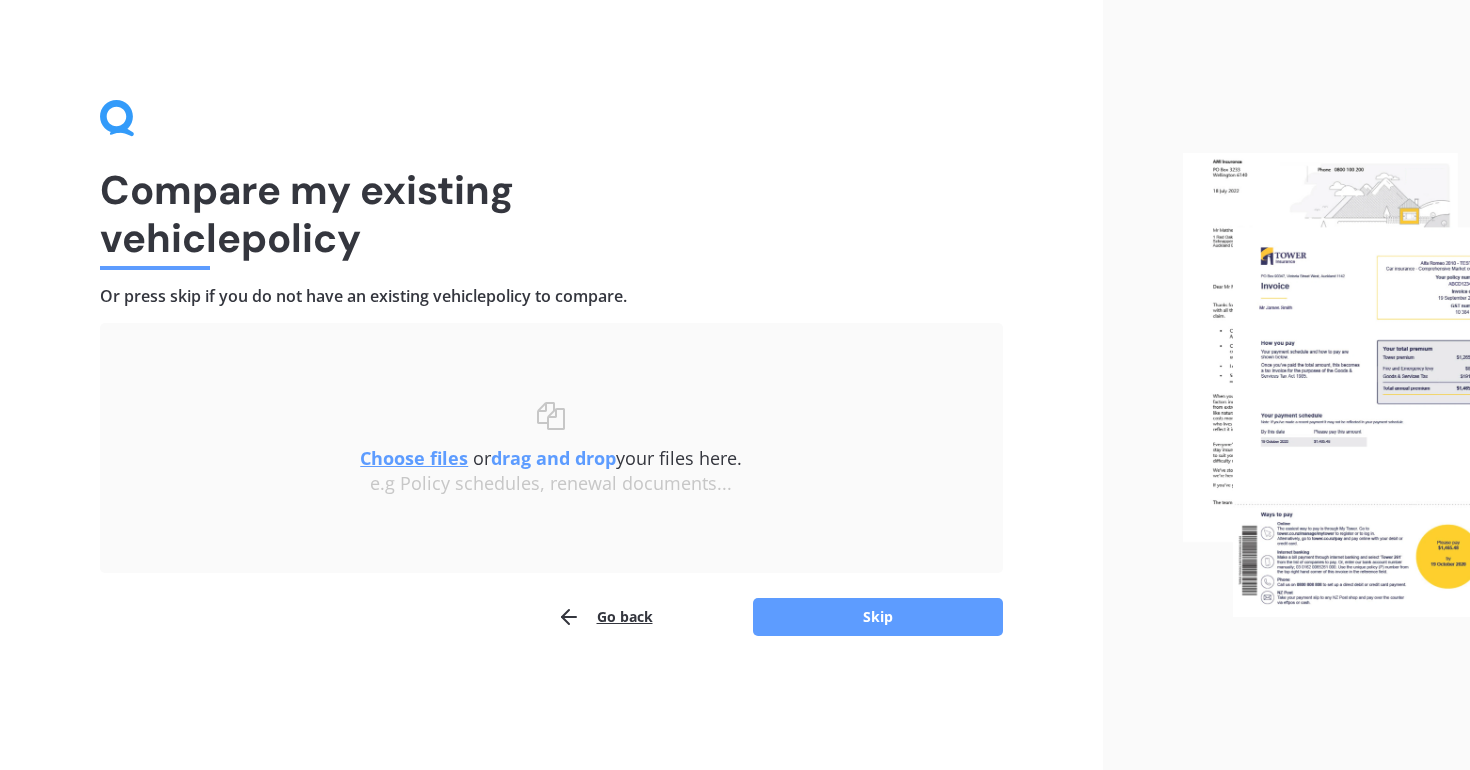 click on "Choose files" at bounding box center (414, 458) 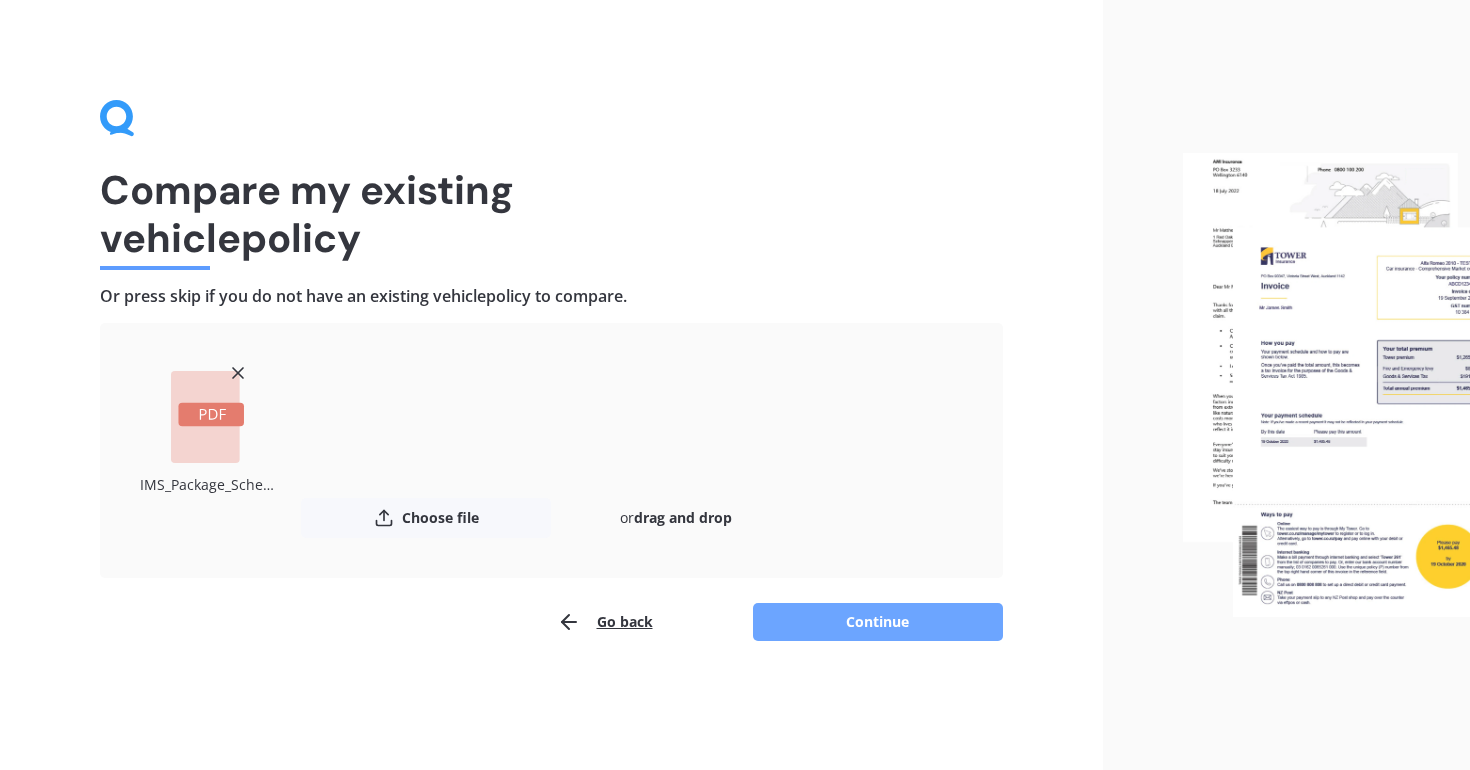 click on "Continue" at bounding box center (878, 622) 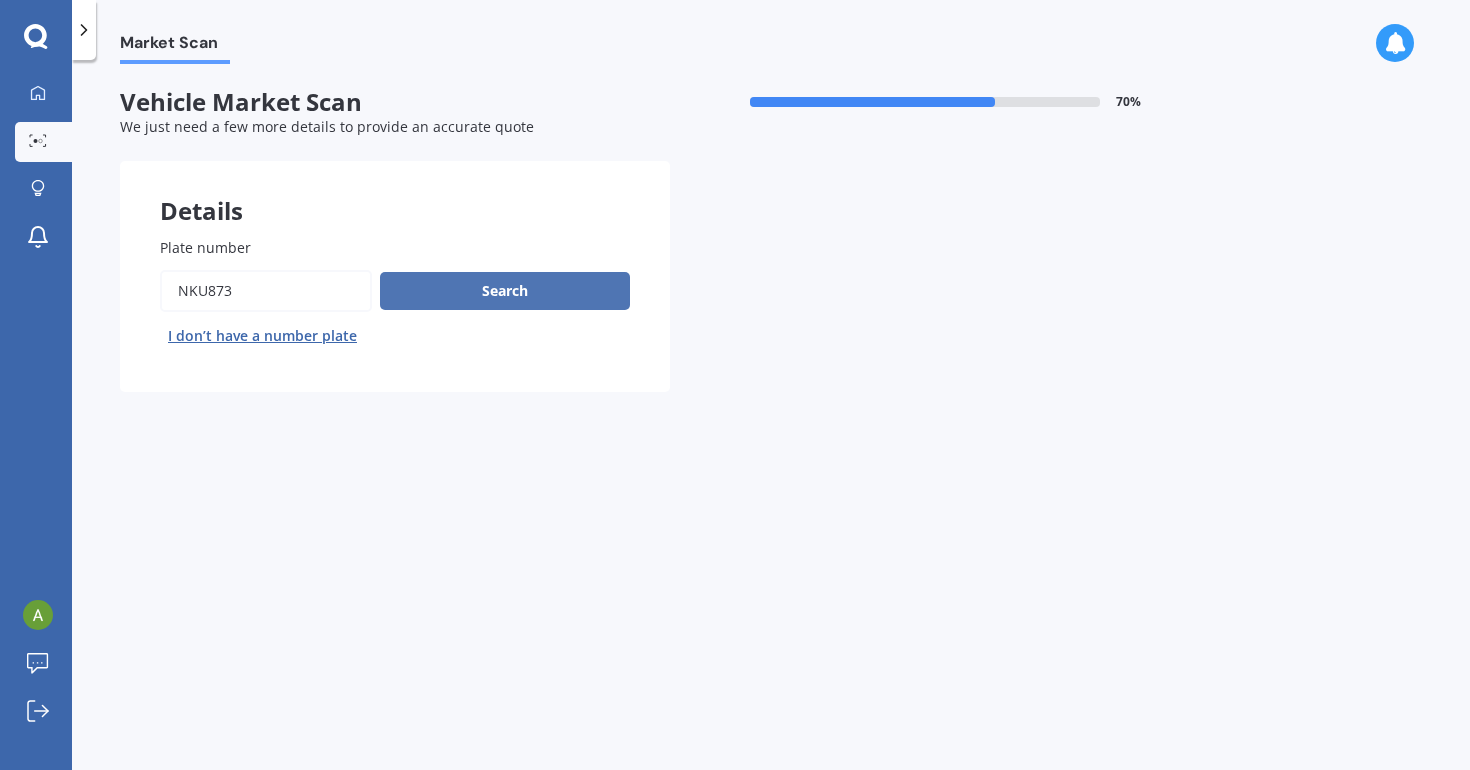 click on "Search" at bounding box center [505, 291] 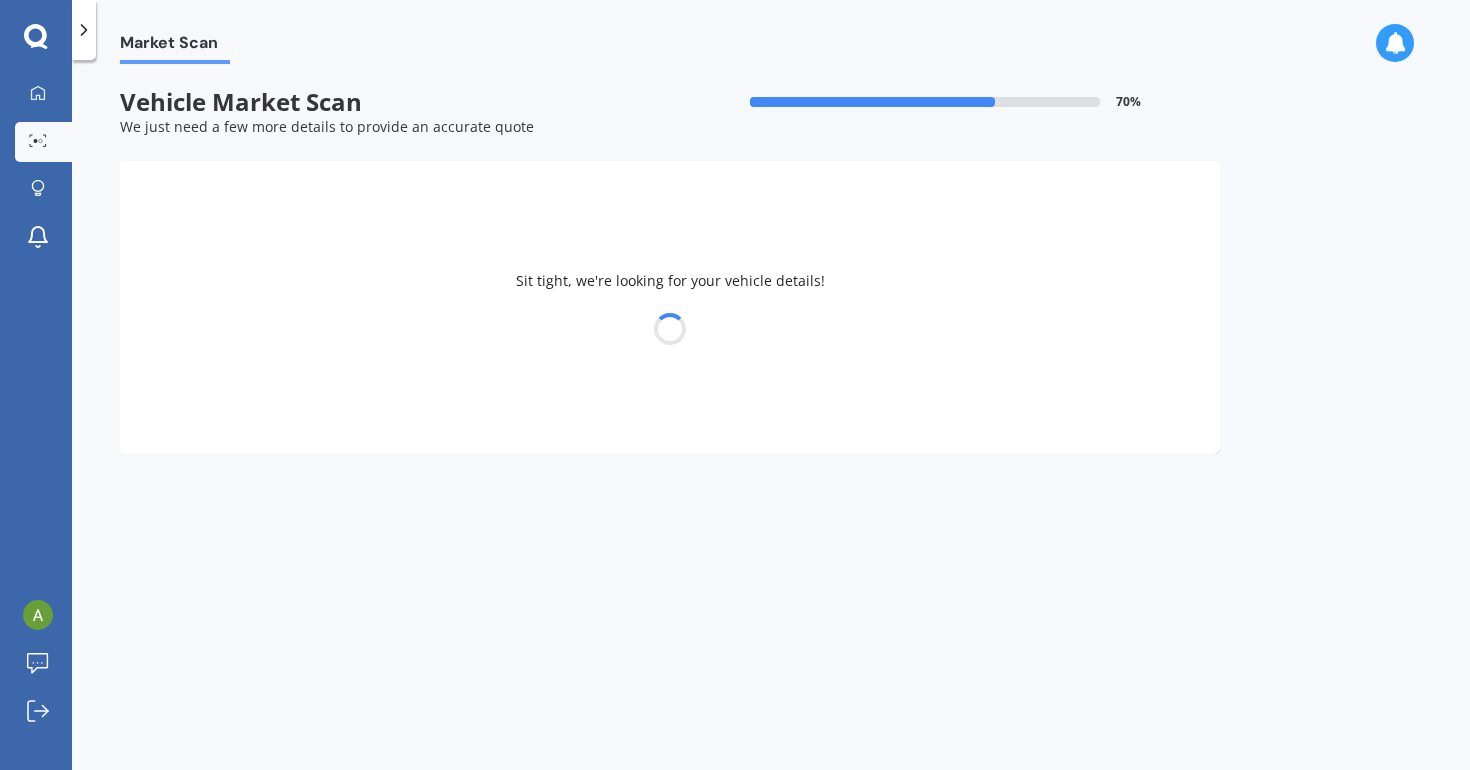 select on "SUBARU" 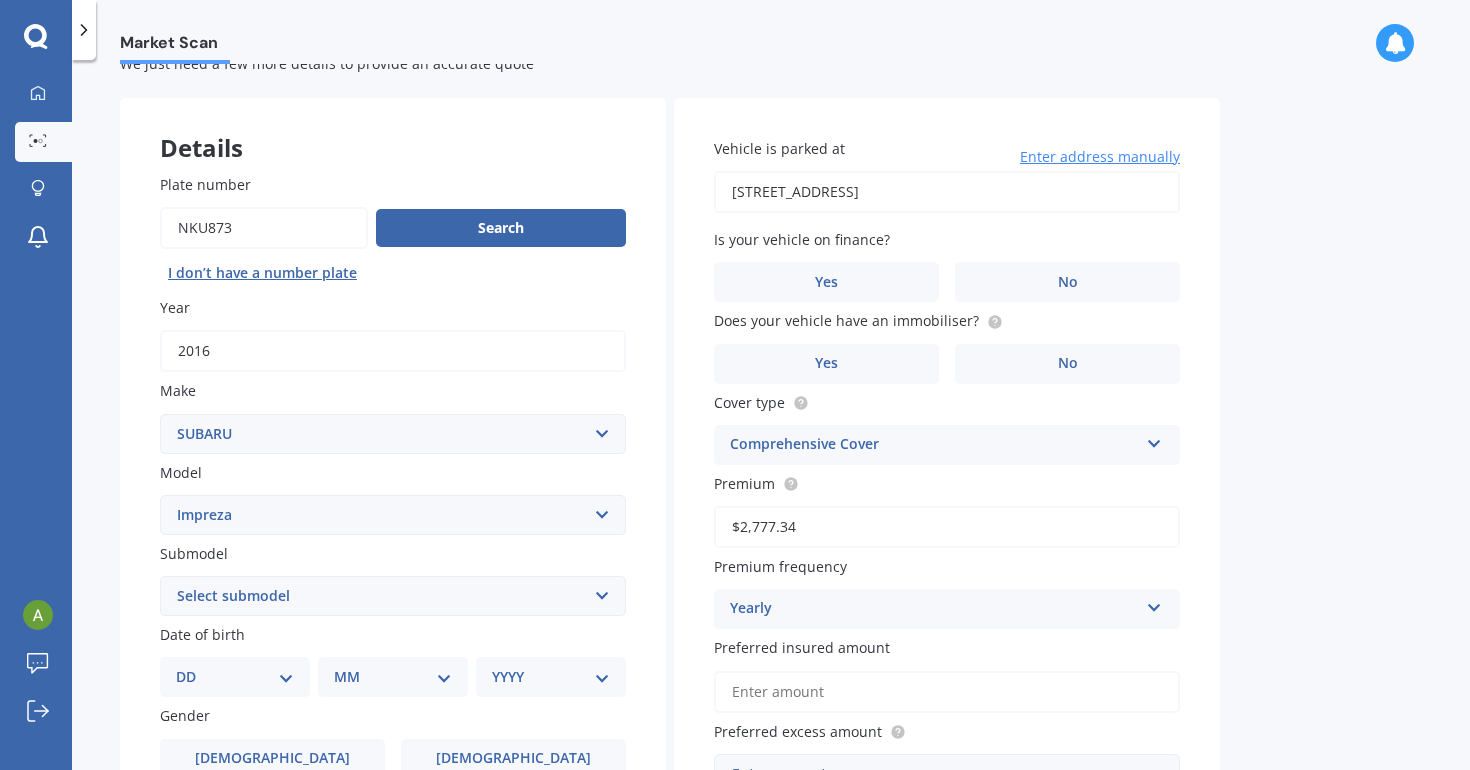 scroll, scrollTop: 64, scrollLeft: 0, axis: vertical 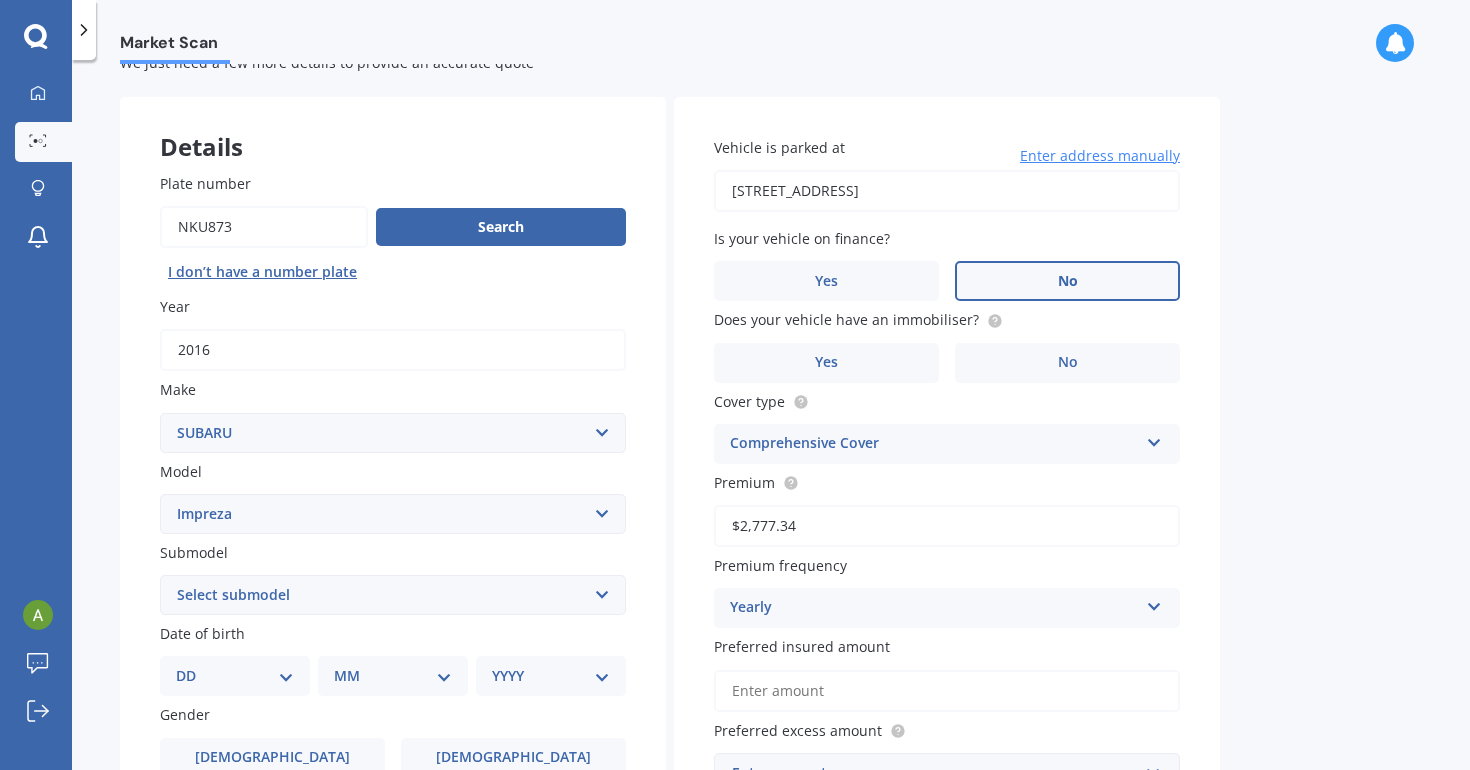 click on "No" at bounding box center [1067, 281] 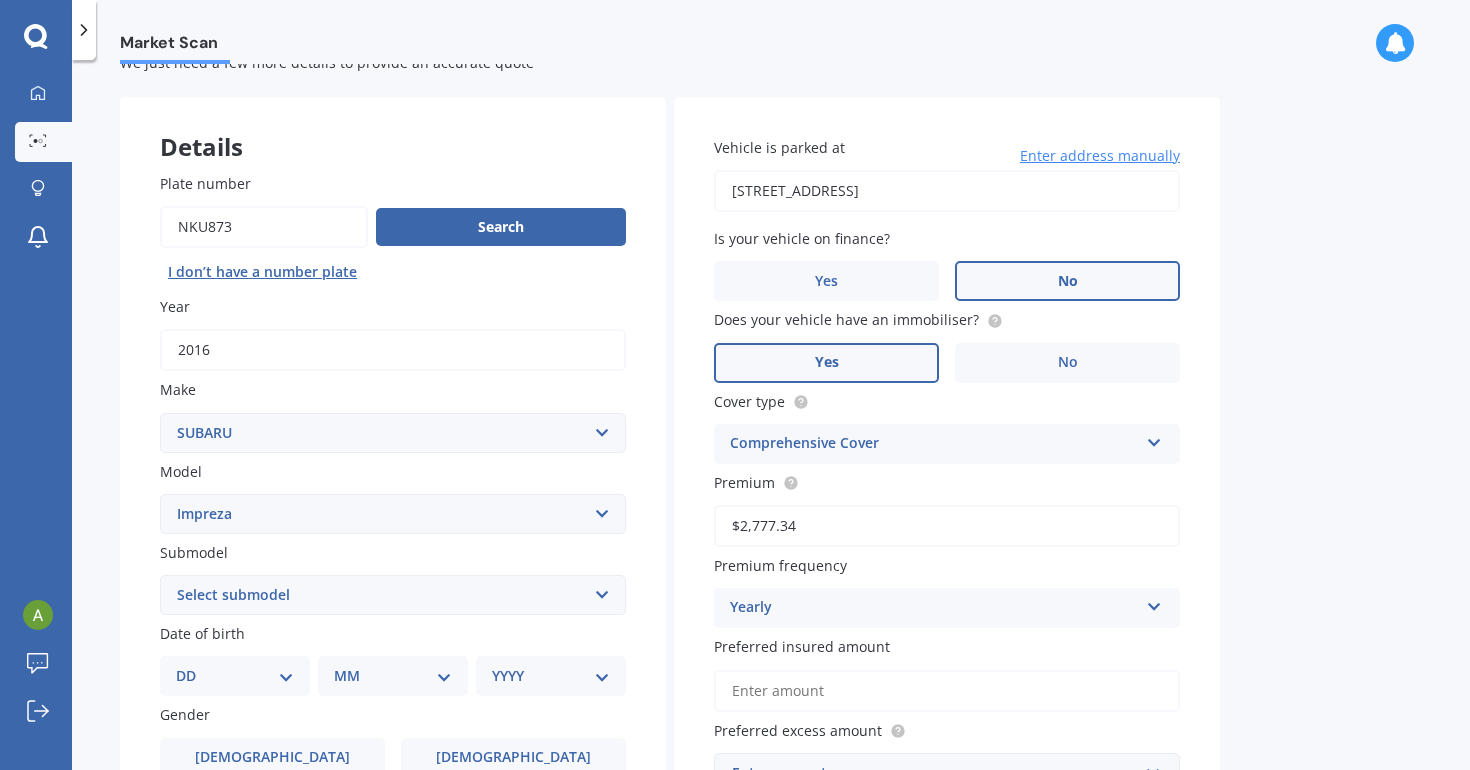 click on "Yes" at bounding box center (826, 363) 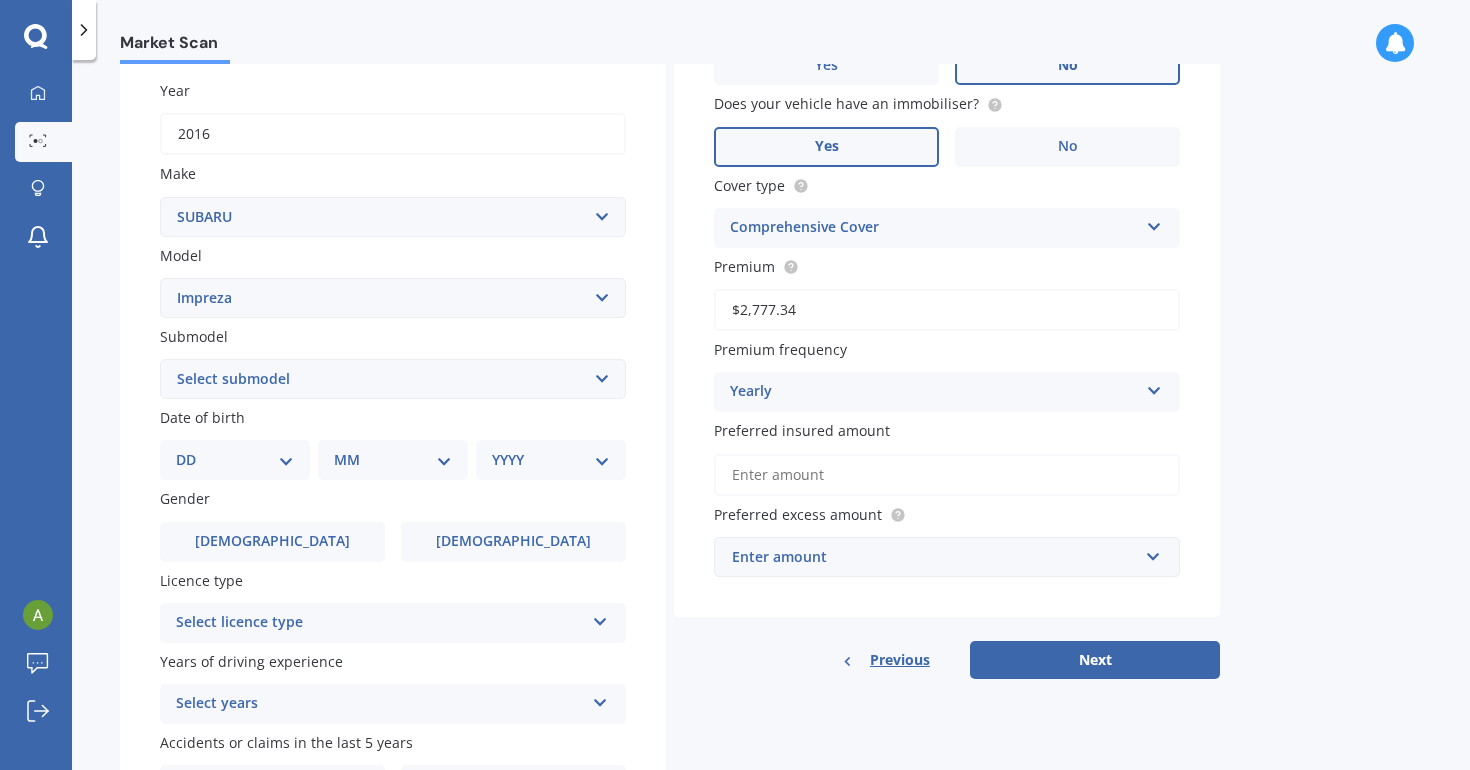 scroll, scrollTop: 293, scrollLeft: 0, axis: vertical 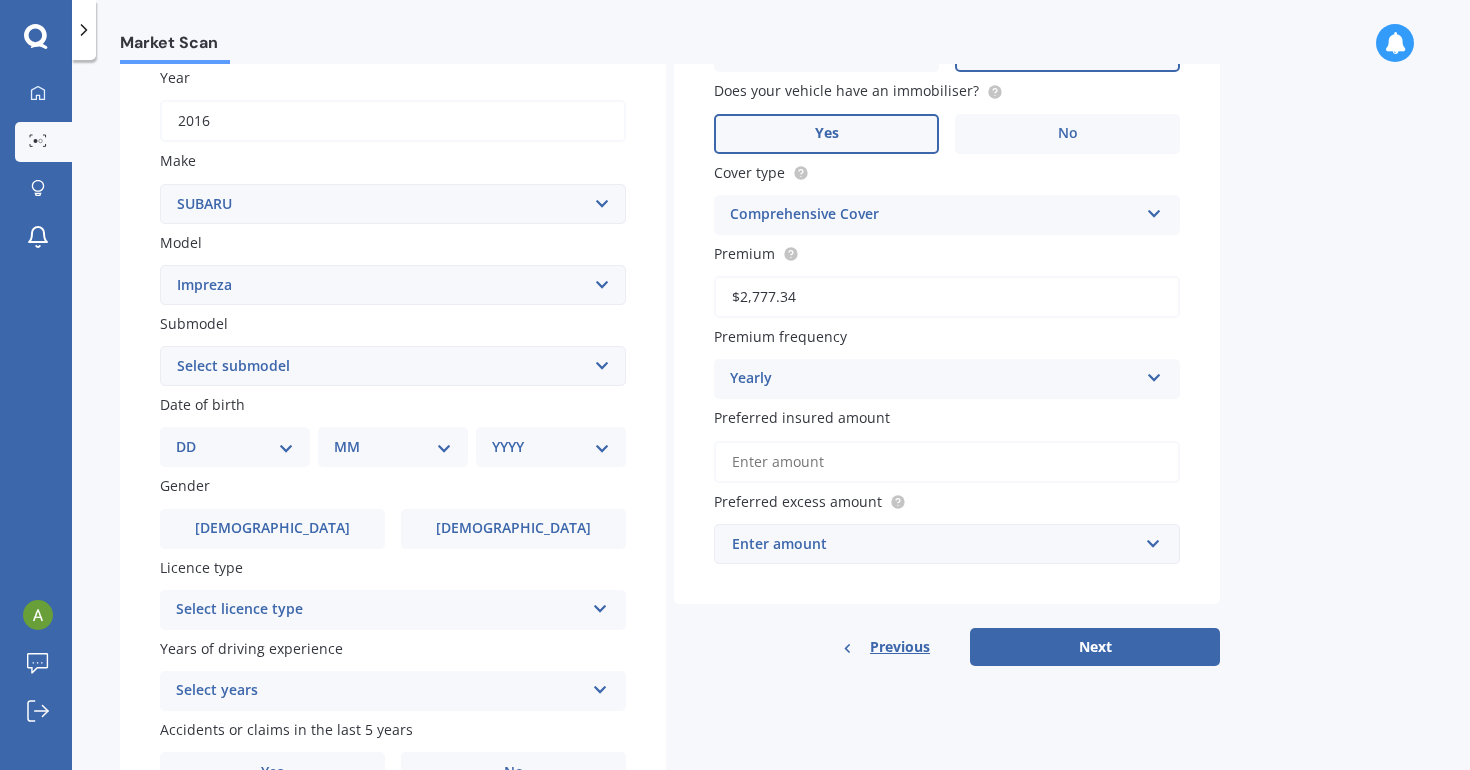 click on "Preferred insured amount" at bounding box center [947, 462] 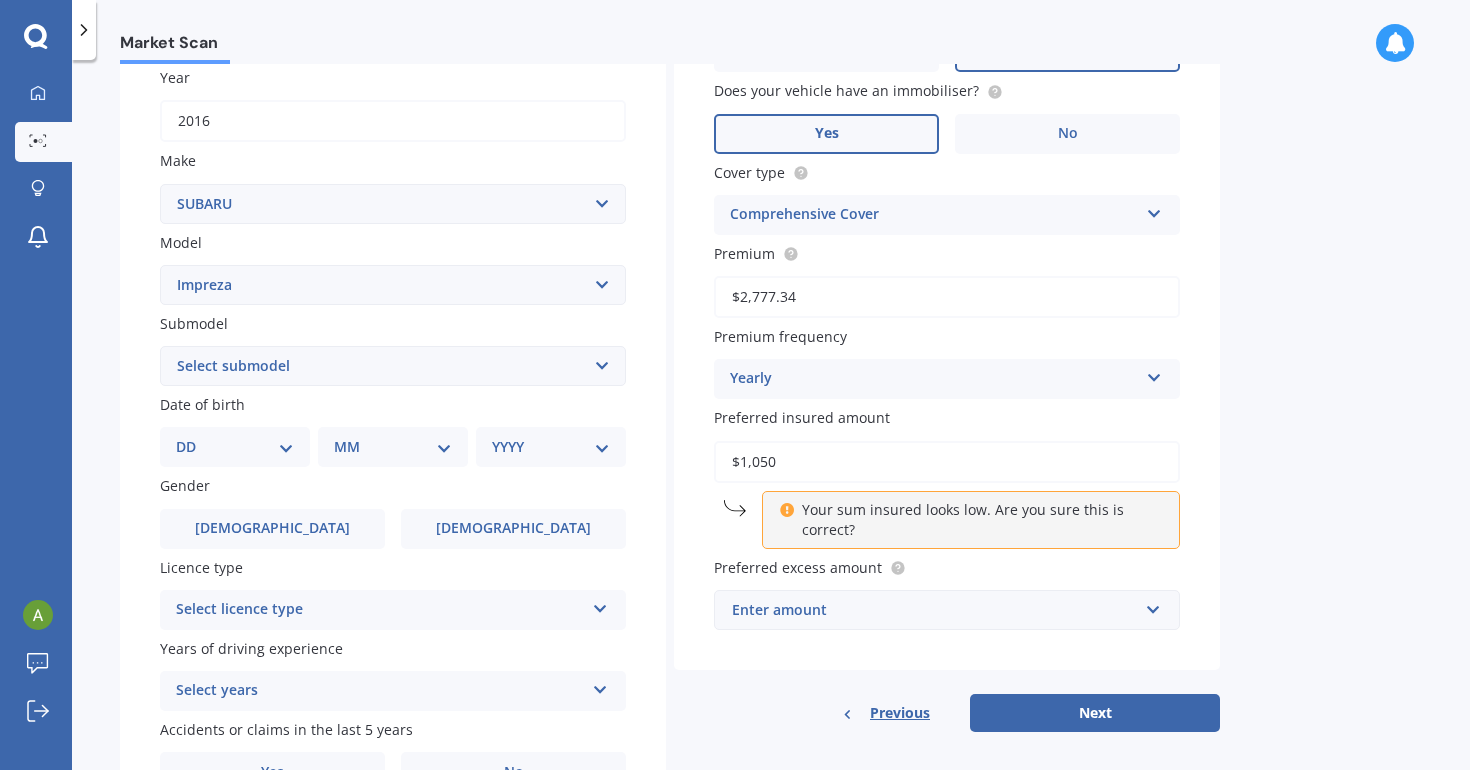 type on "$10,500" 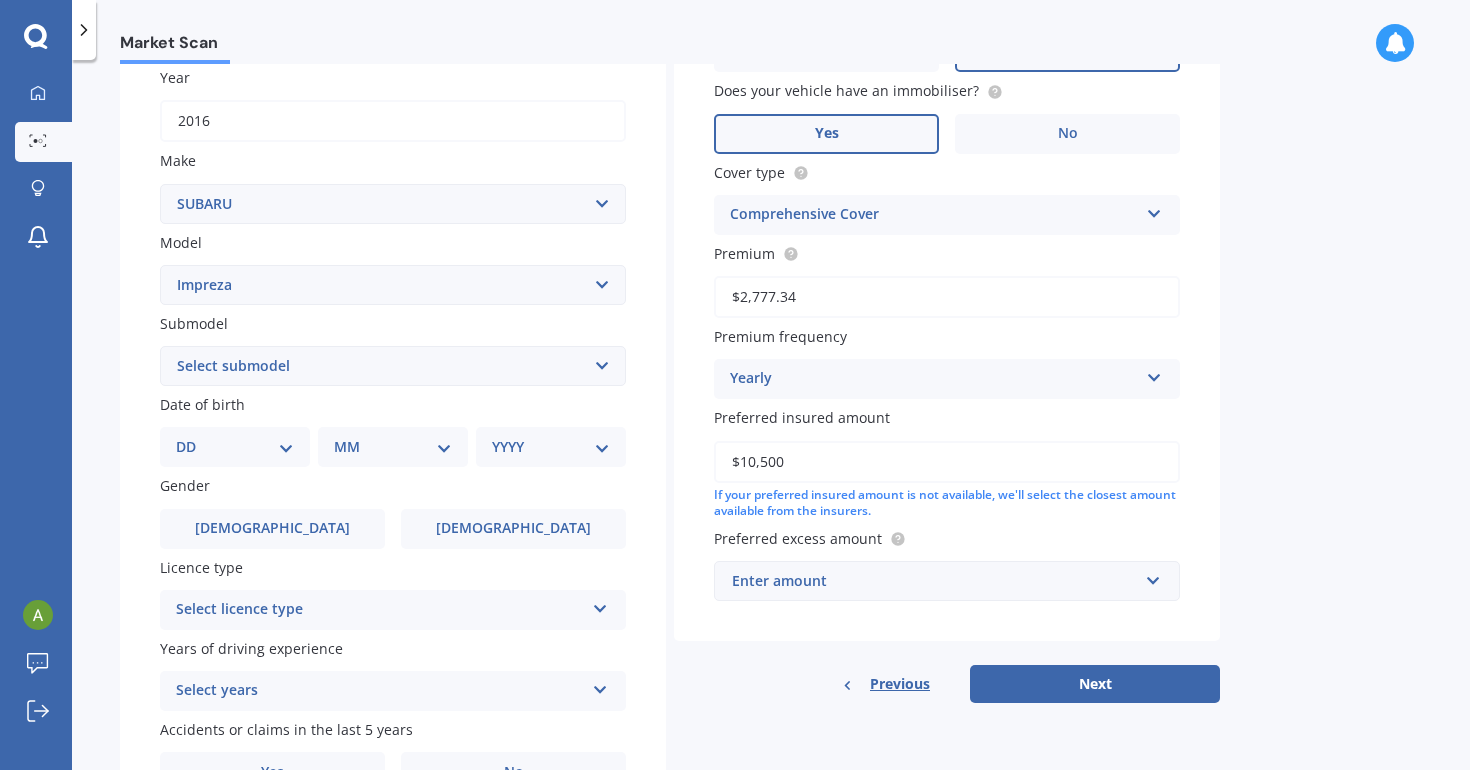 click on "Enter amount" at bounding box center [935, 581] 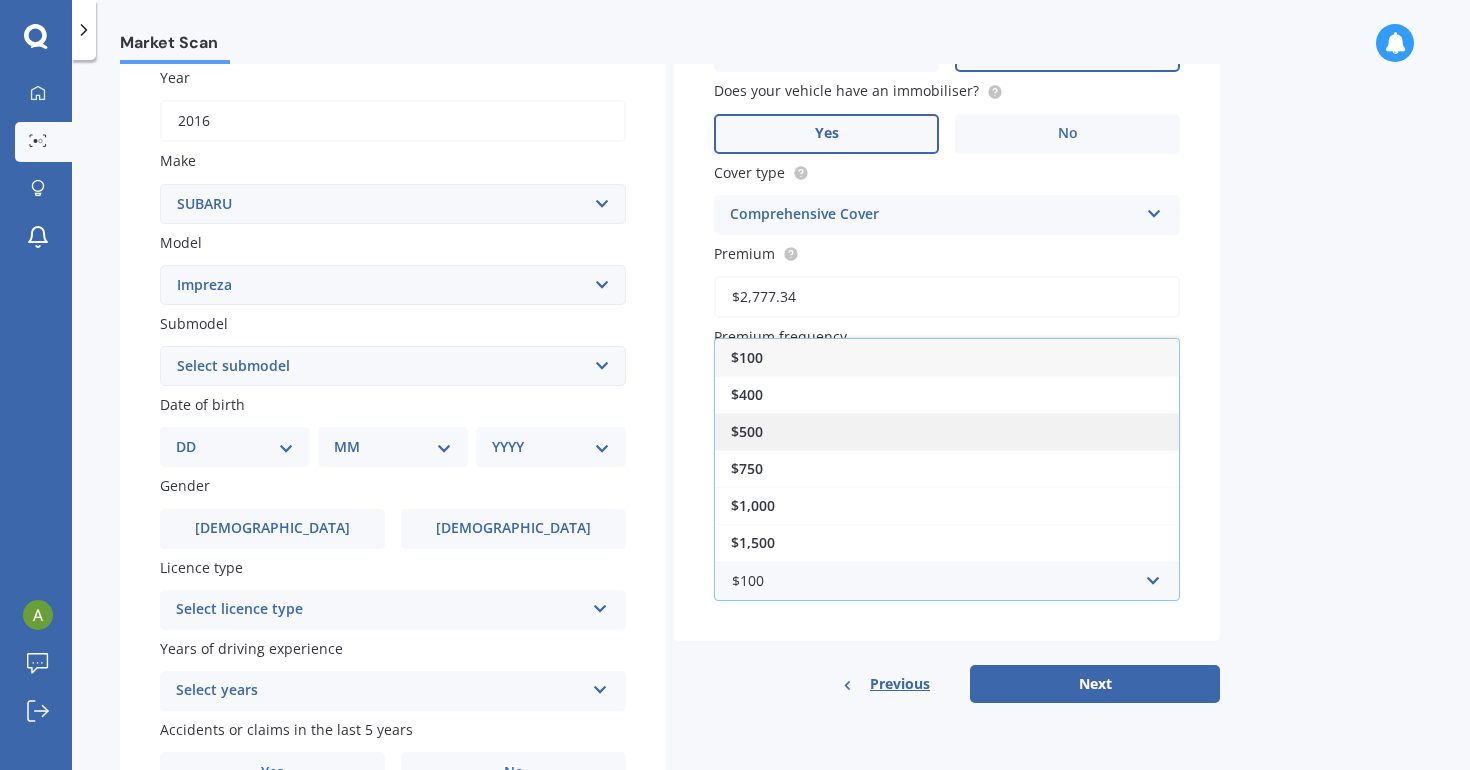 click on "$500" at bounding box center (747, 431) 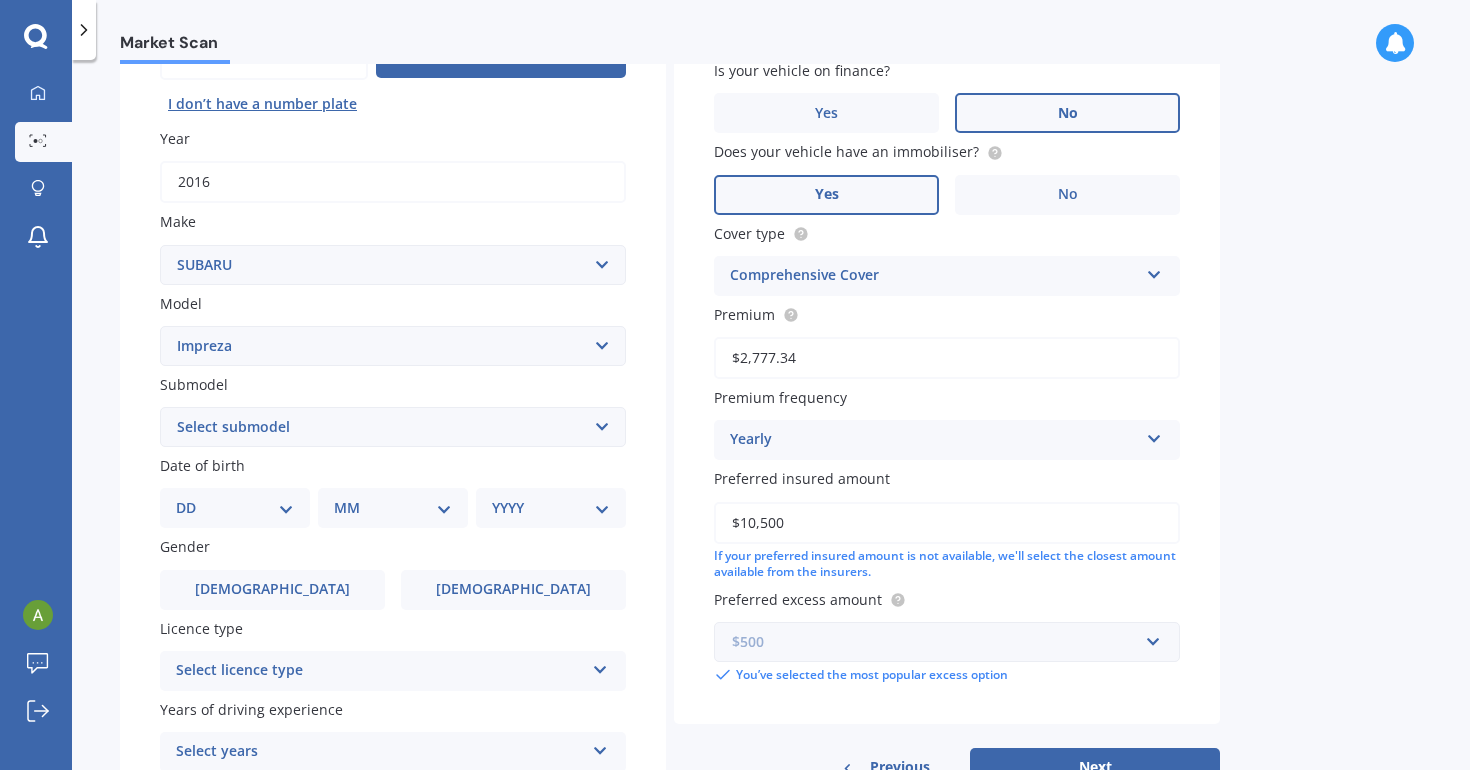 scroll, scrollTop: 231, scrollLeft: 0, axis: vertical 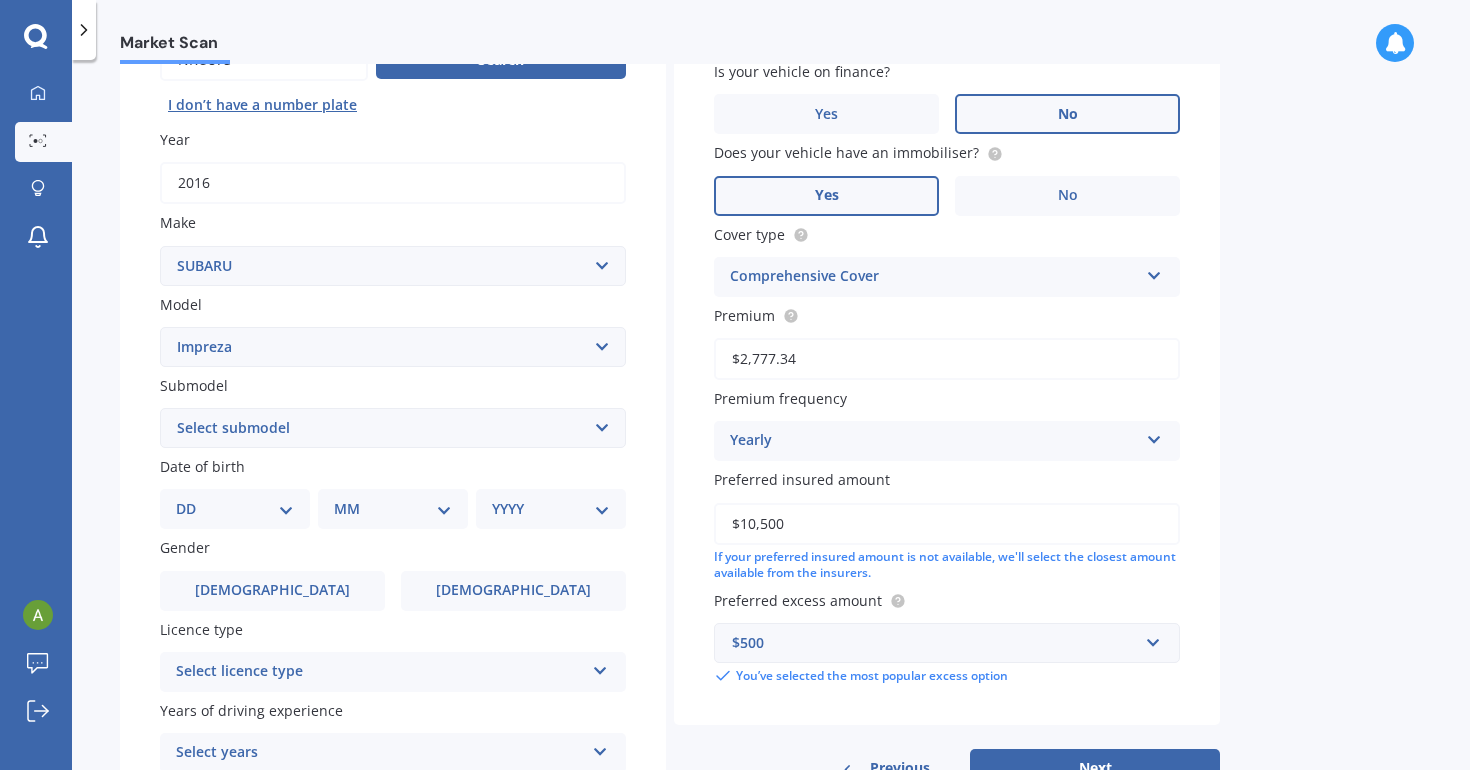 select on "(ALL OTHER TURBO)" 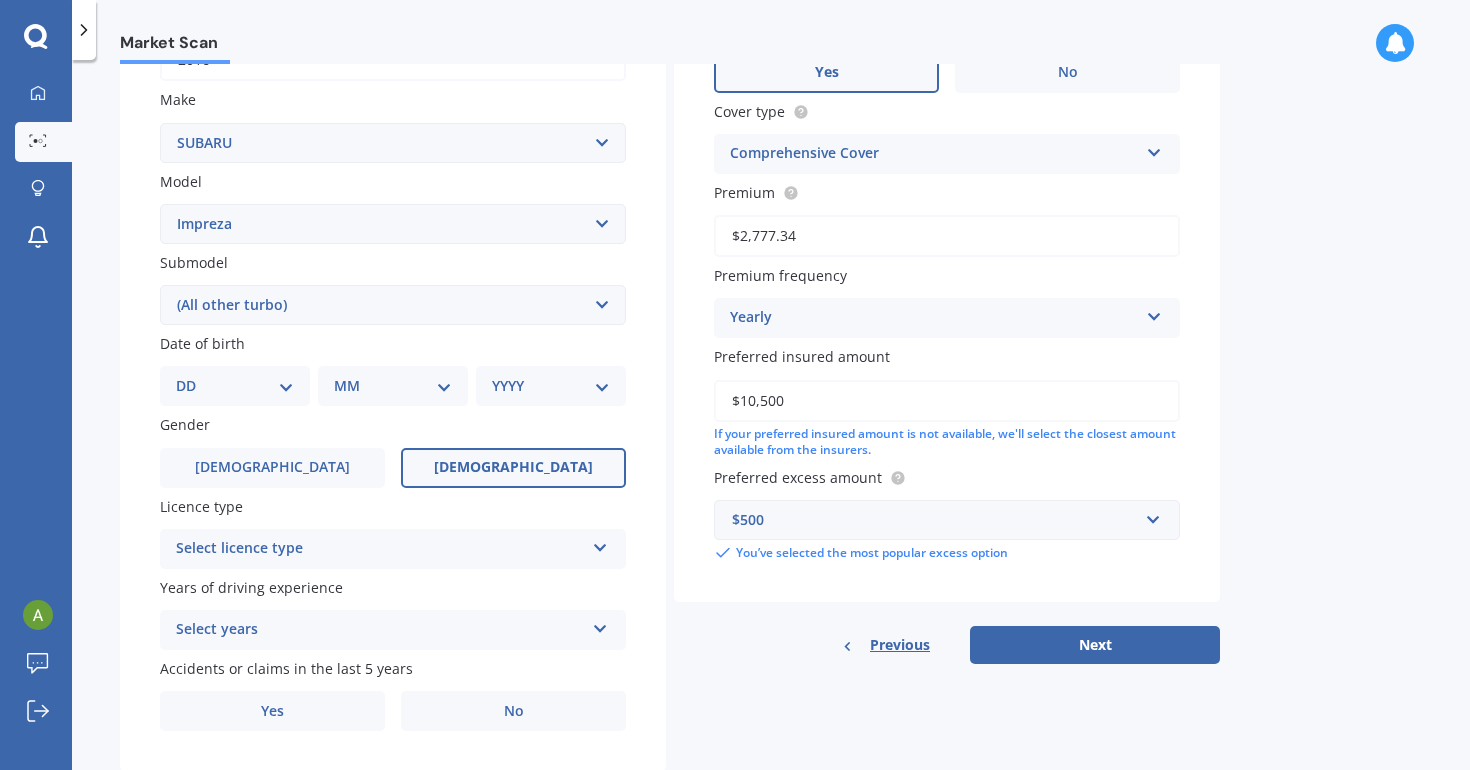 scroll, scrollTop: 366, scrollLeft: 0, axis: vertical 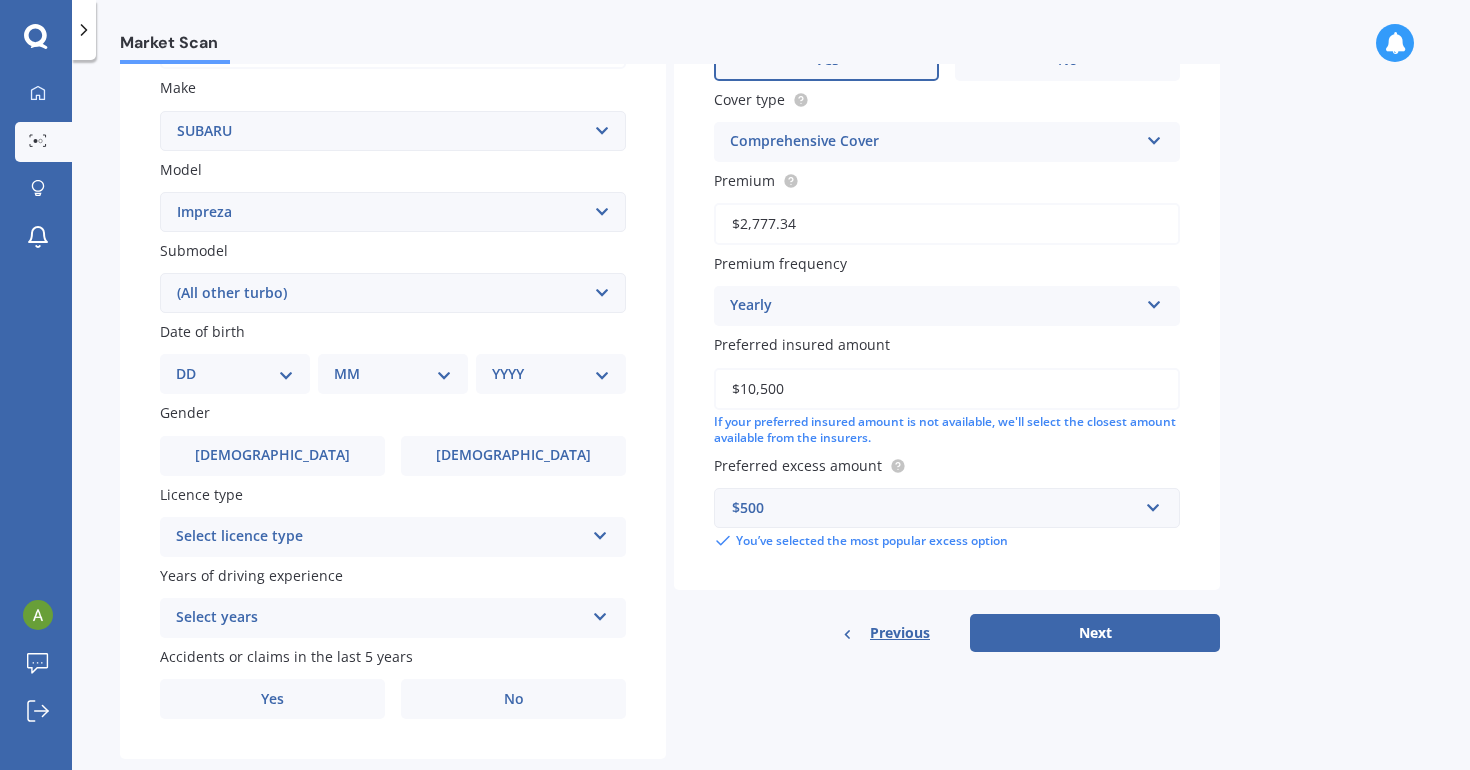 select on "21" 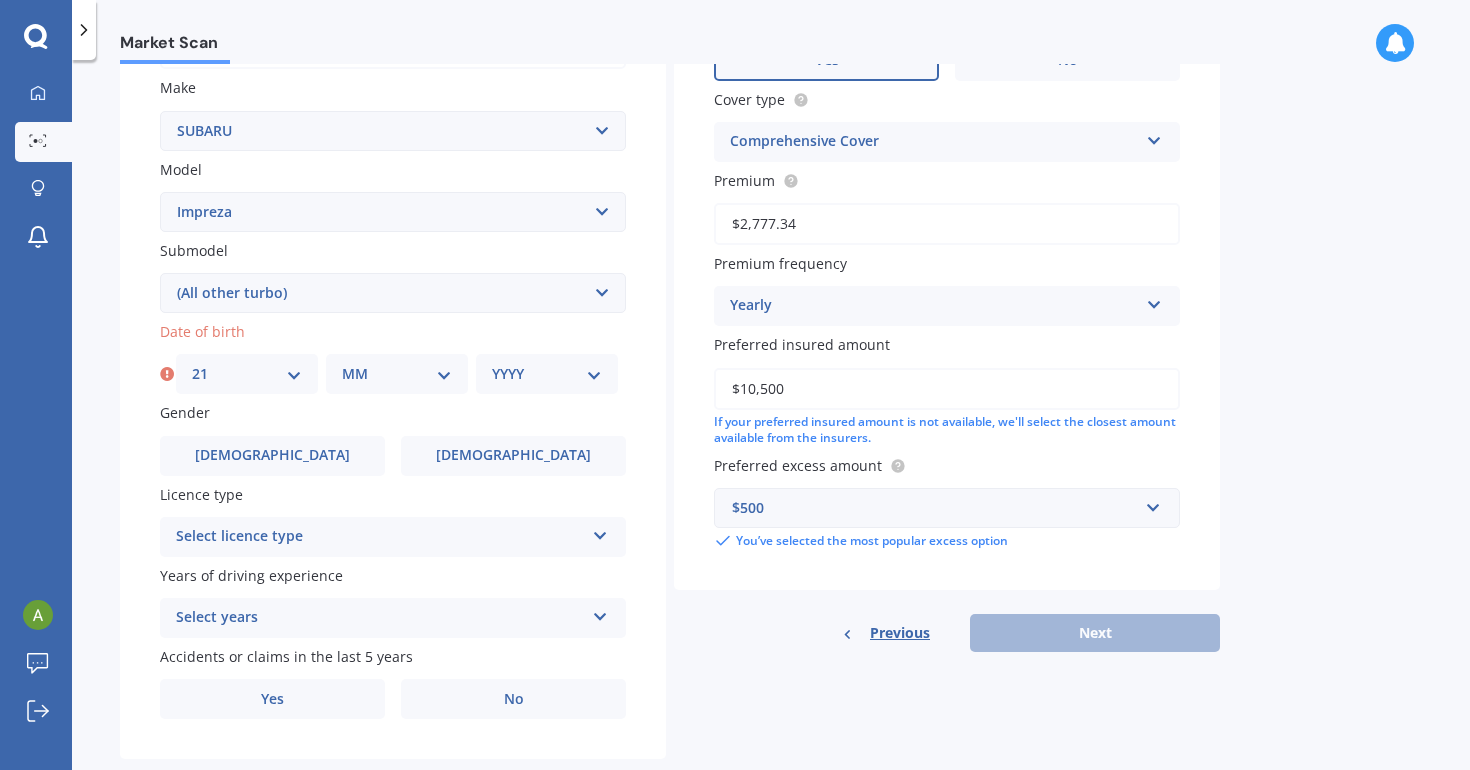 select on "04" 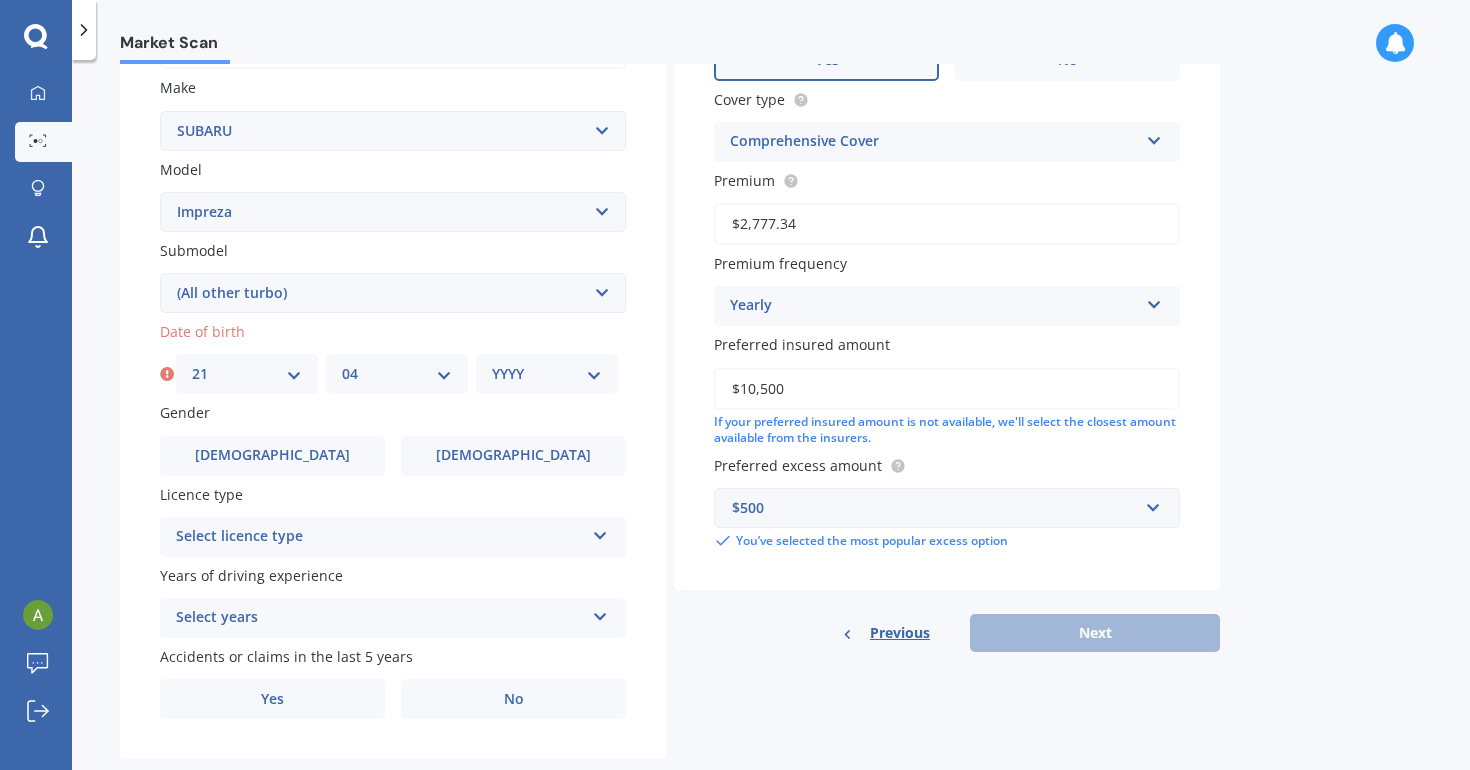 select on "1963" 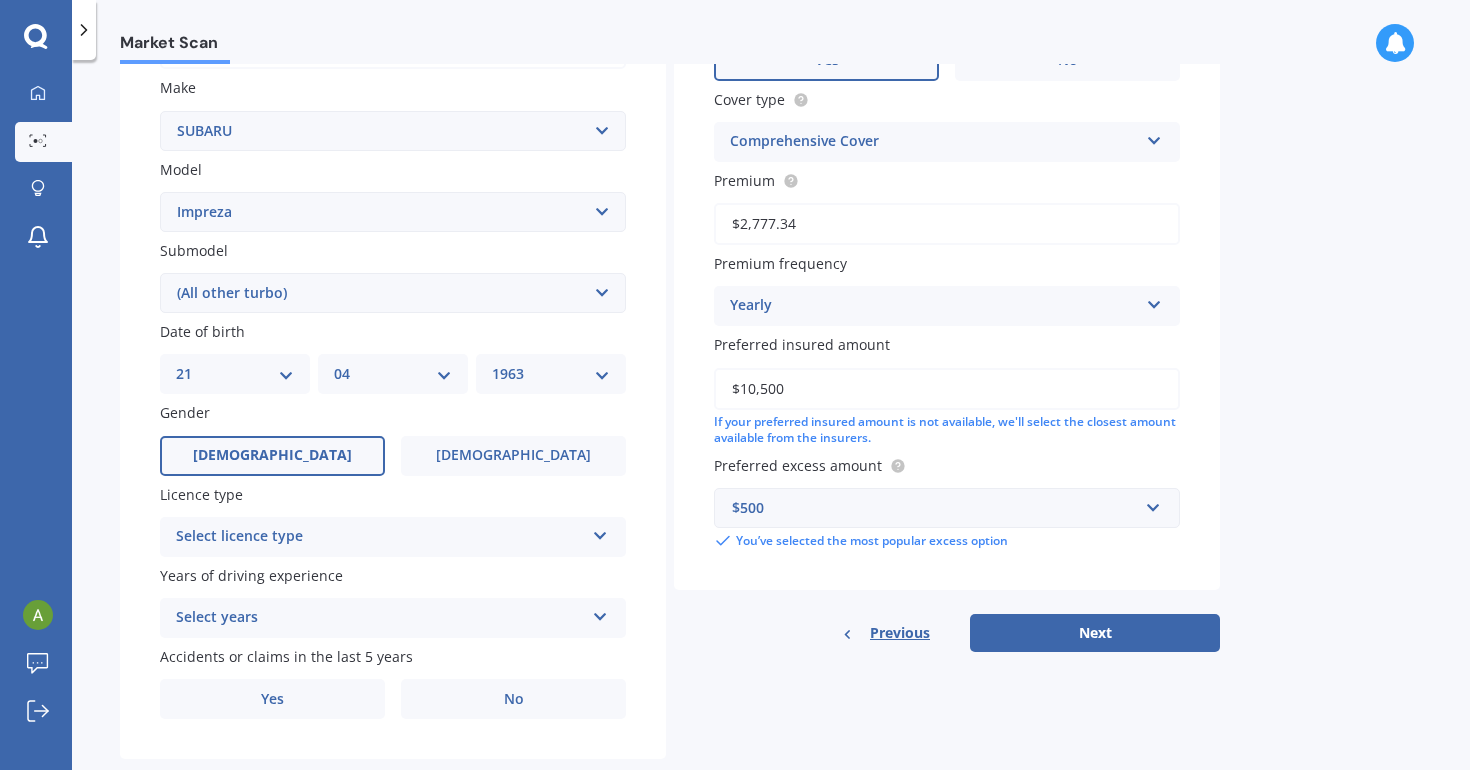 click on "Male" at bounding box center [272, 455] 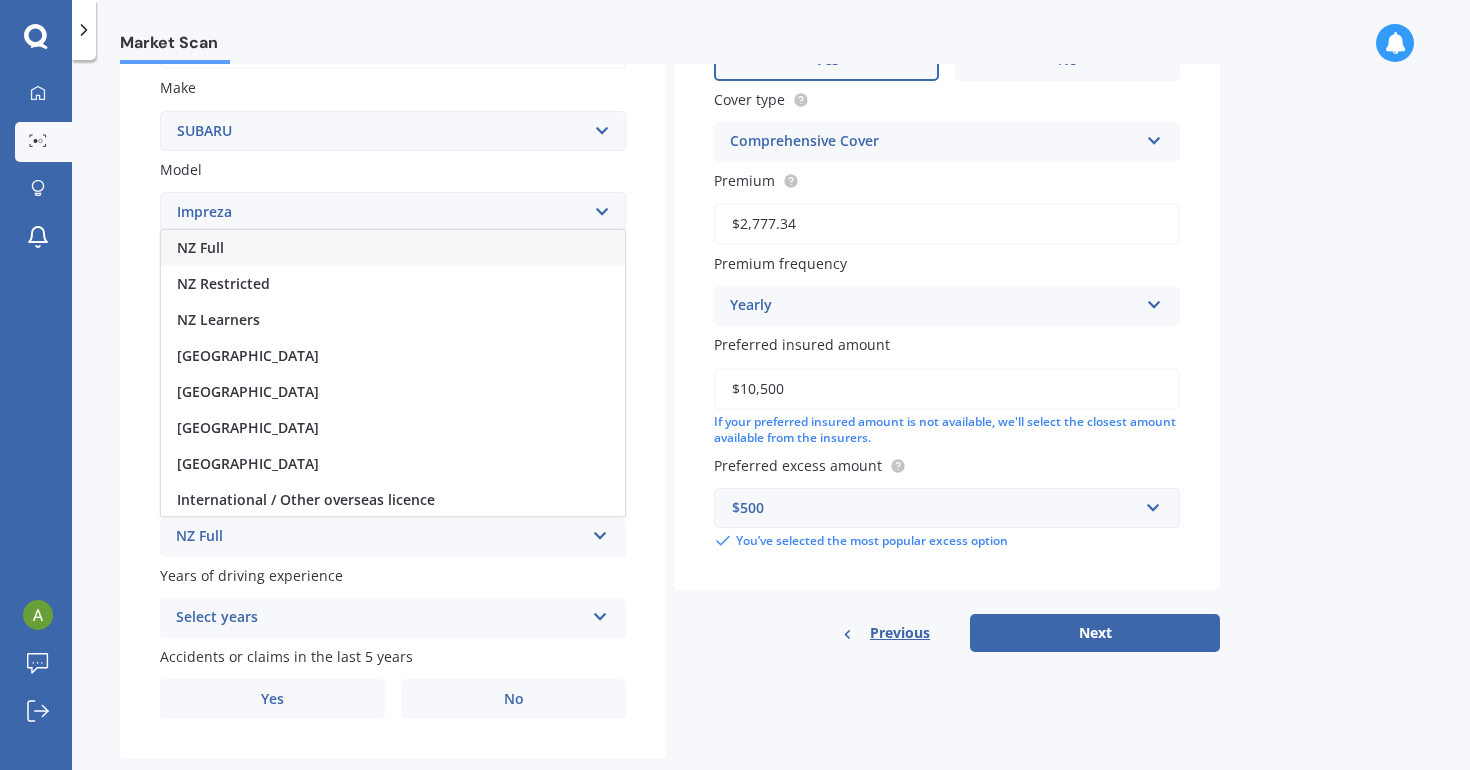 click on "NZ Full" at bounding box center [200, 247] 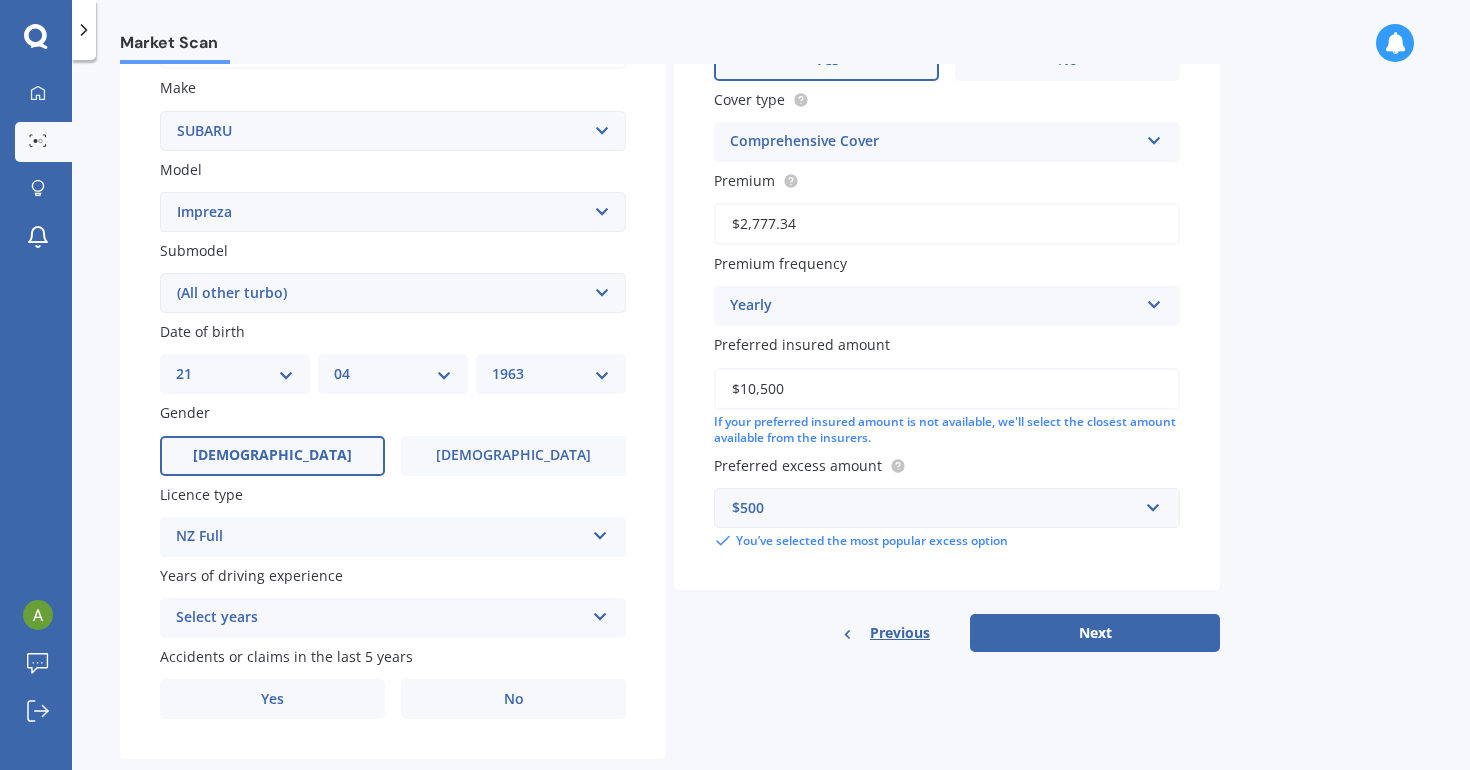 click on "Select years" at bounding box center [380, 618] 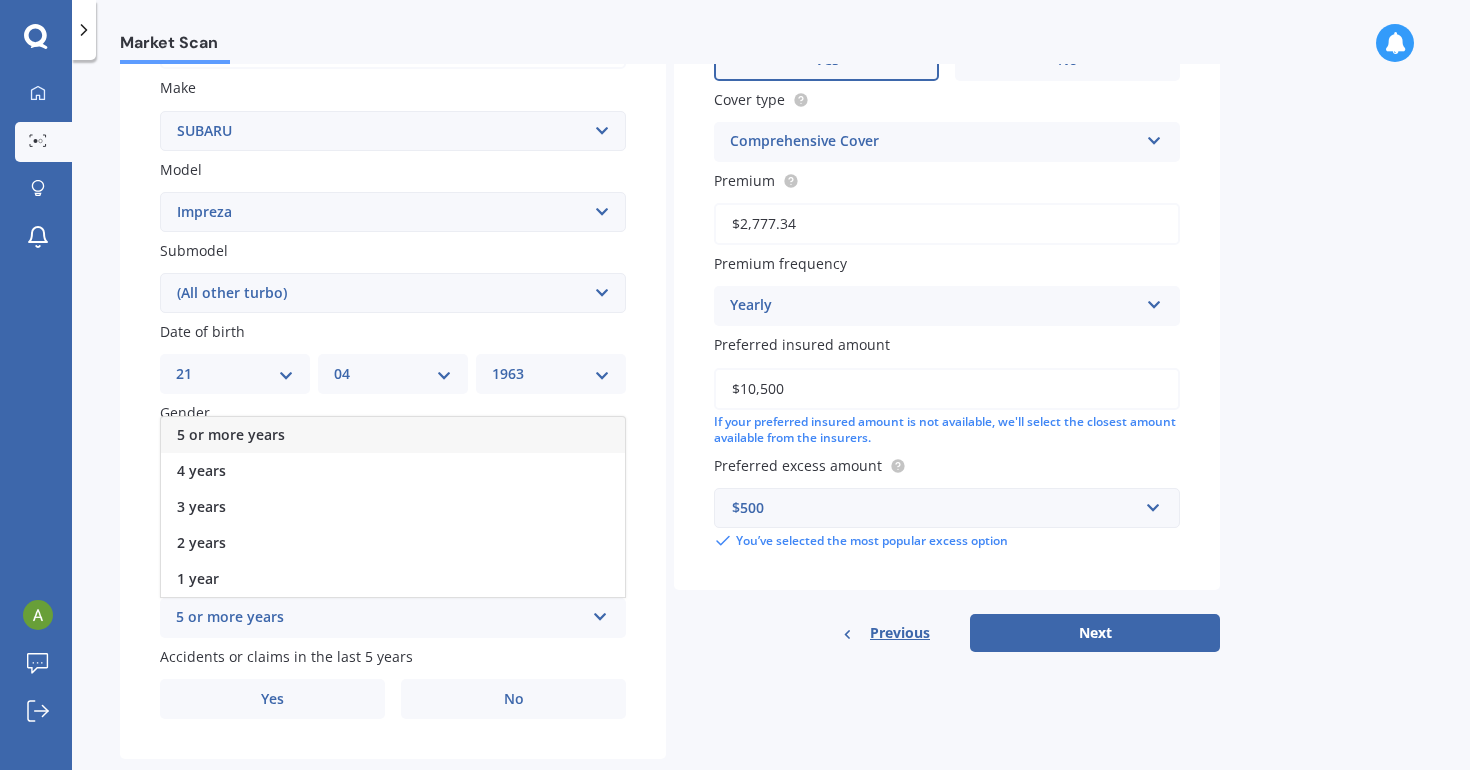 click on "5 or more years" at bounding box center (231, 434) 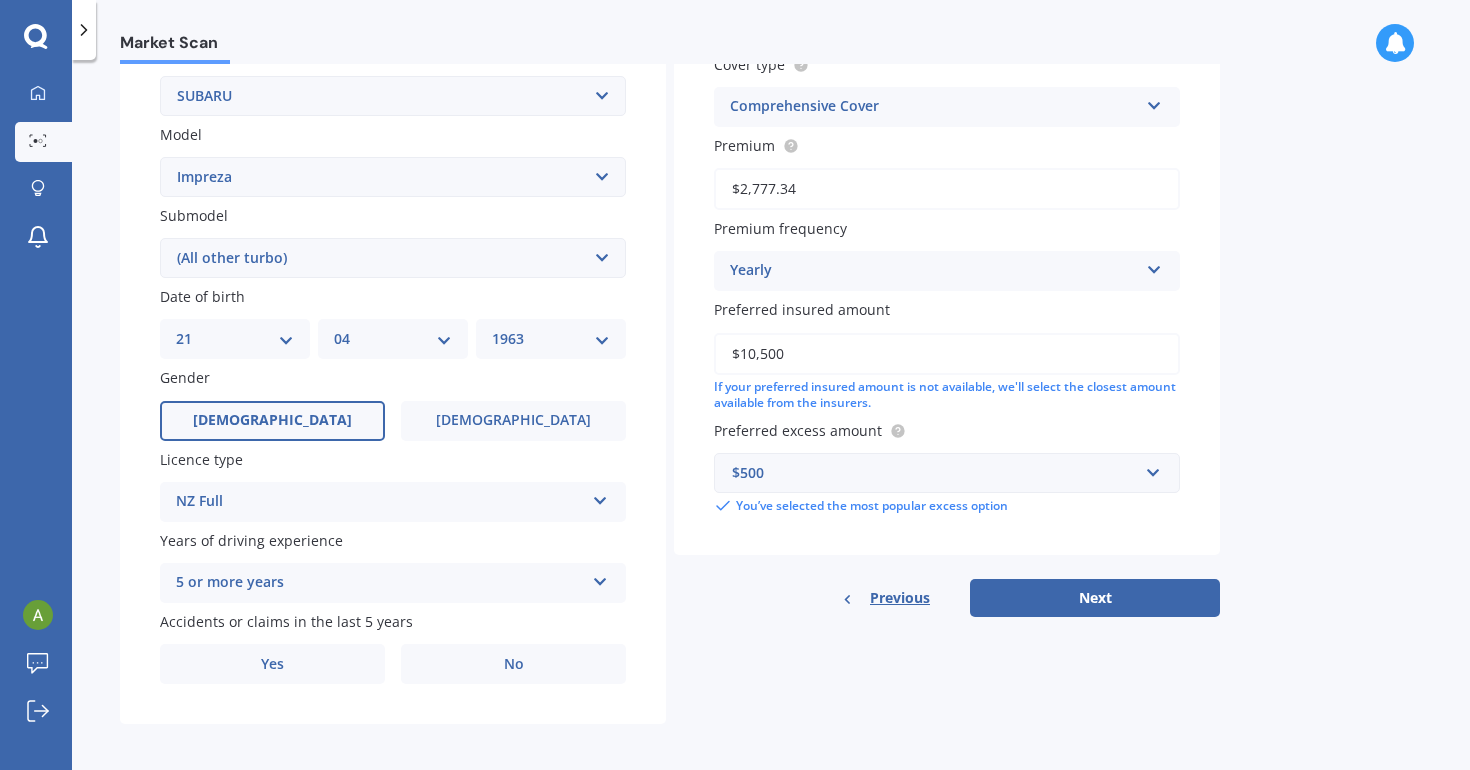 scroll, scrollTop: 400, scrollLeft: 0, axis: vertical 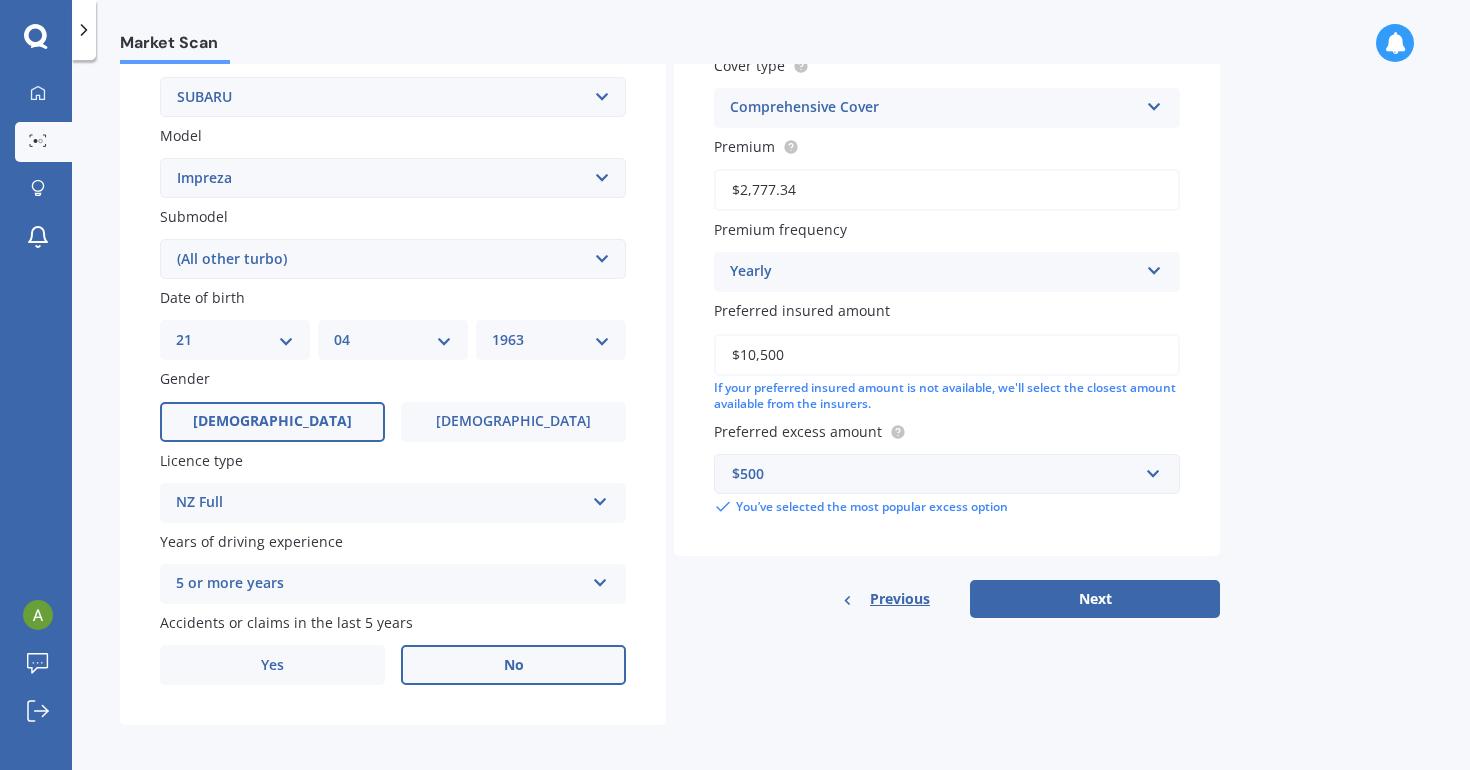 click on "No" at bounding box center [514, 665] 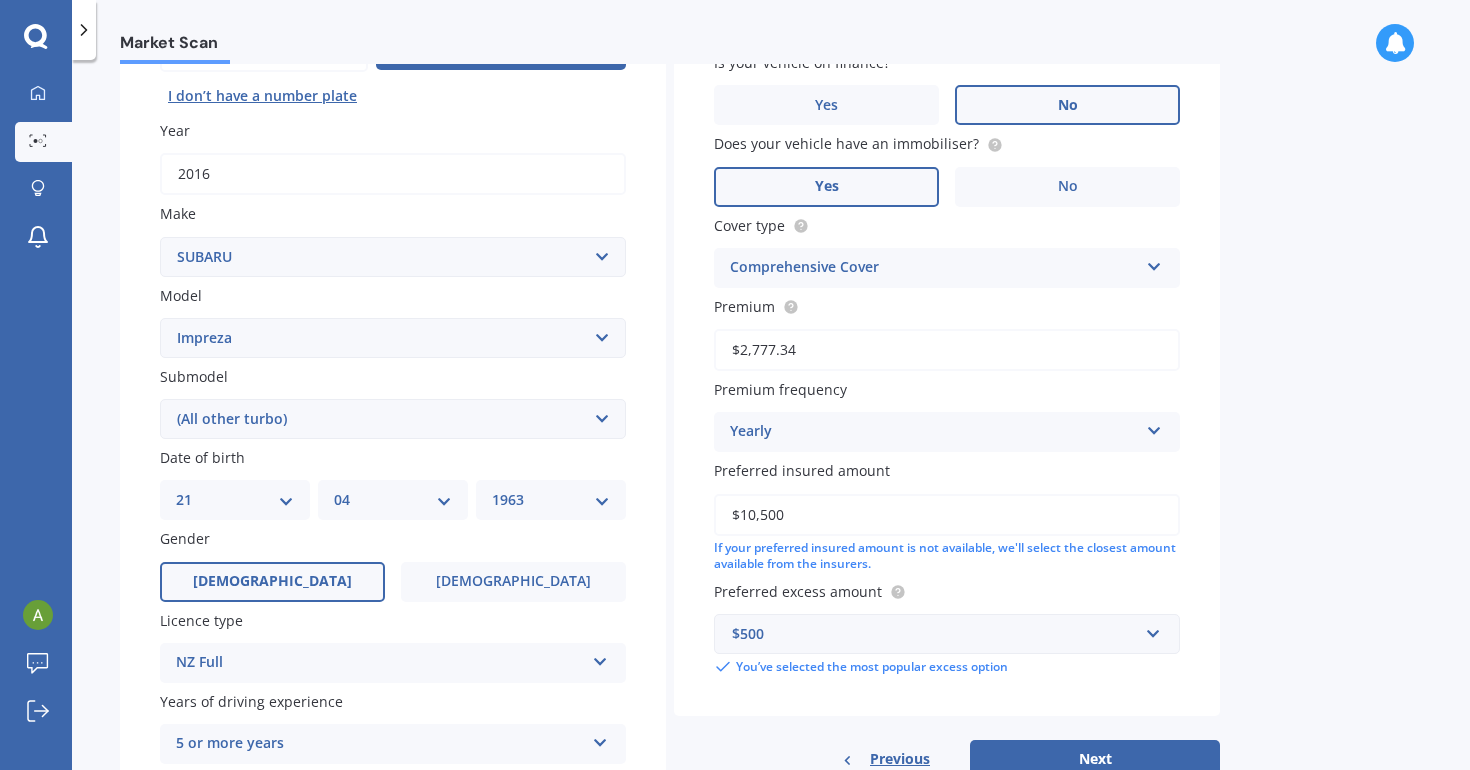 scroll, scrollTop: 292, scrollLeft: 0, axis: vertical 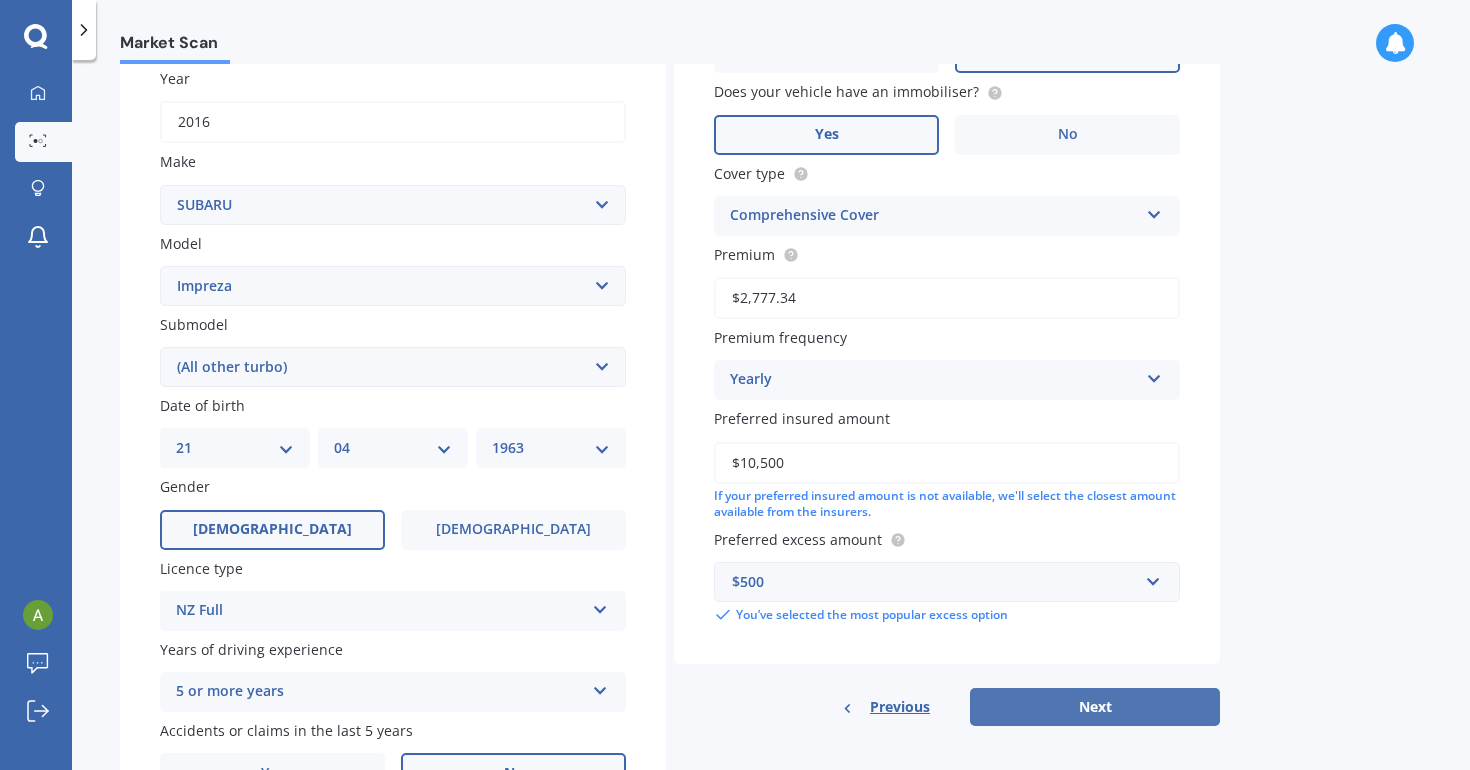 click on "Next" at bounding box center (1095, 707) 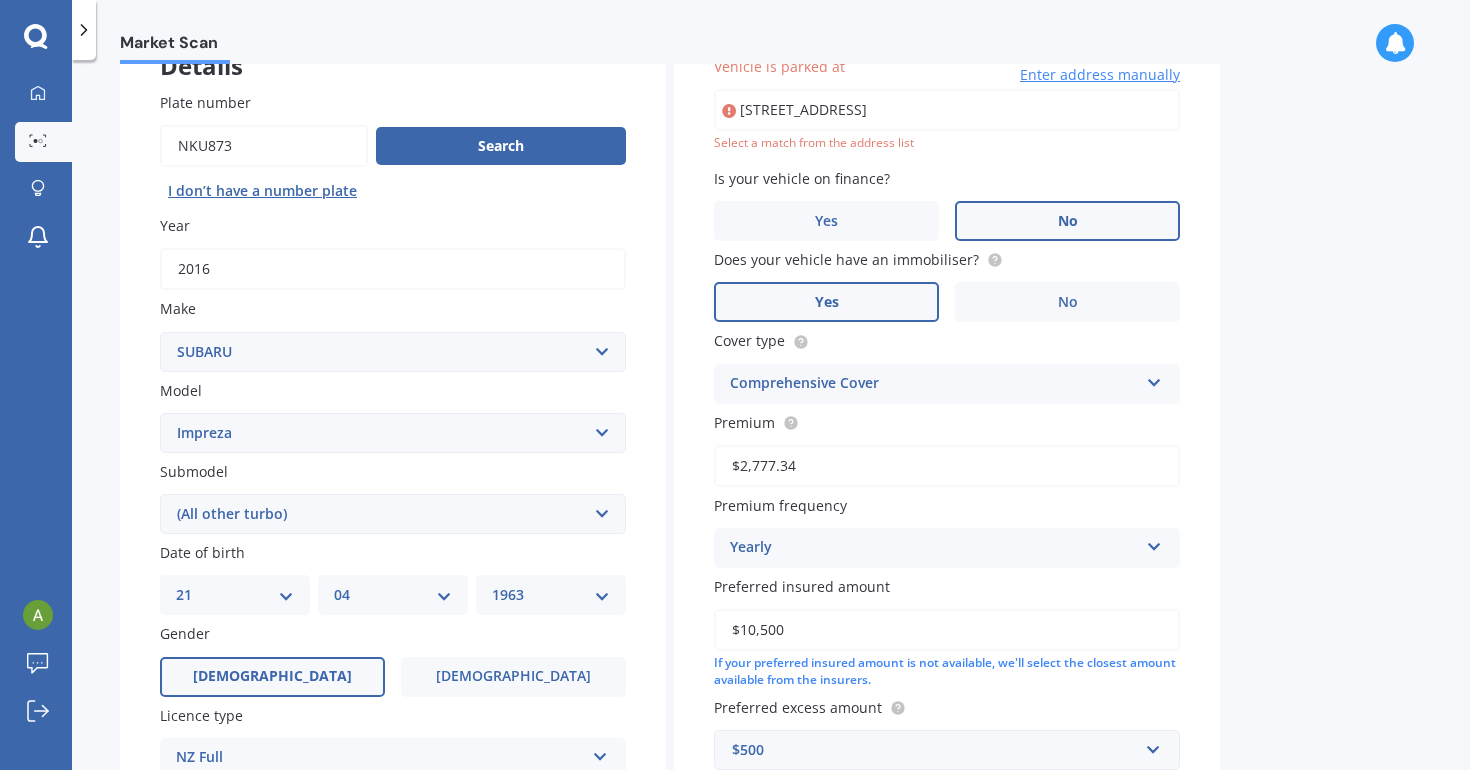 scroll, scrollTop: 135, scrollLeft: 0, axis: vertical 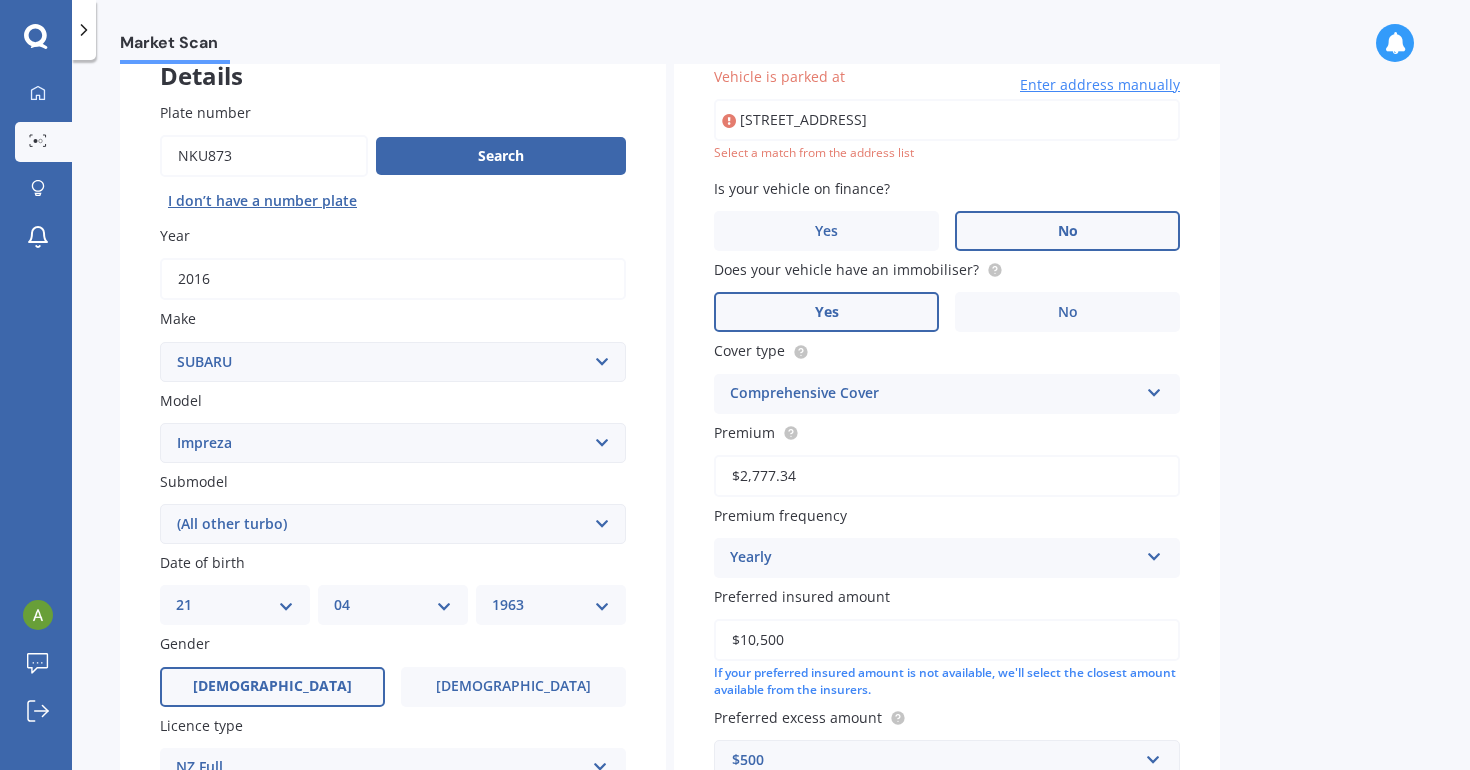 type on "25 Grange Road, Mount Eden, Auckland 1024" 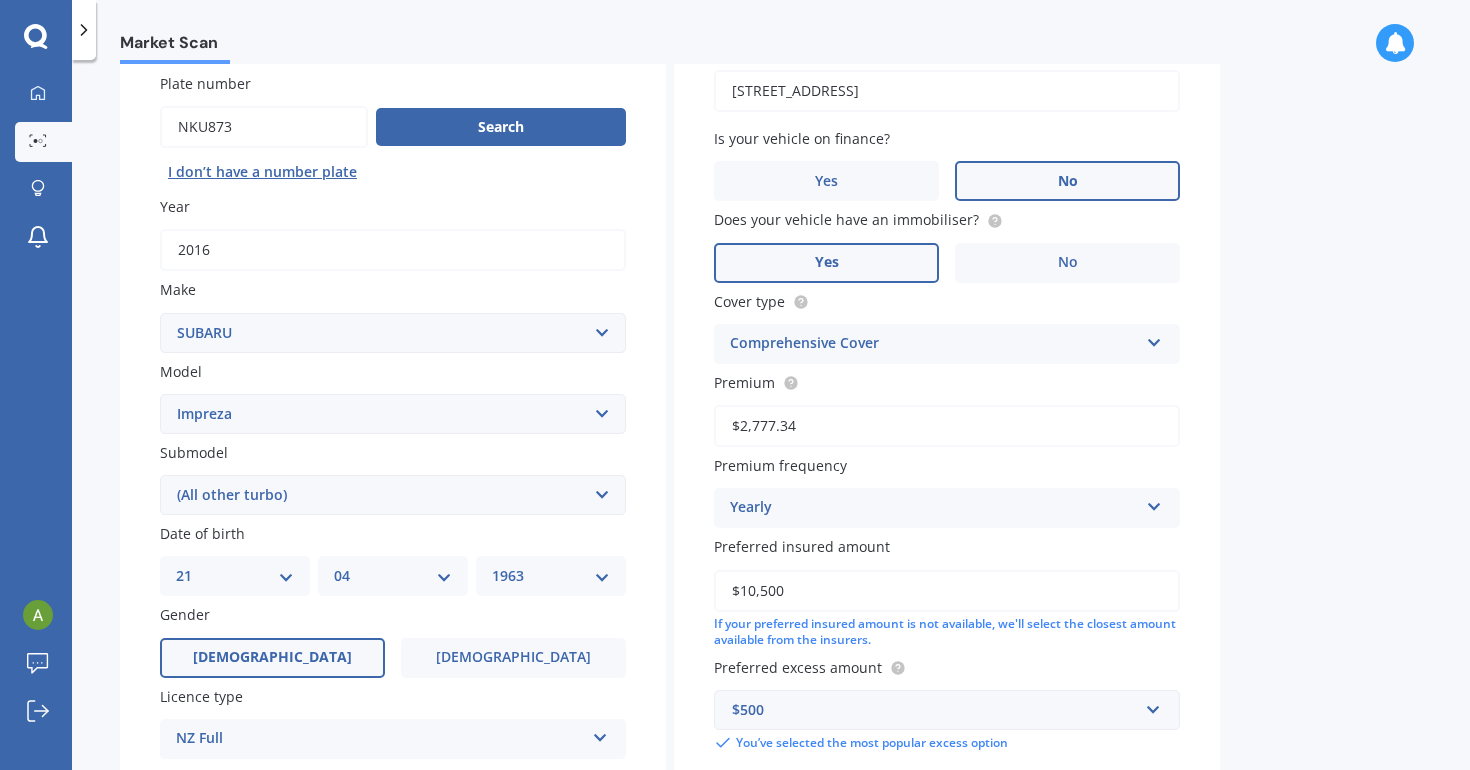 scroll, scrollTop: 166, scrollLeft: 0, axis: vertical 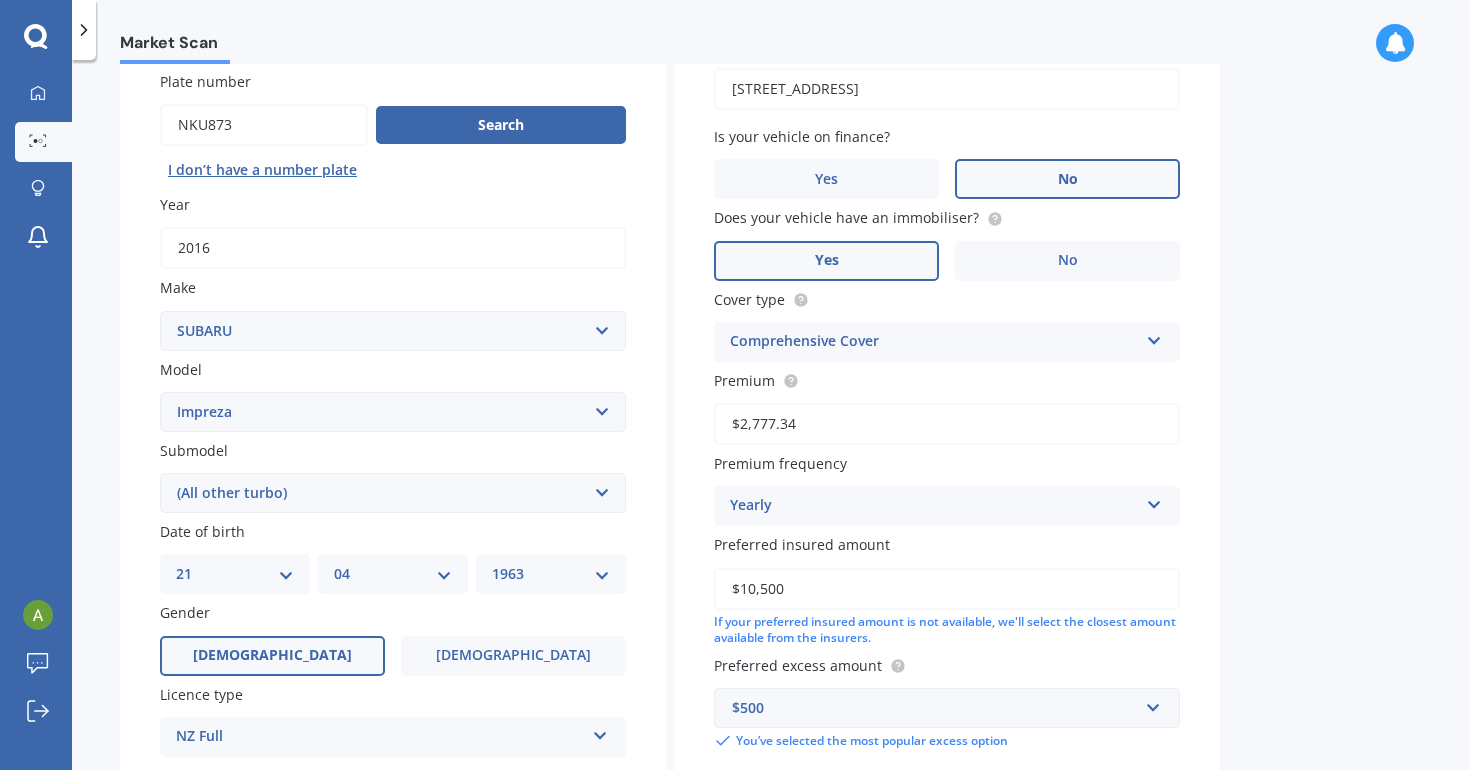 click on "$2,777.34" at bounding box center (947, 424) 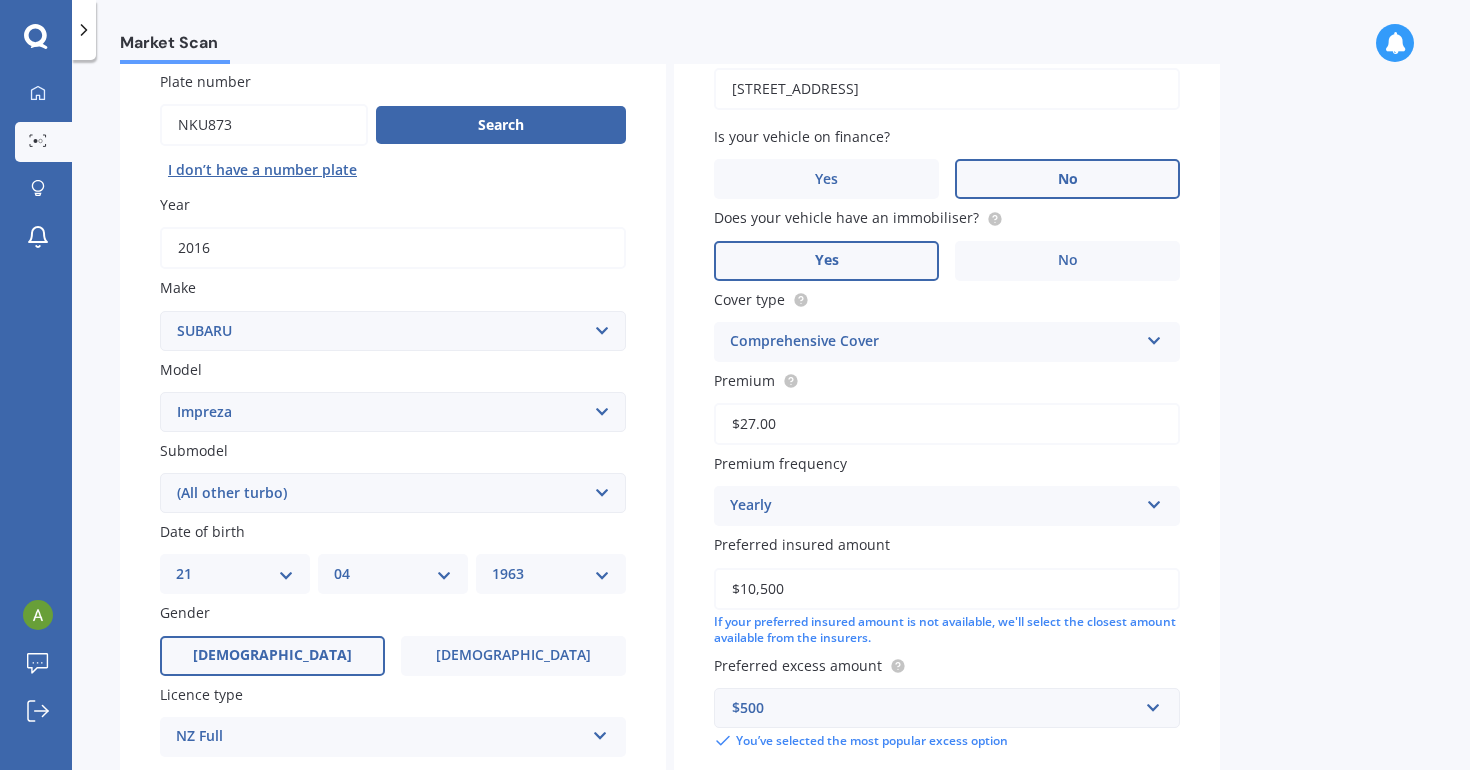 type on "$2.00" 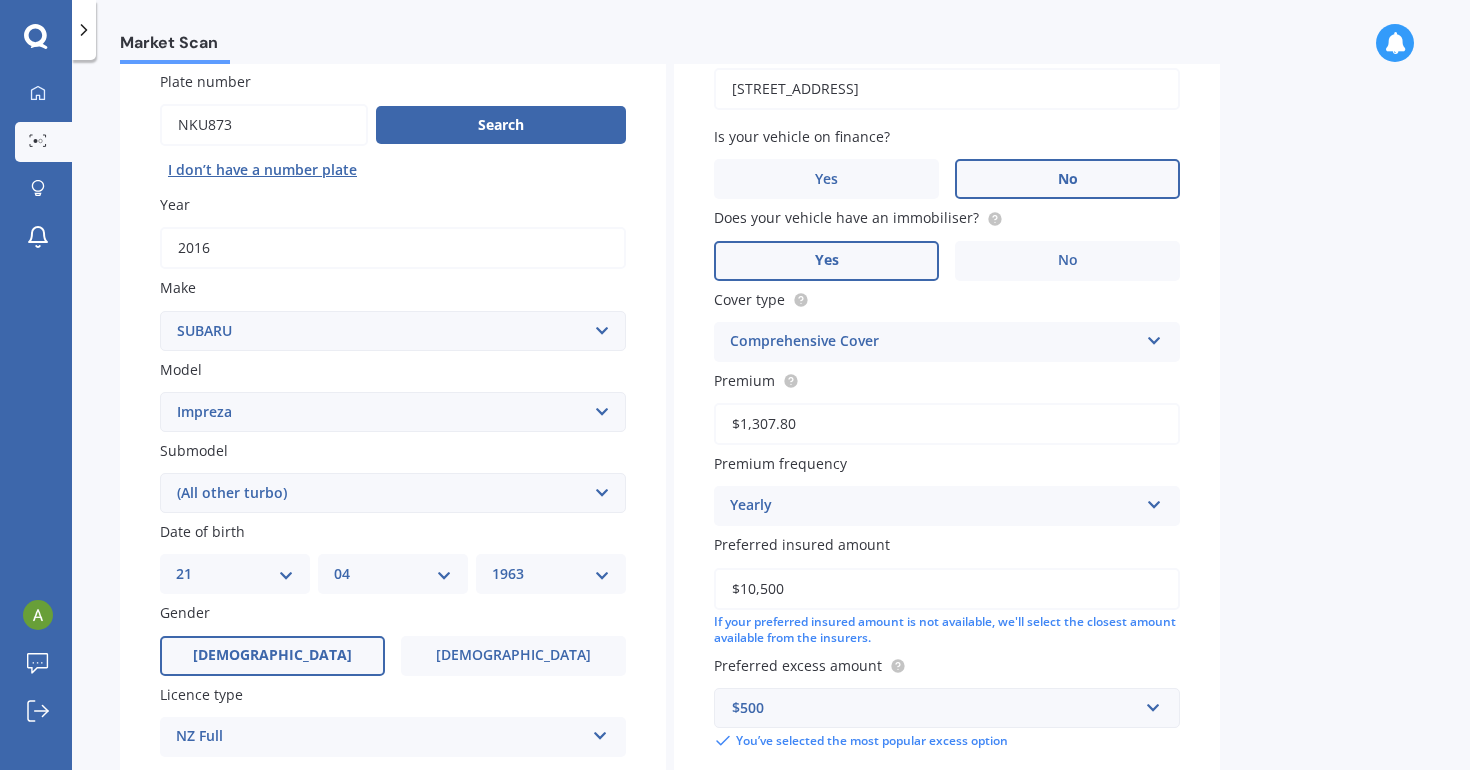 type on "$1,307.83" 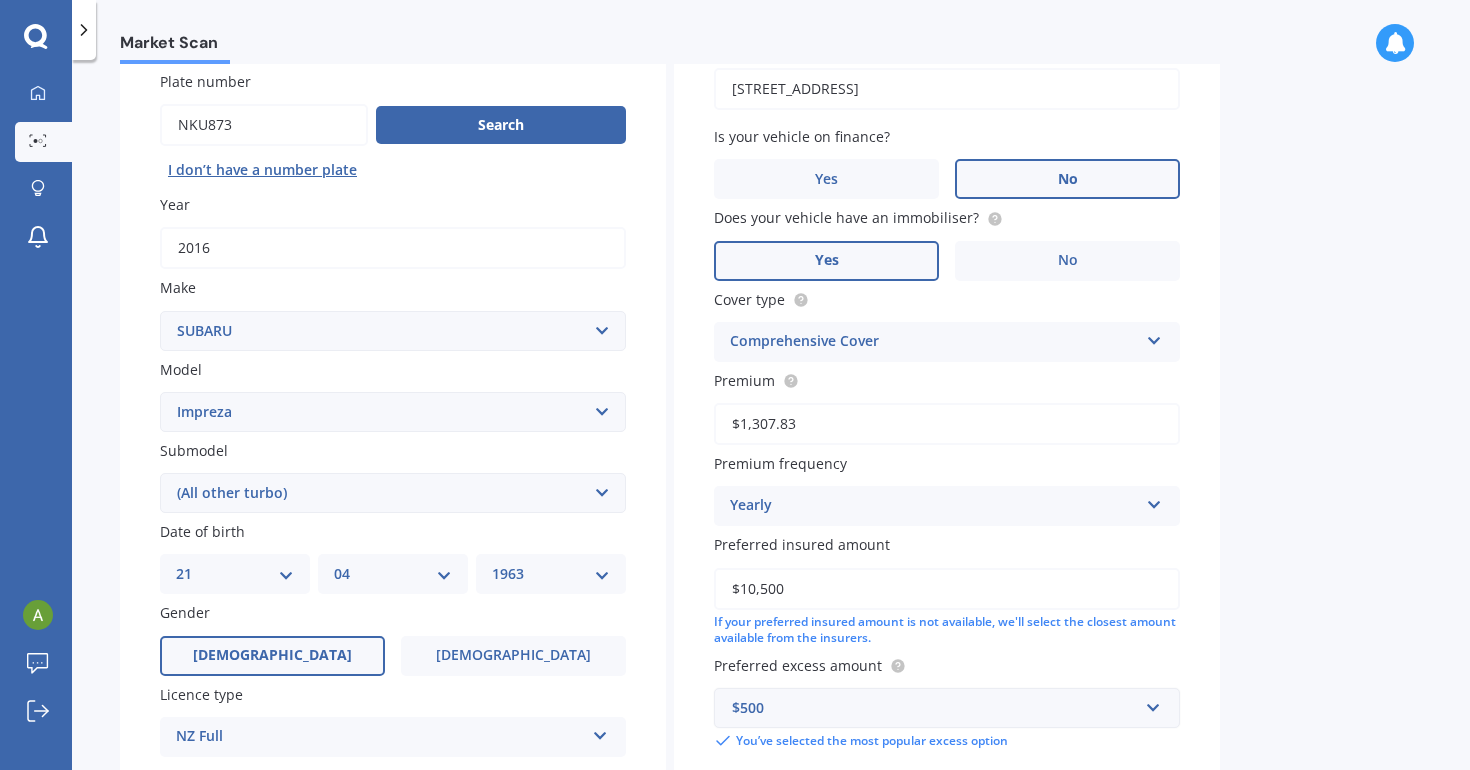 click on "$500" at bounding box center (935, 708) 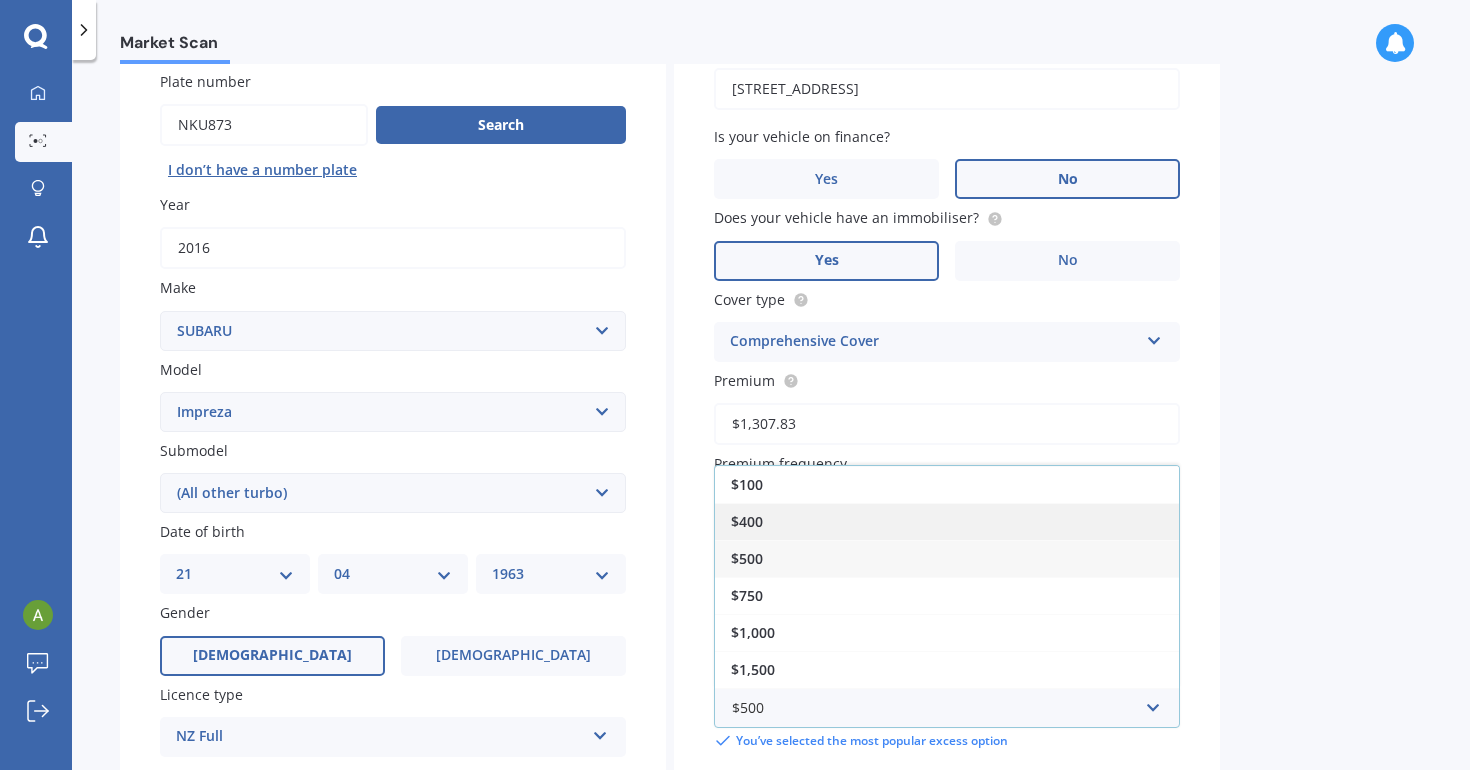 click on "$400" at bounding box center [947, 521] 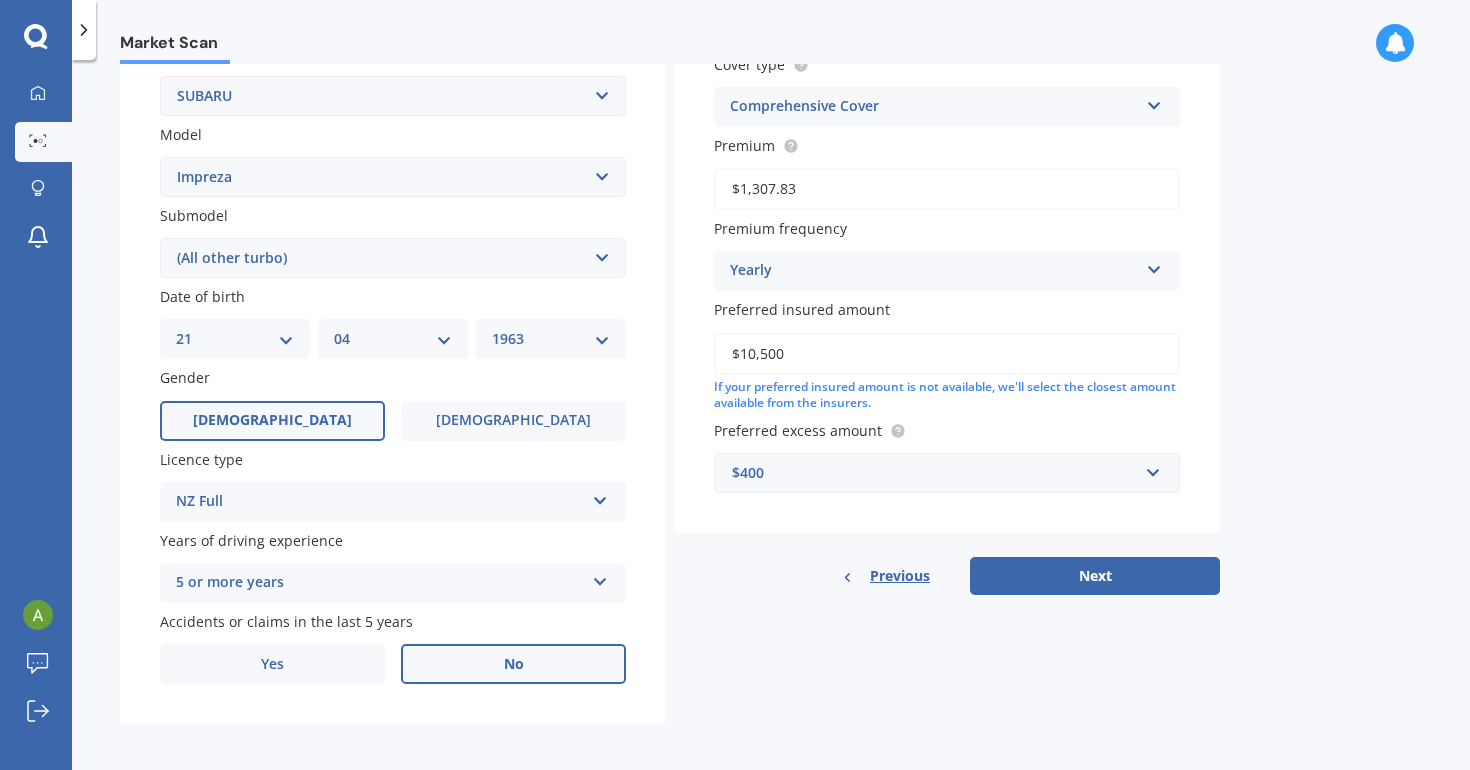 scroll, scrollTop: 400, scrollLeft: 0, axis: vertical 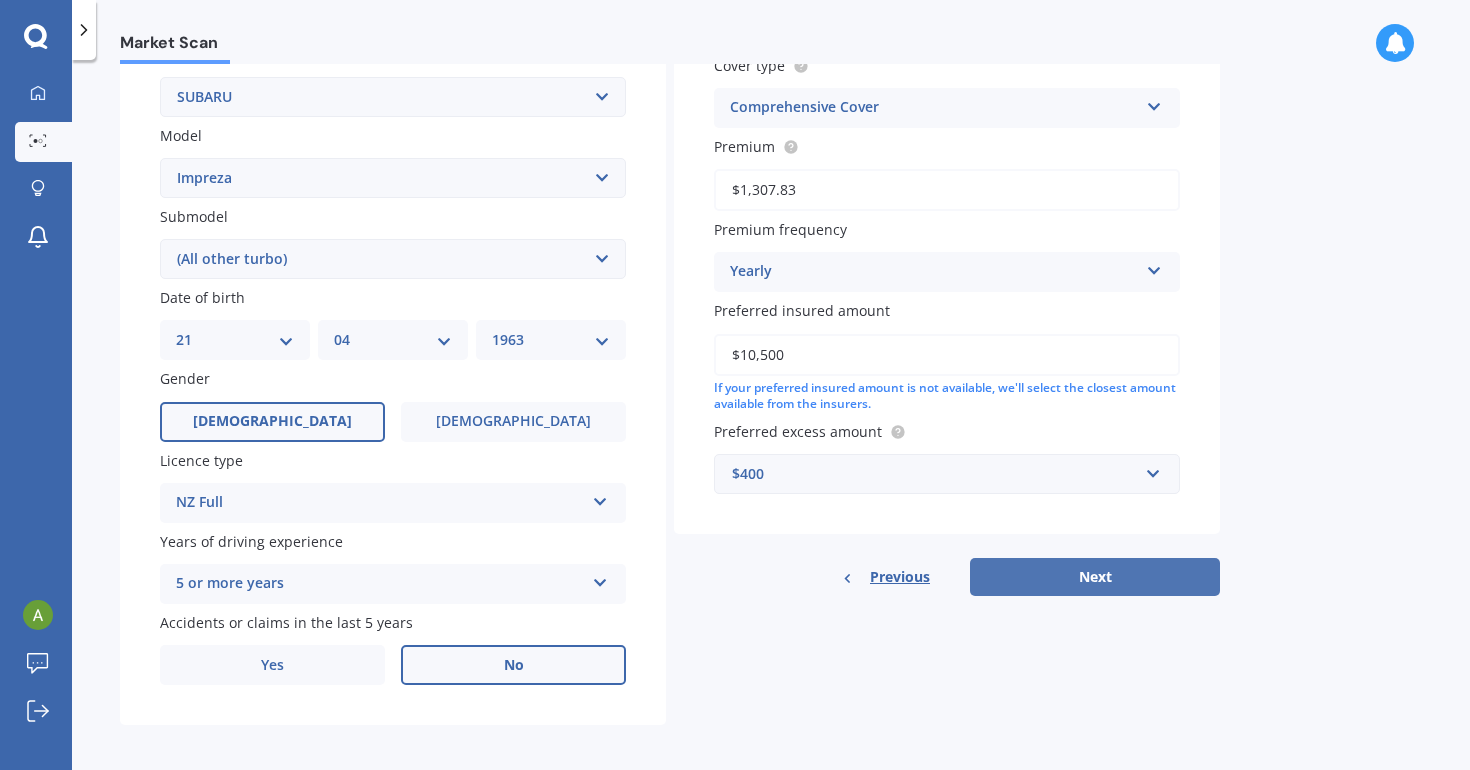 click on "Next" at bounding box center (1095, 577) 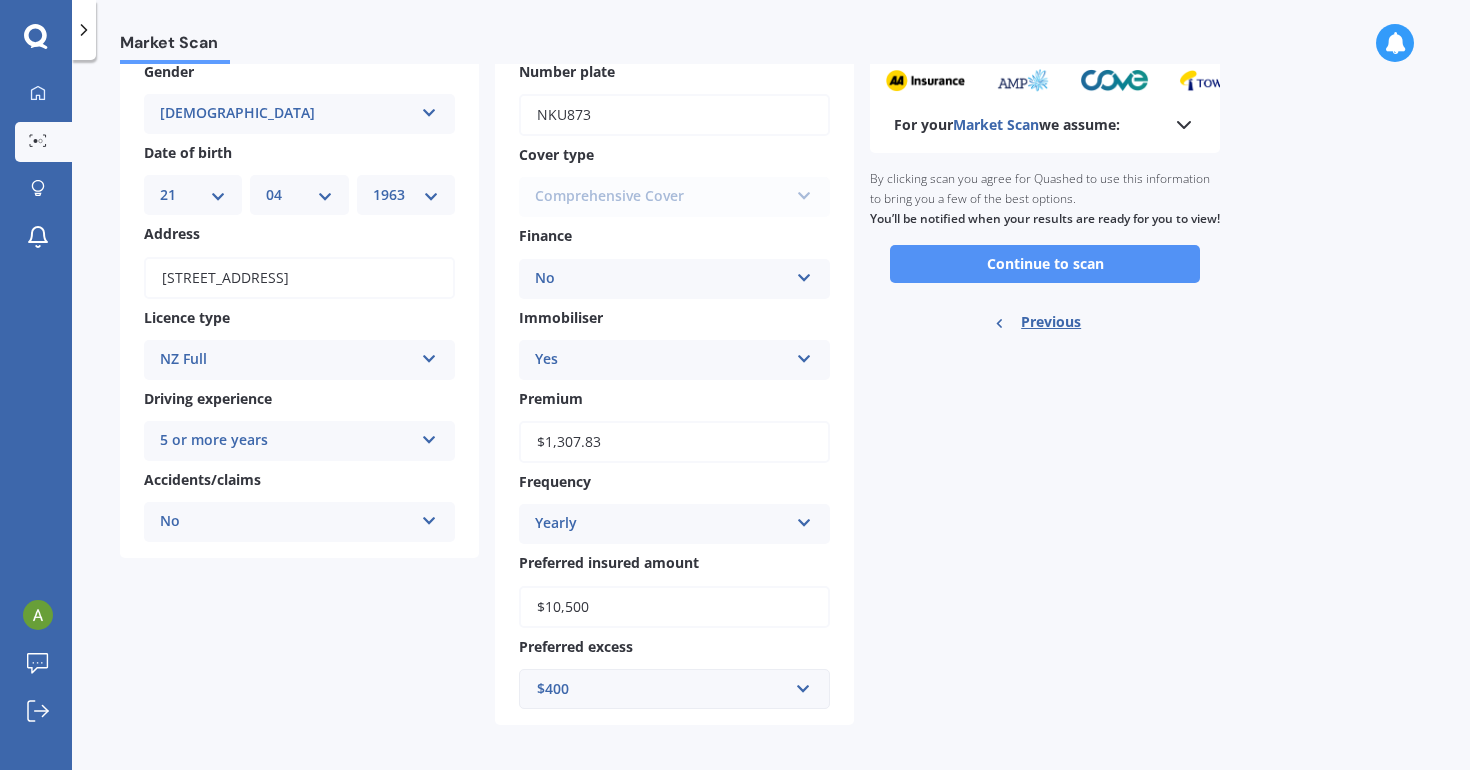 scroll, scrollTop: 94, scrollLeft: 0, axis: vertical 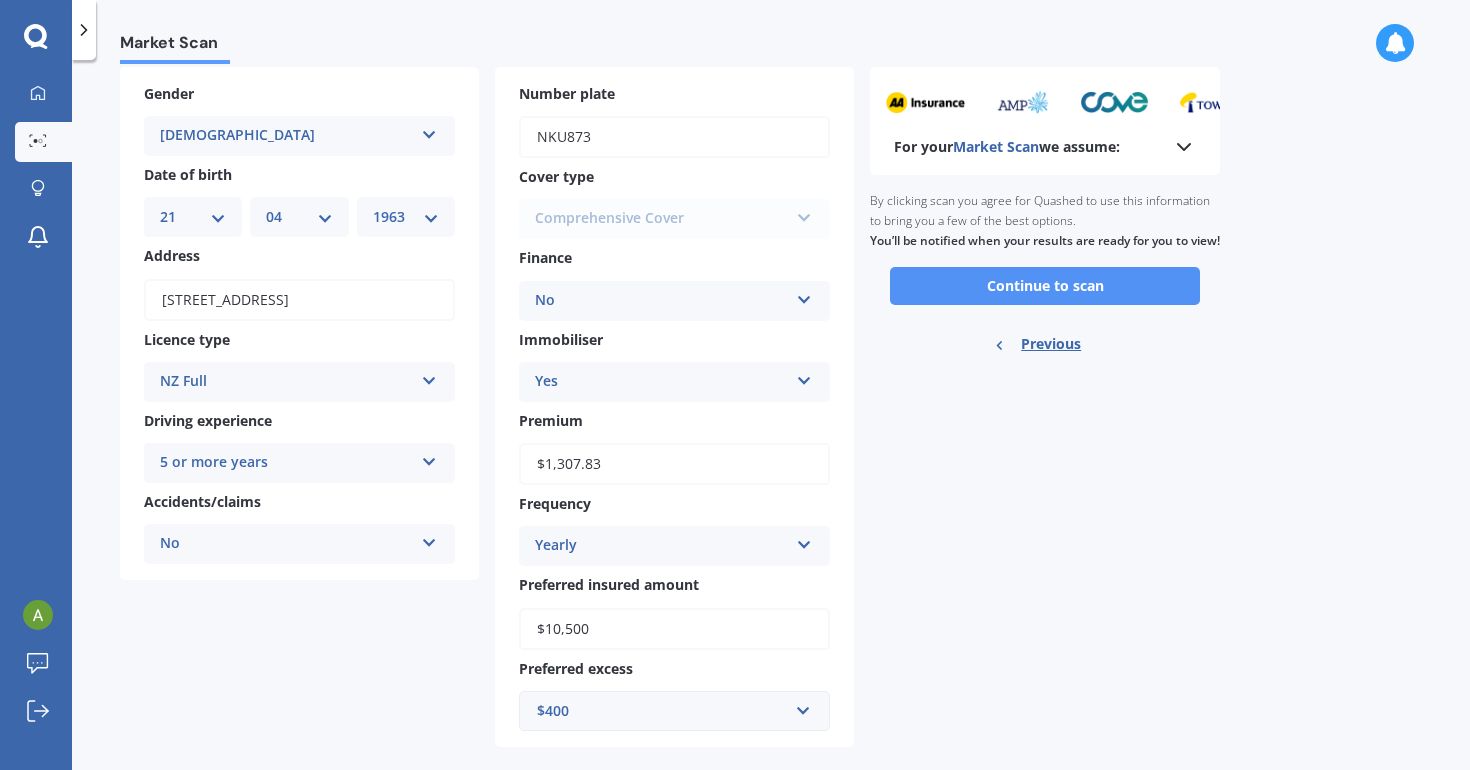 click on "Continue to scan" at bounding box center (1045, 286) 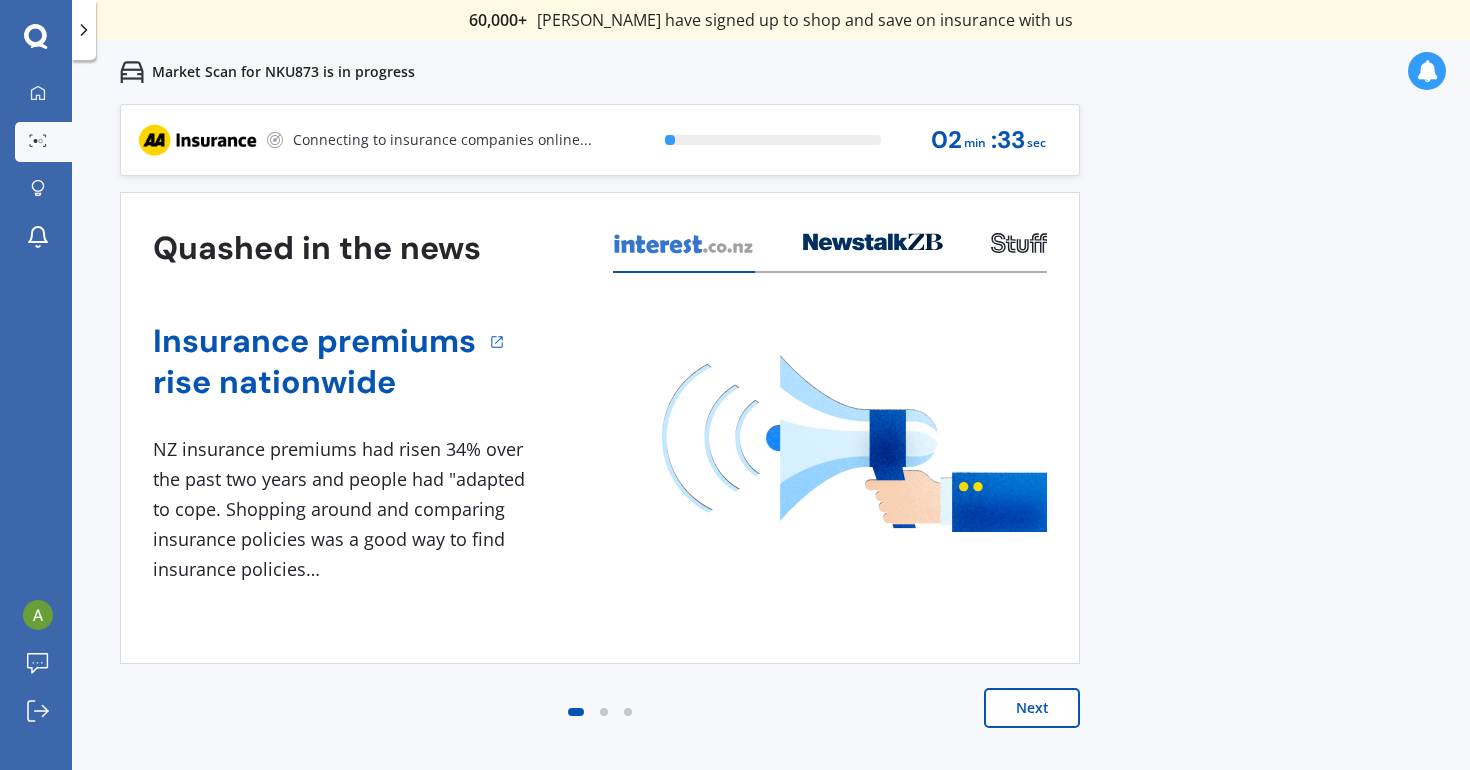 scroll, scrollTop: 0, scrollLeft: 0, axis: both 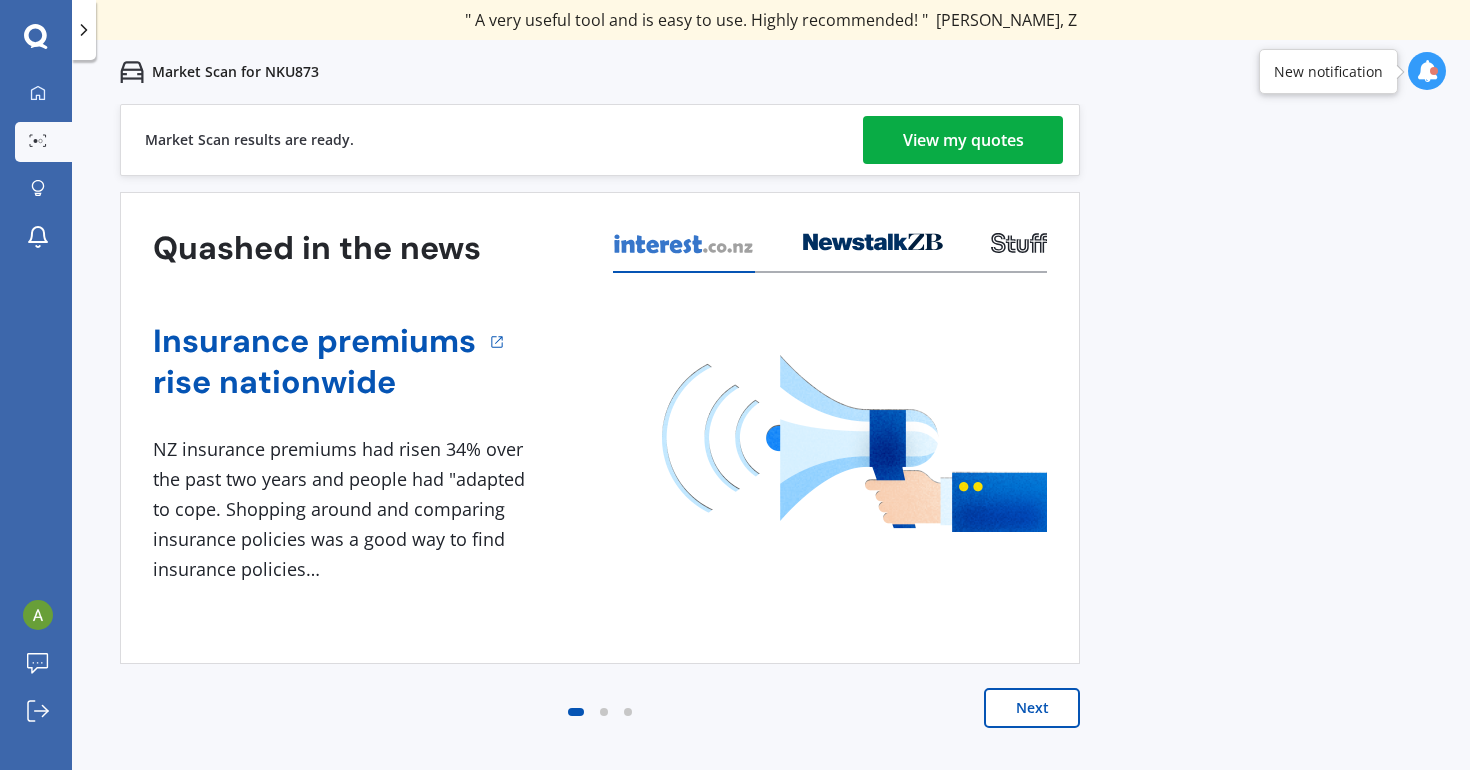 click on "View my quotes" at bounding box center [963, 140] 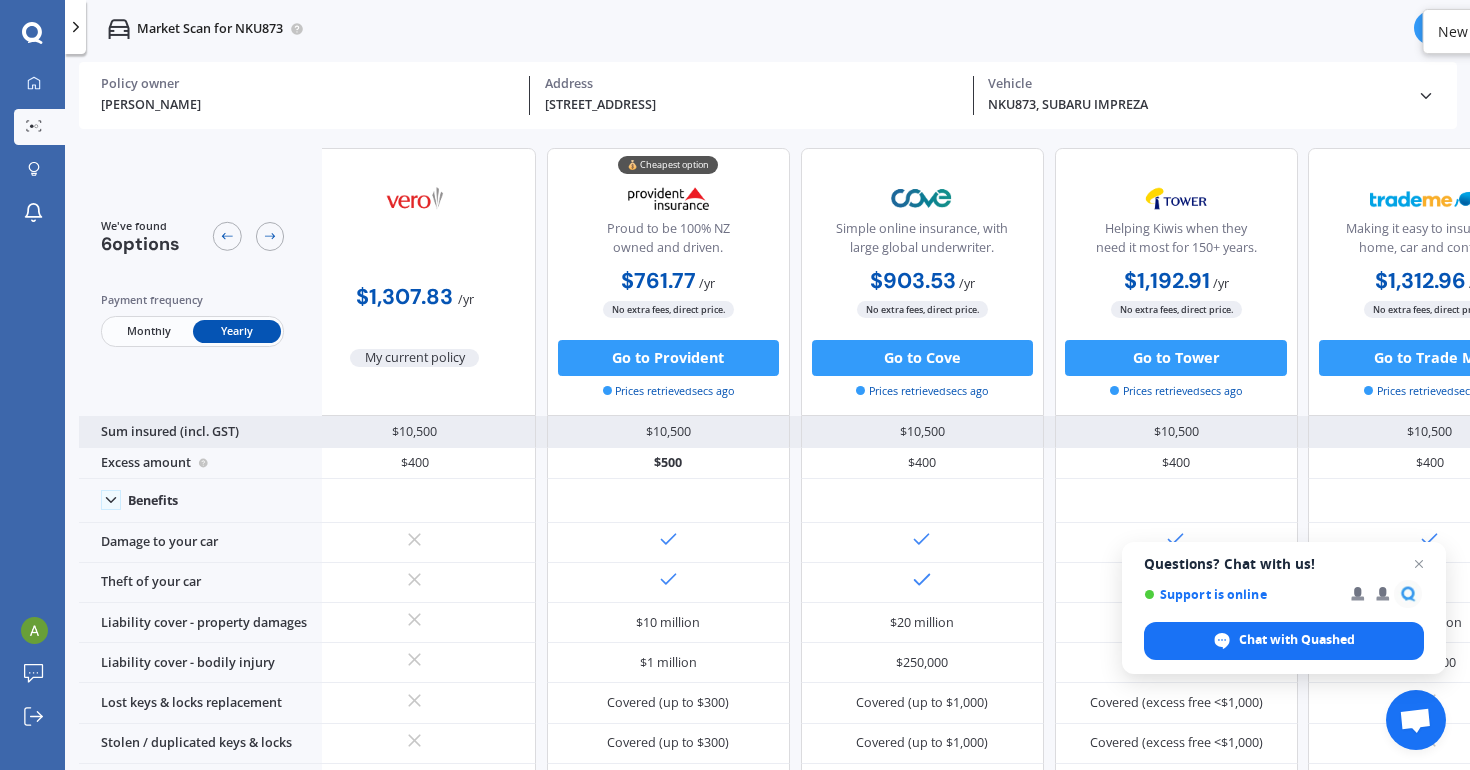 scroll, scrollTop: 0, scrollLeft: 31, axis: horizontal 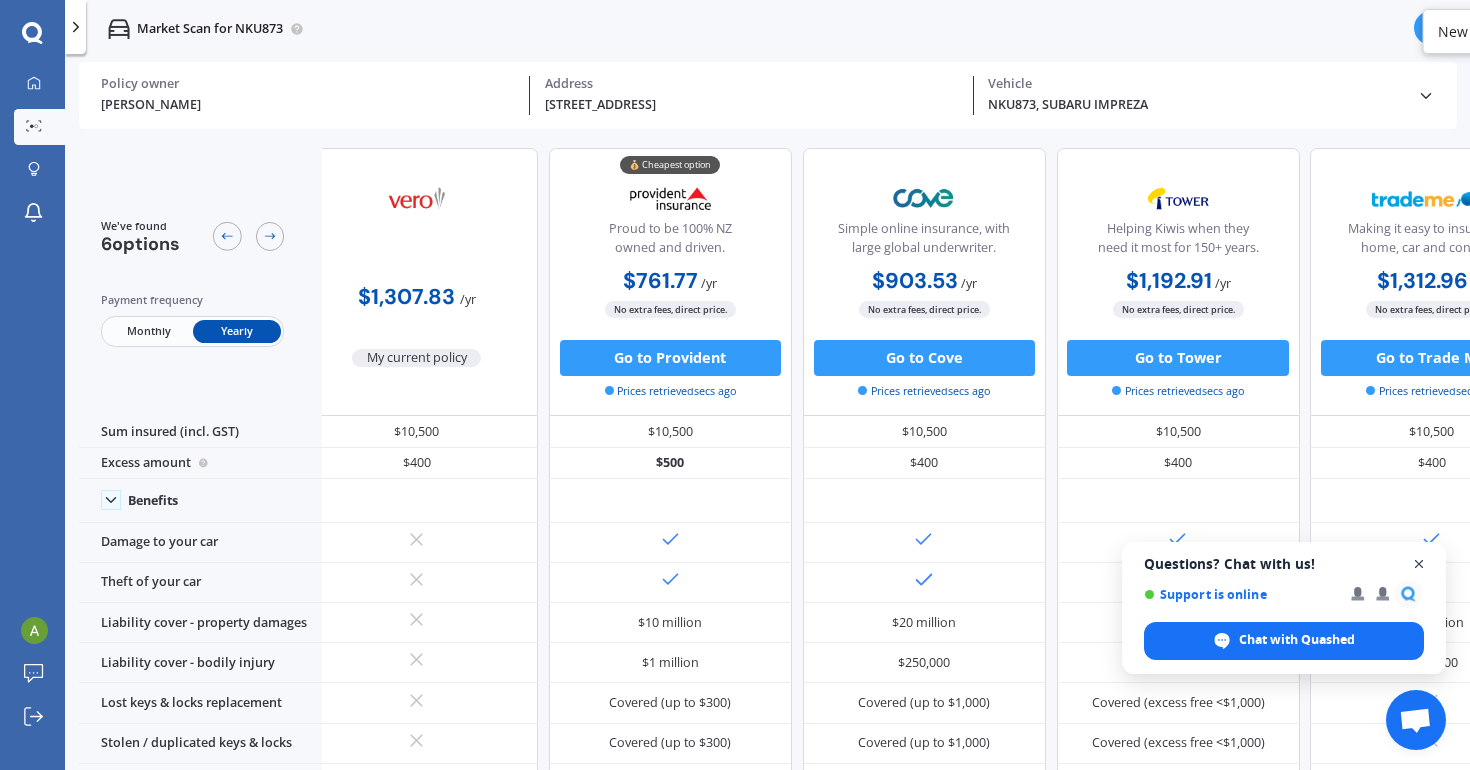 click at bounding box center (1419, 564) 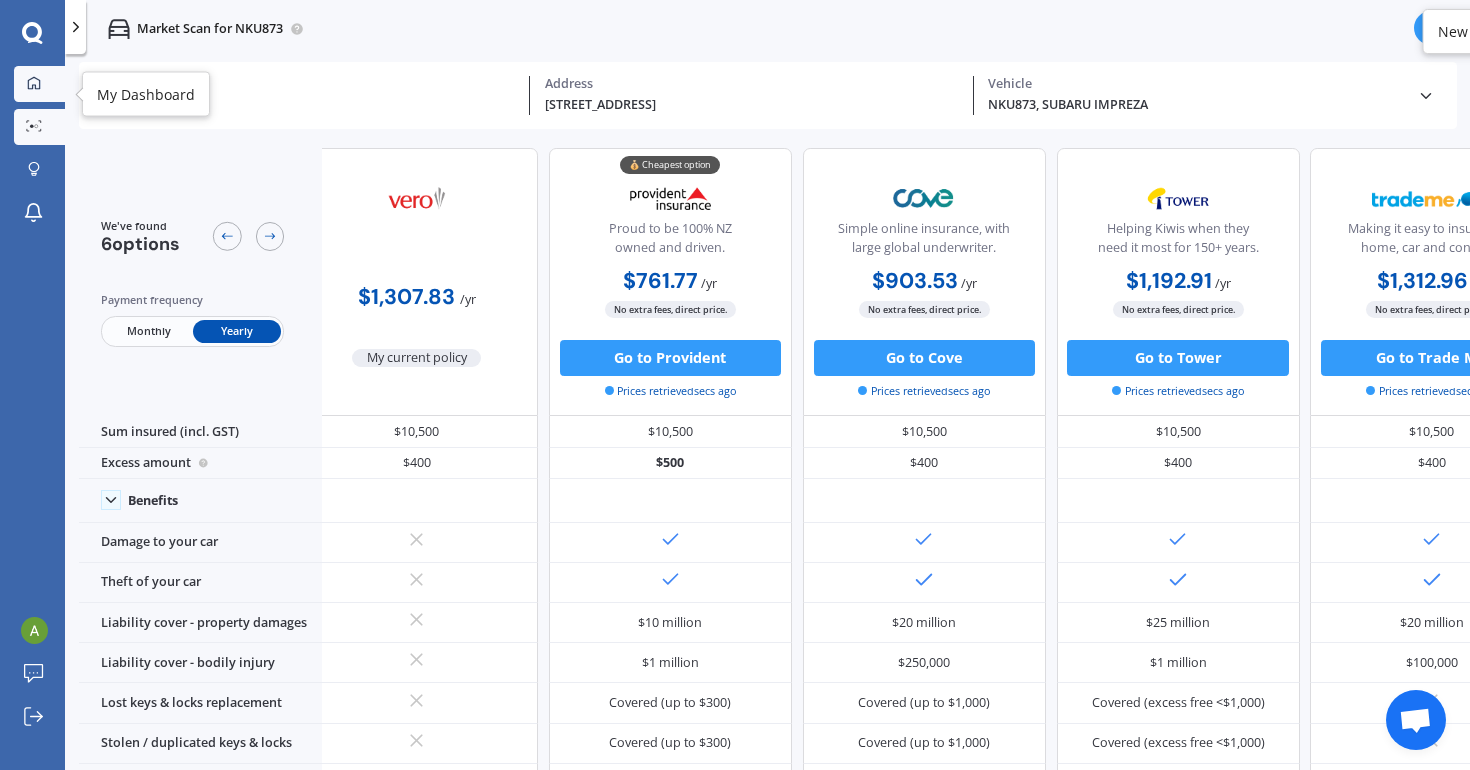 click 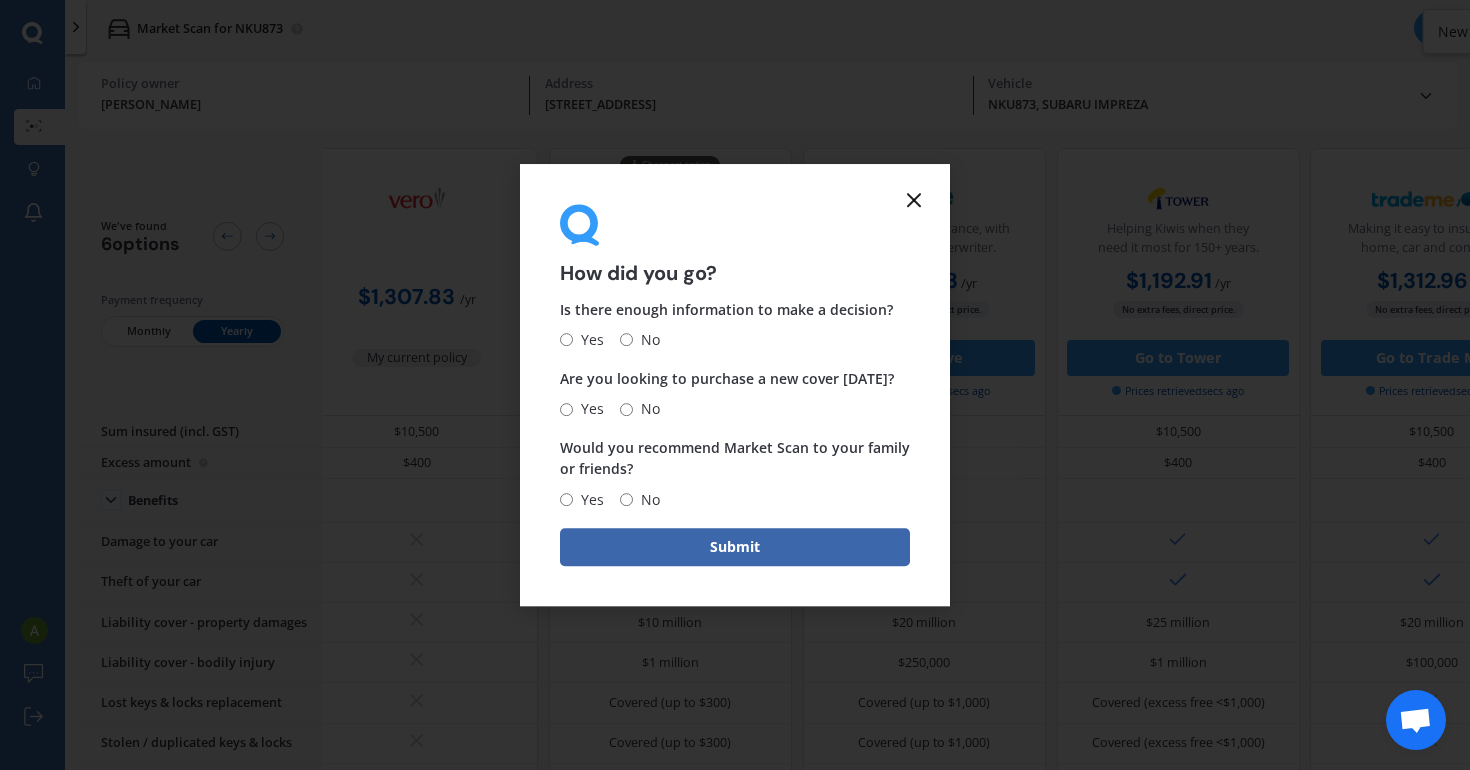 click 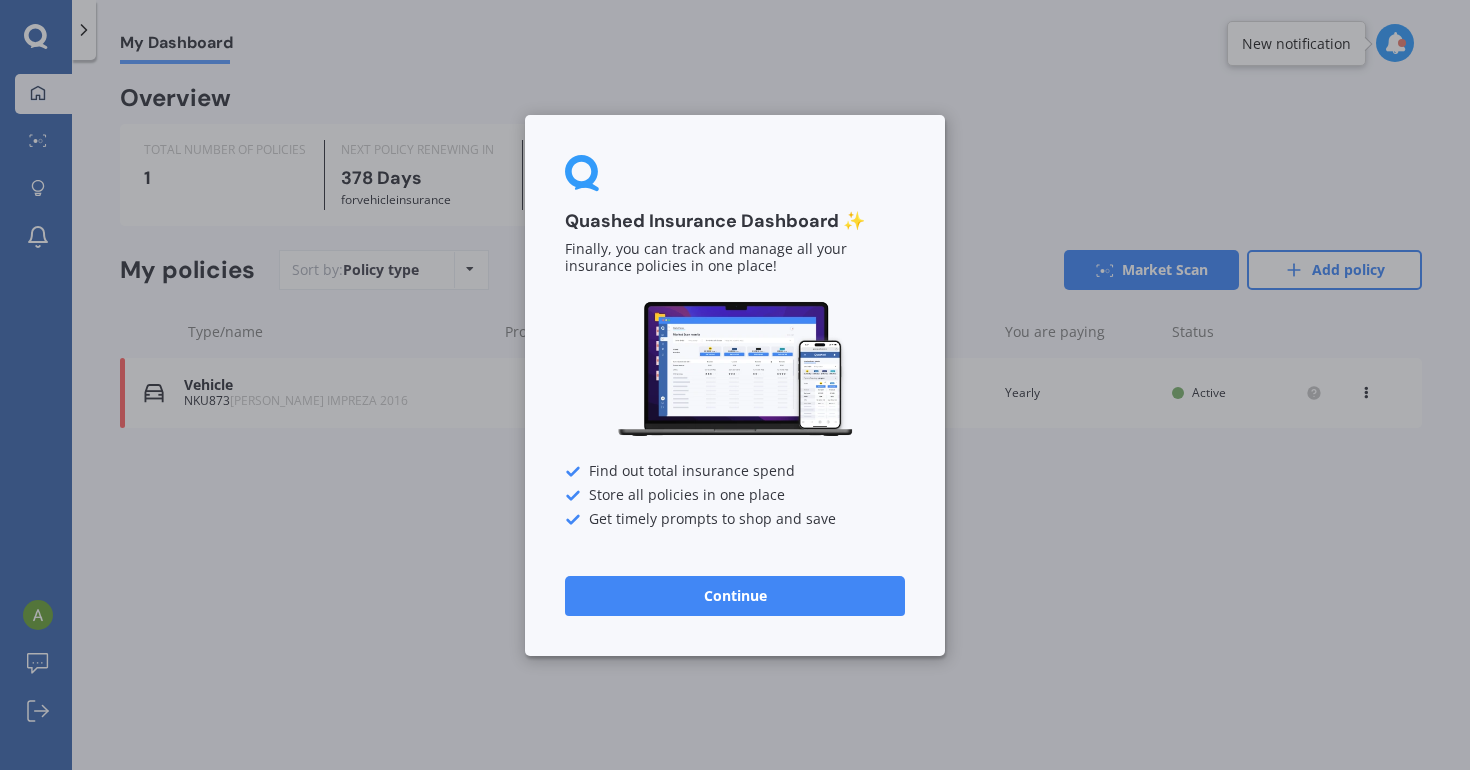 click on "Continue" at bounding box center (735, 595) 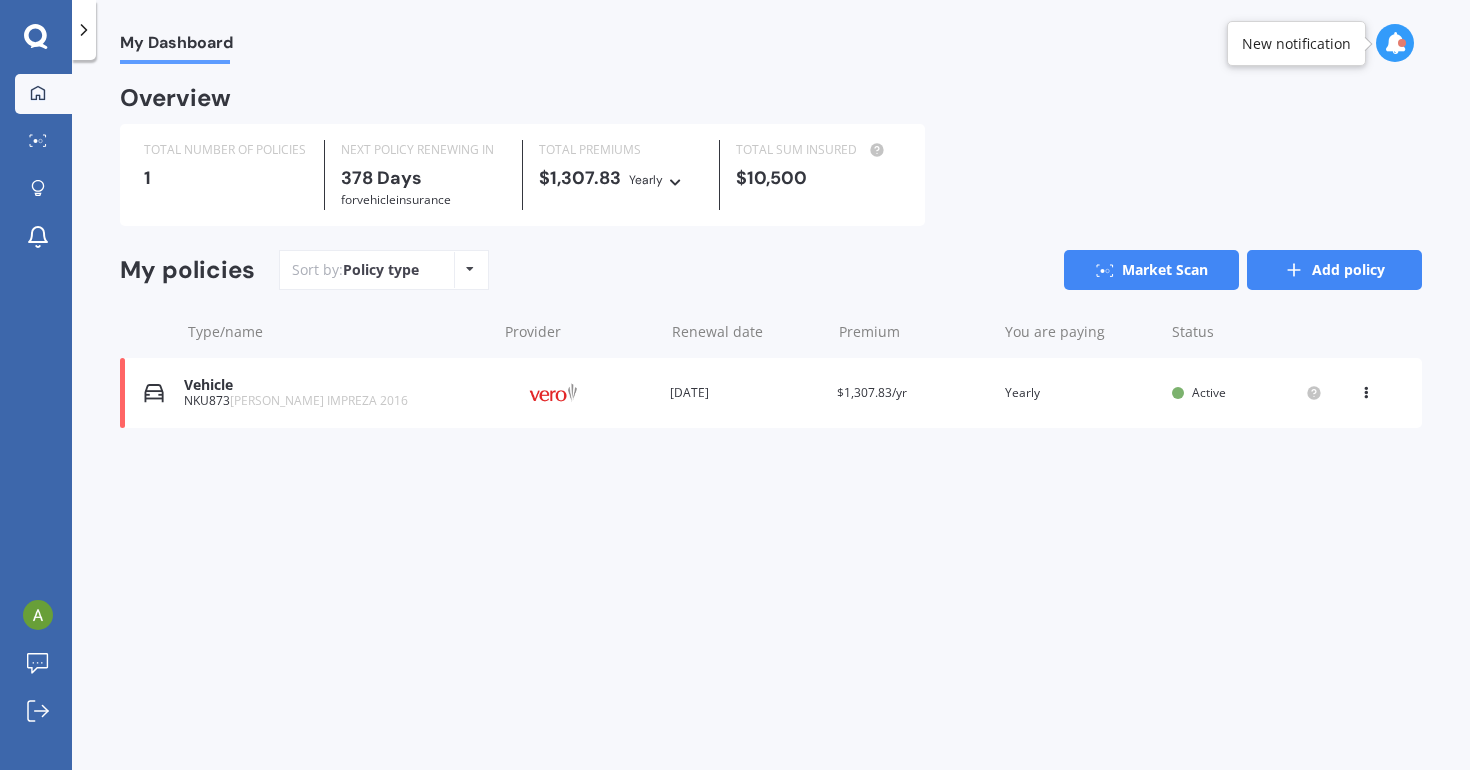 click on "Add policy" at bounding box center [1334, 270] 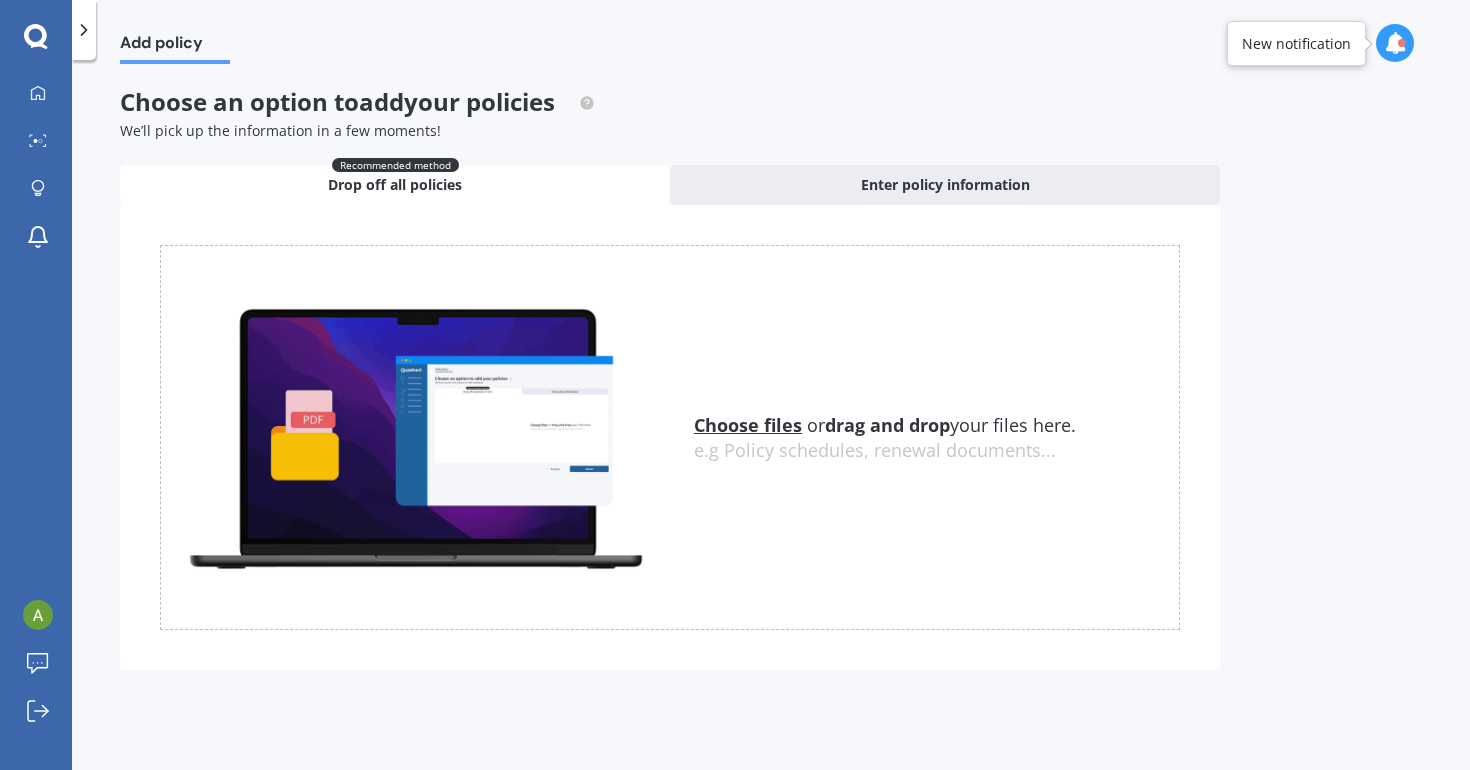 click on "Choose files" at bounding box center [748, 425] 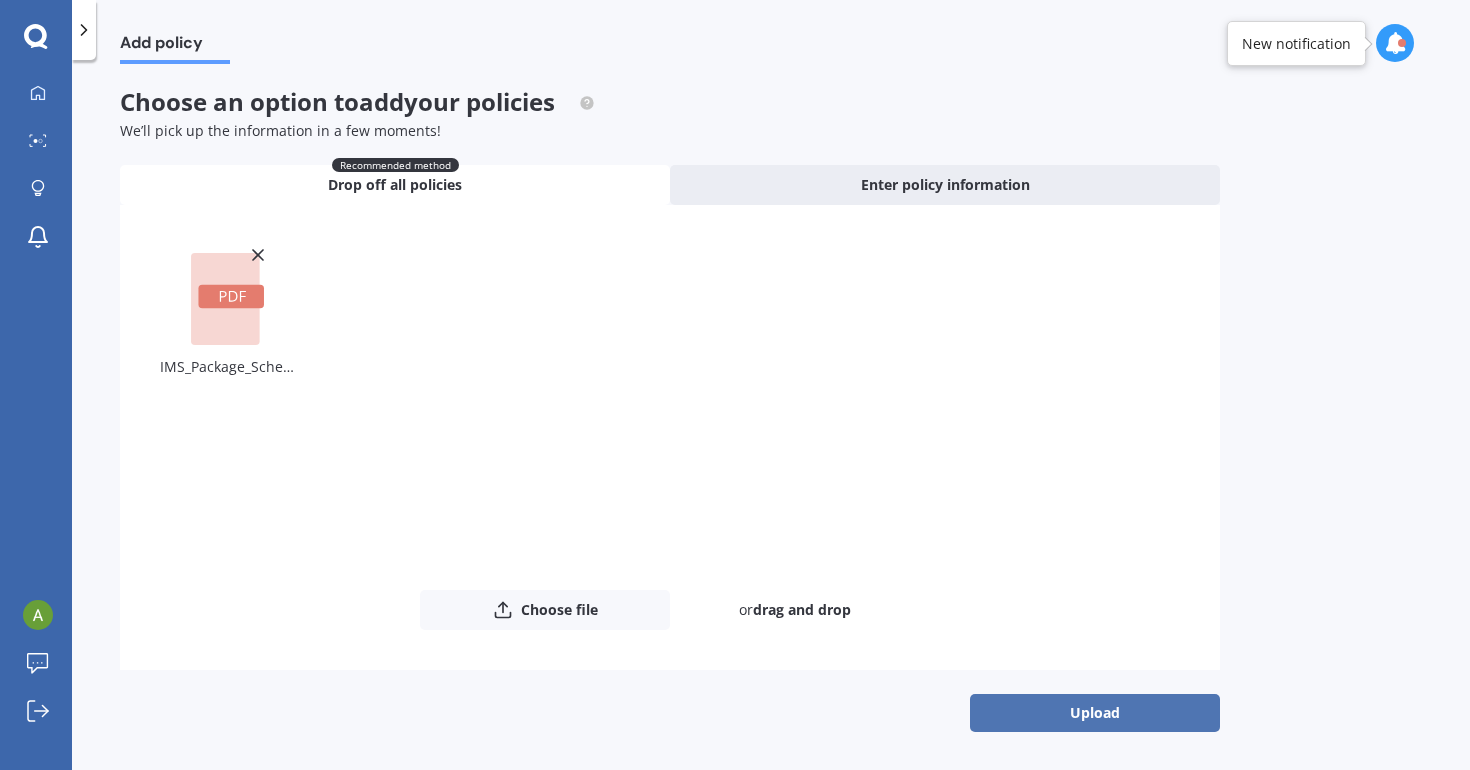 click on "Upload" at bounding box center [1095, 713] 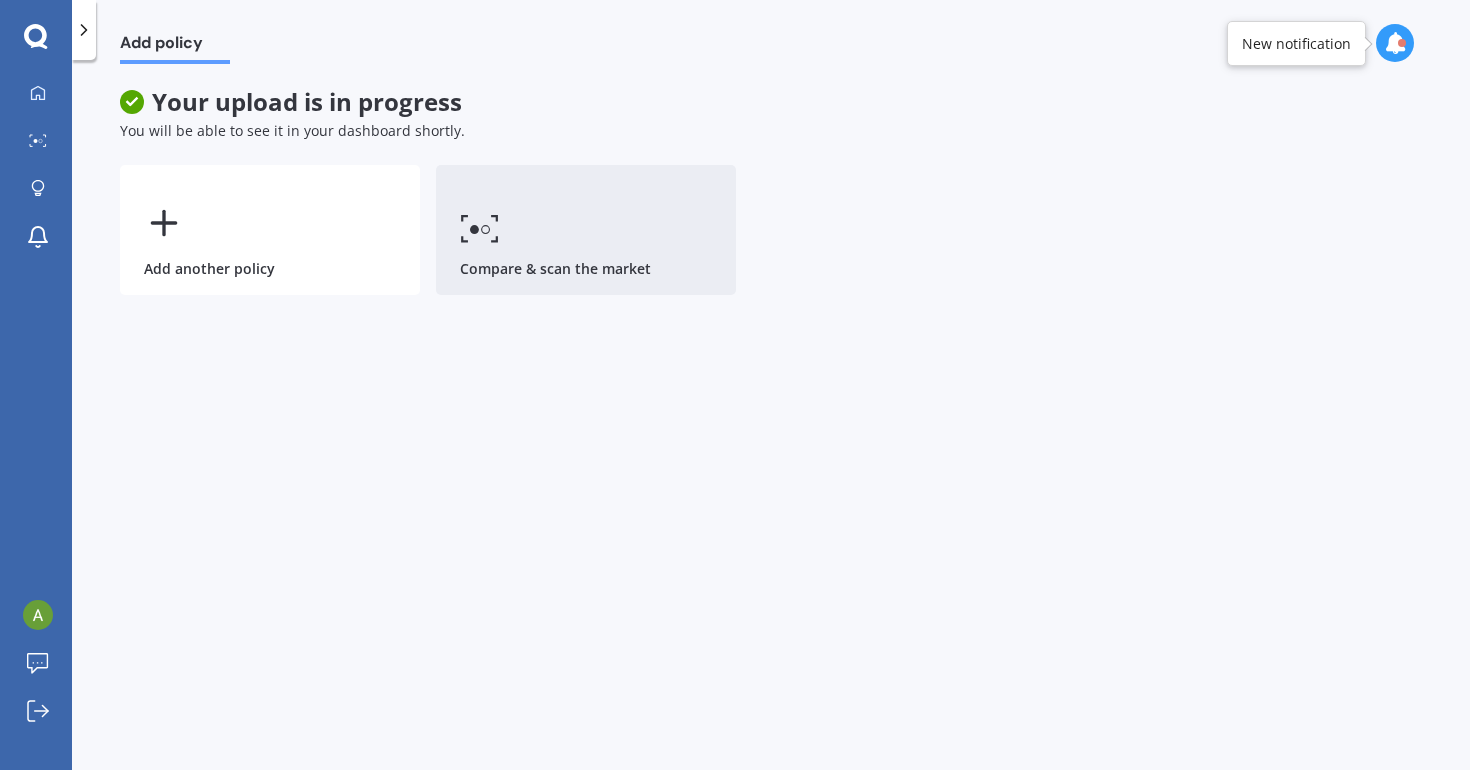 click on "Compare & scan the market" at bounding box center (586, 230) 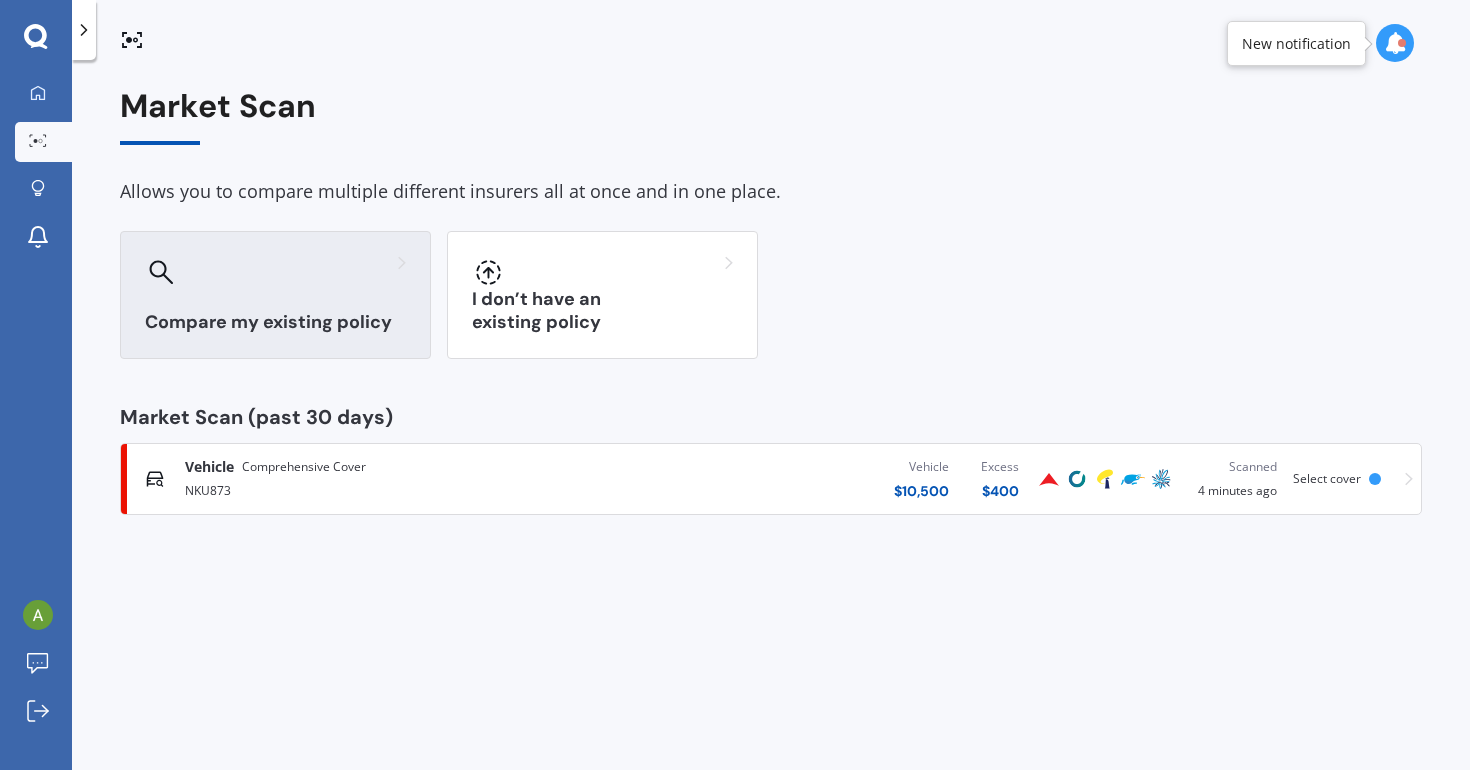 click on "Compare my existing policy" at bounding box center (275, 322) 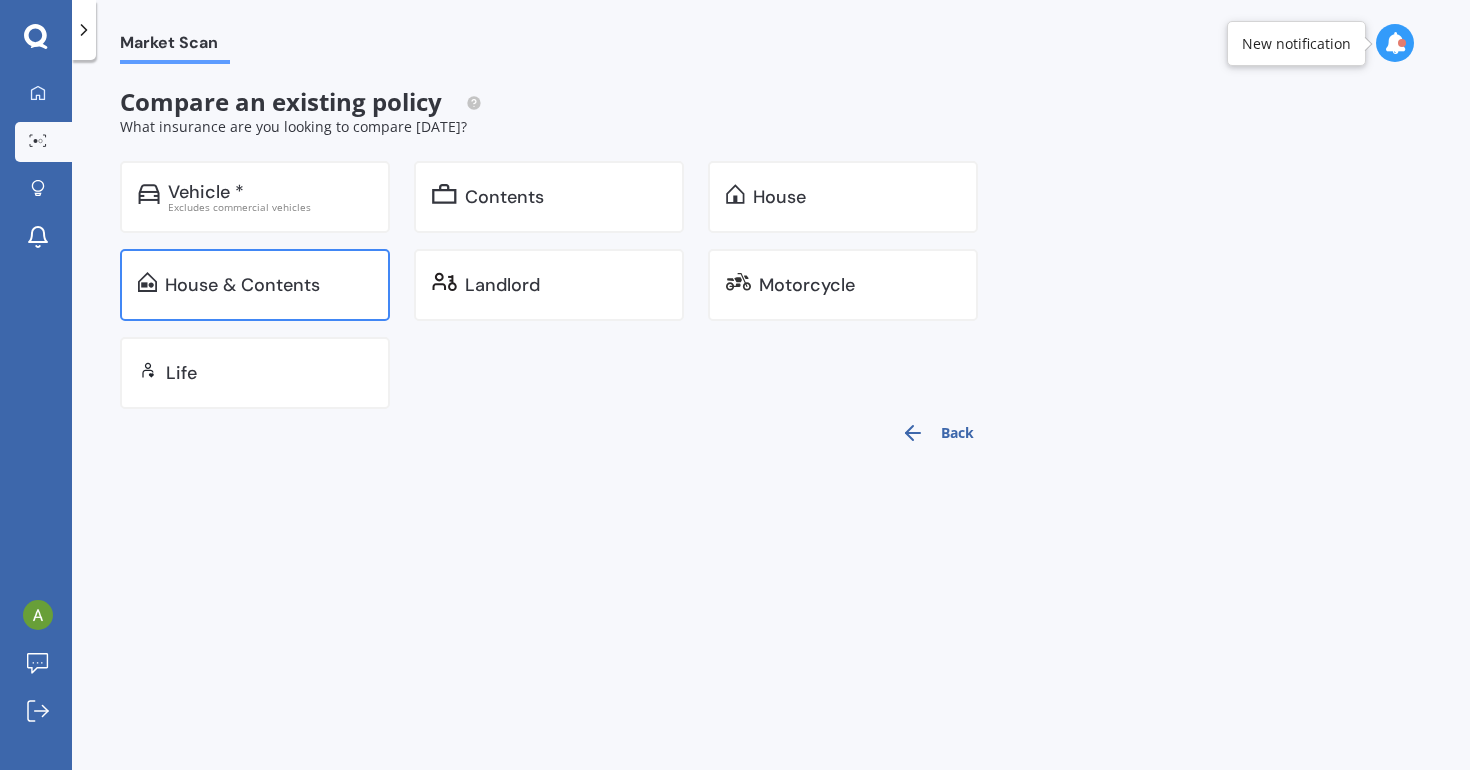 click on "House & Contents" at bounding box center [242, 285] 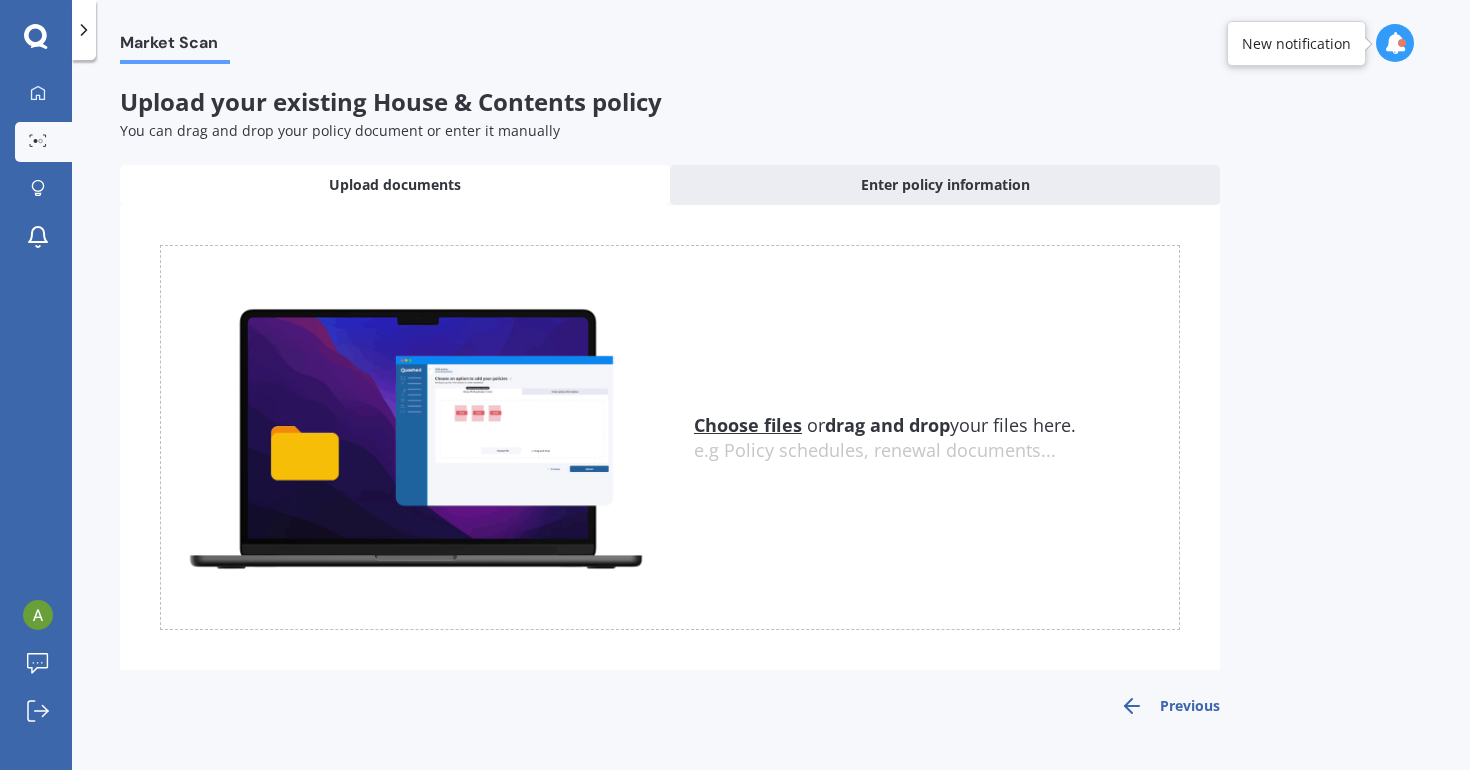 click on "Choose files" at bounding box center (748, 425) 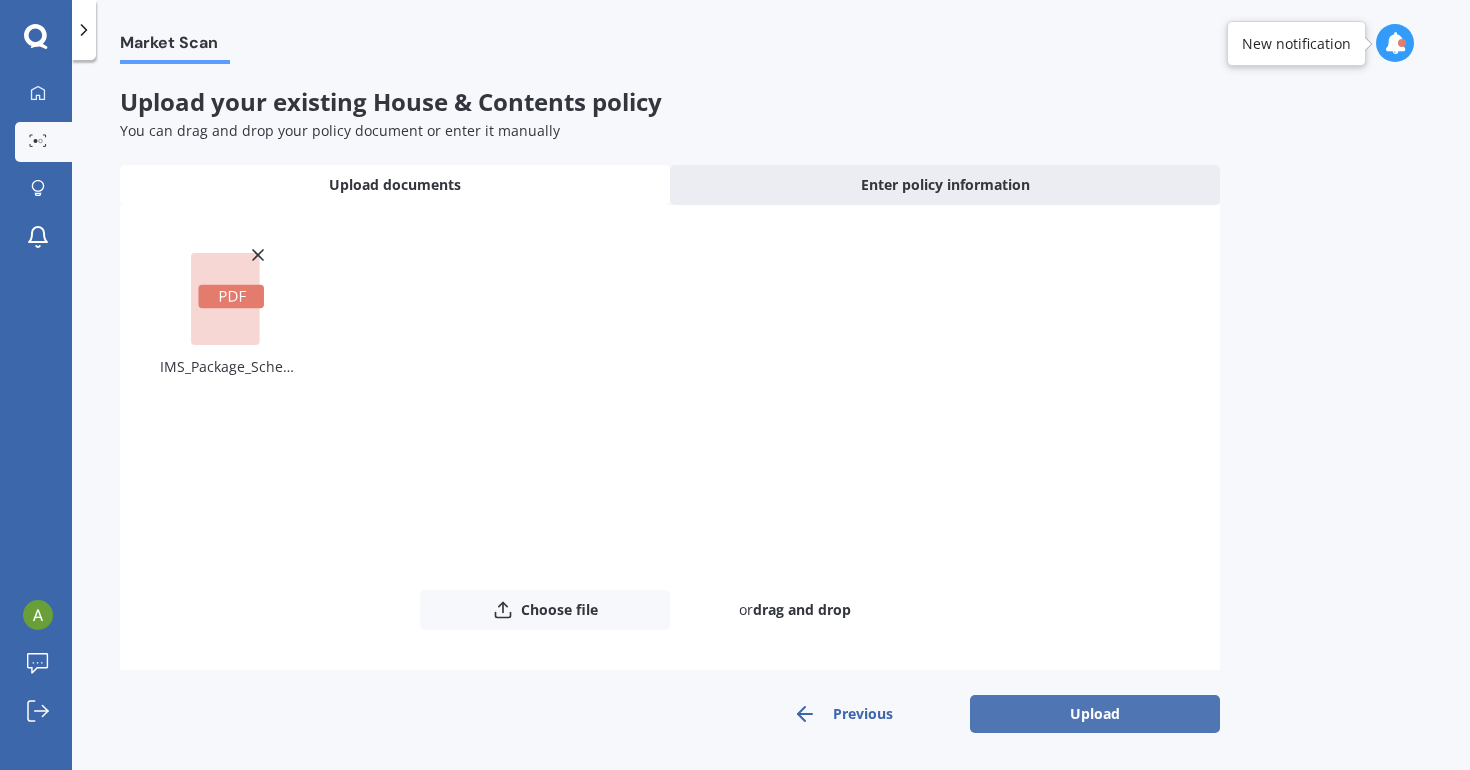 click on "Upload" at bounding box center (1095, 714) 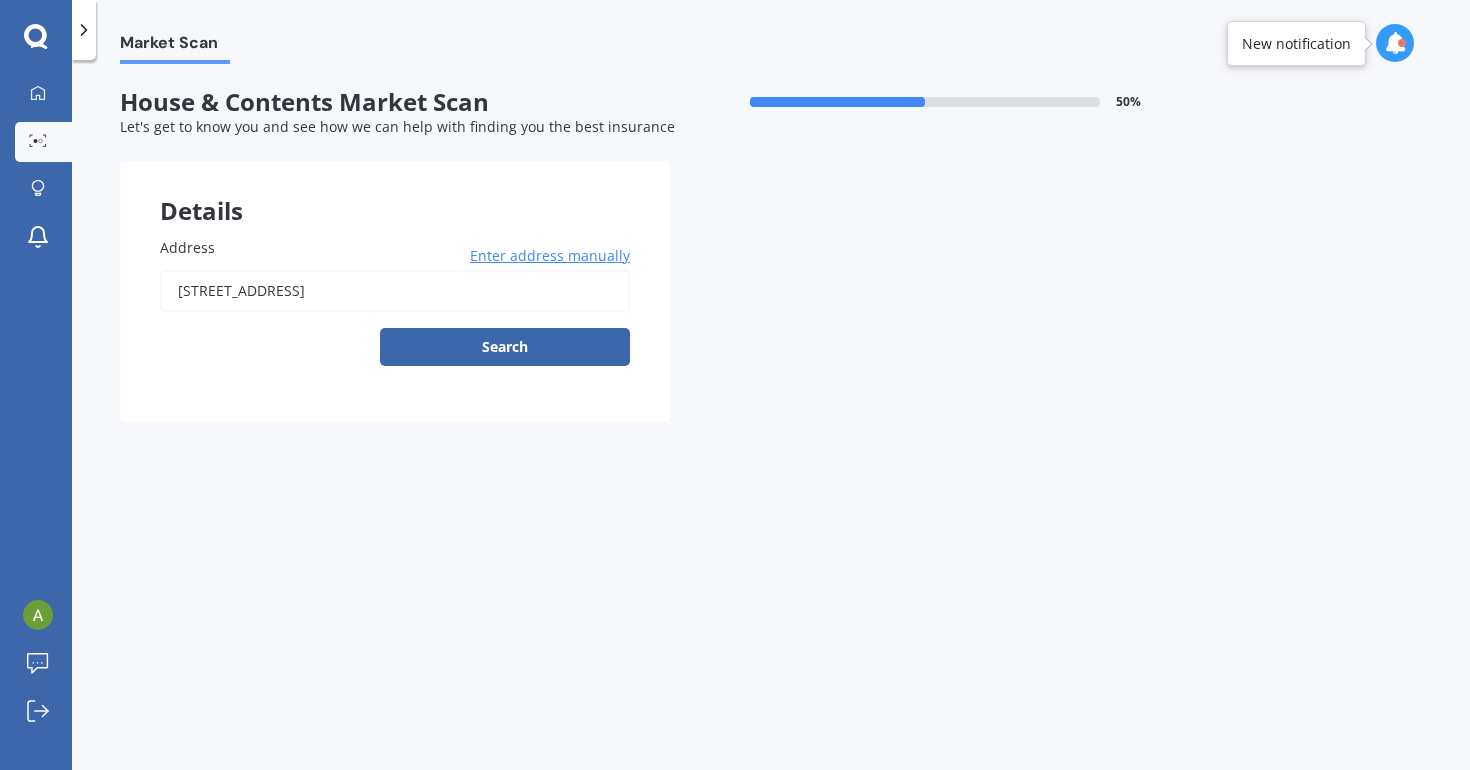click on "25 Grange Road, Mt Eden, Auckland" at bounding box center [395, 291] 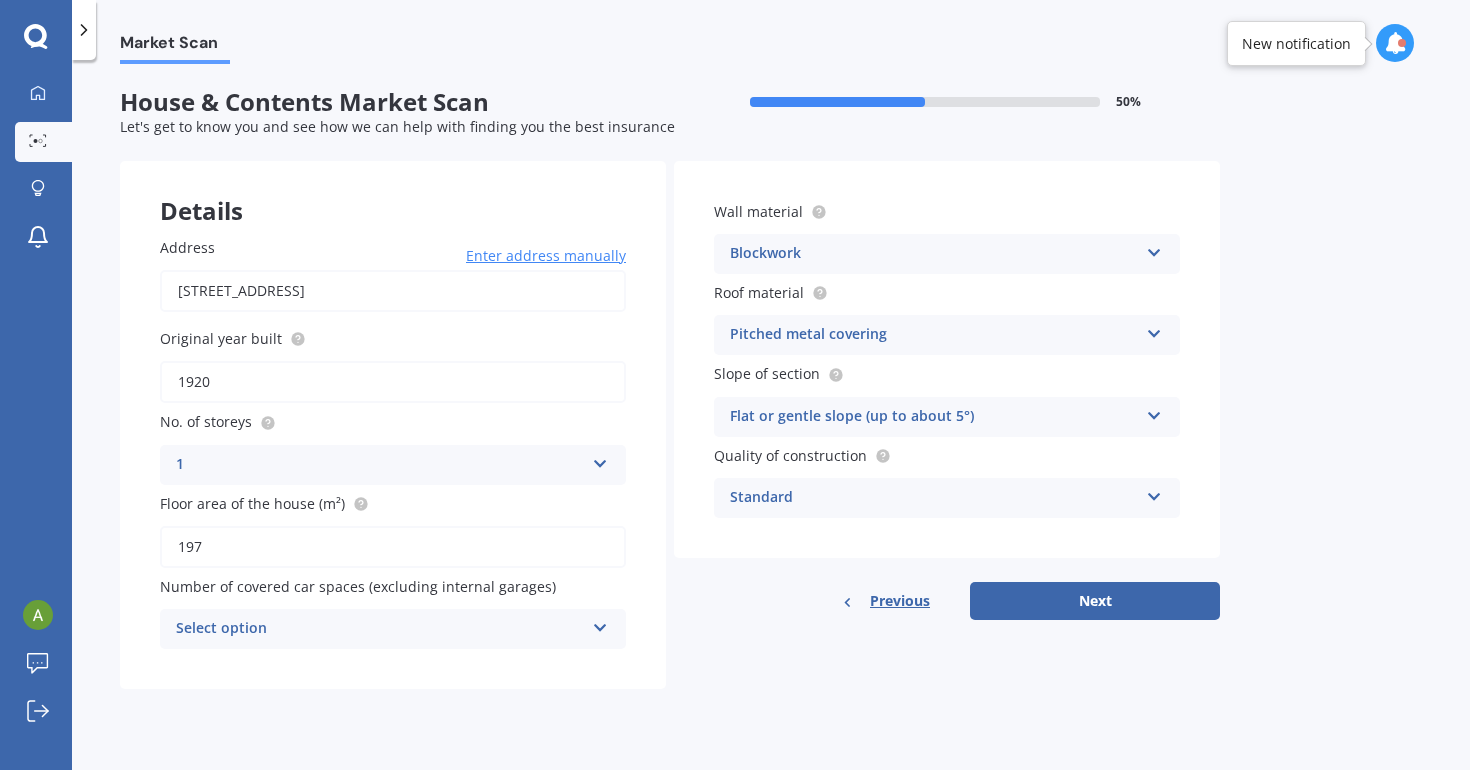 click on "1" at bounding box center (380, 465) 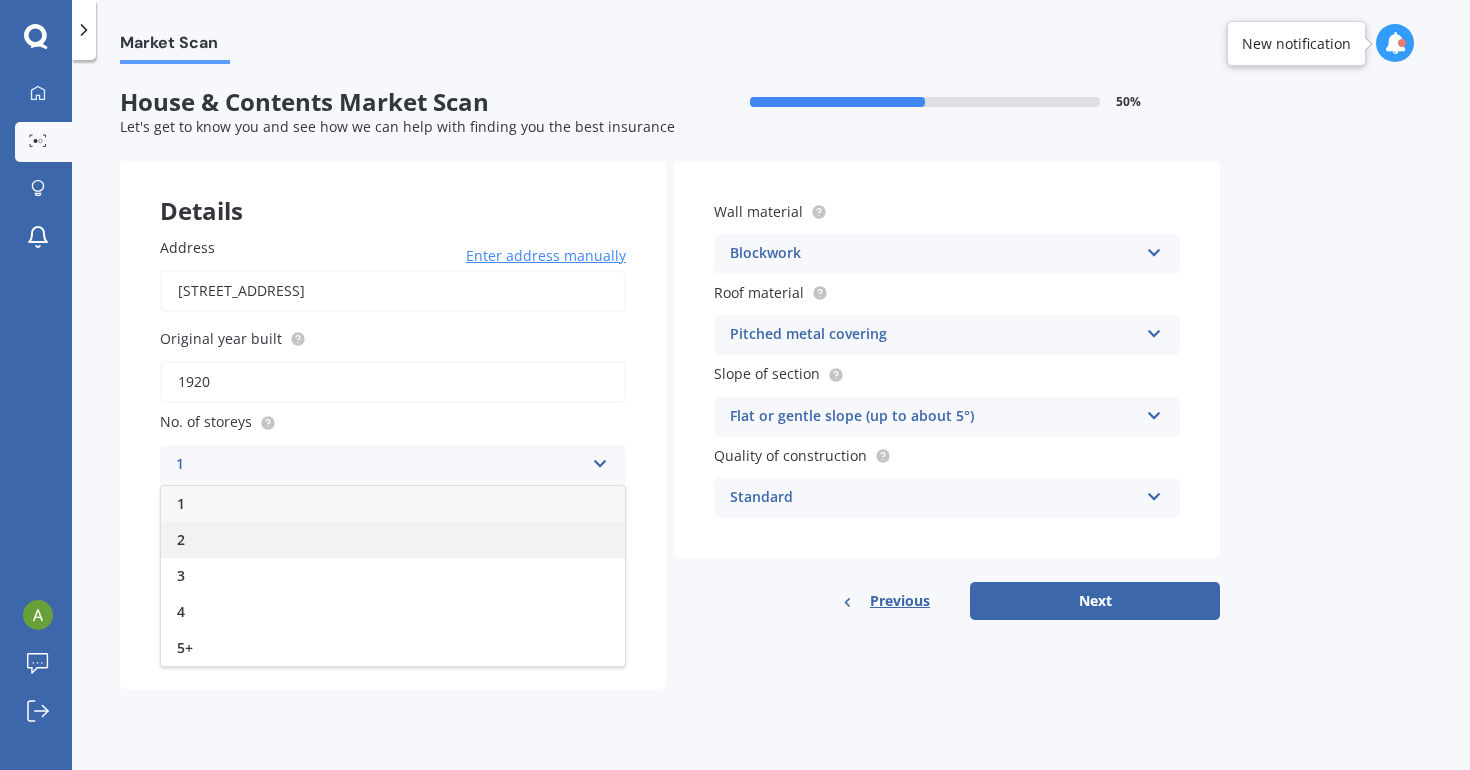 click on "2" at bounding box center [393, 540] 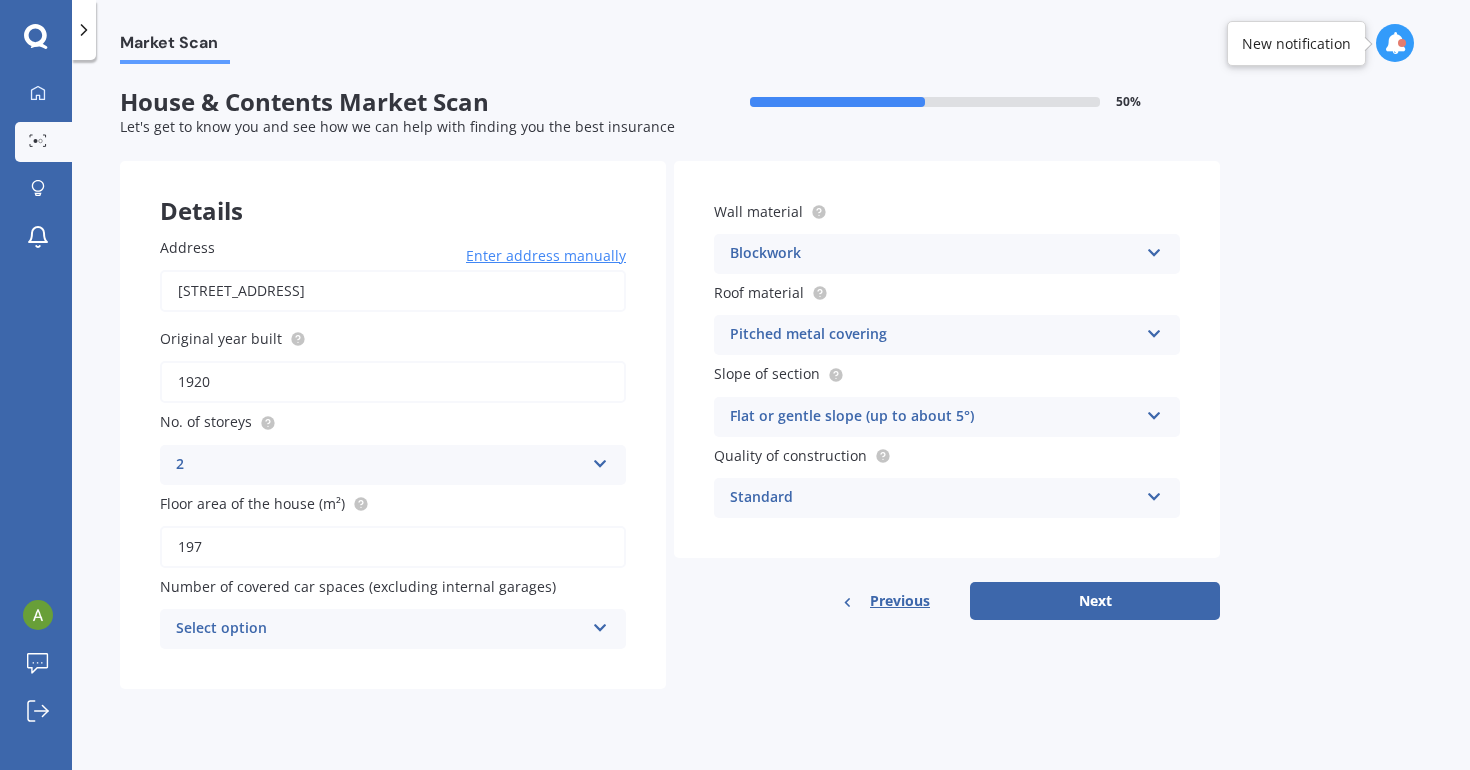 click on "197" at bounding box center (393, 547) 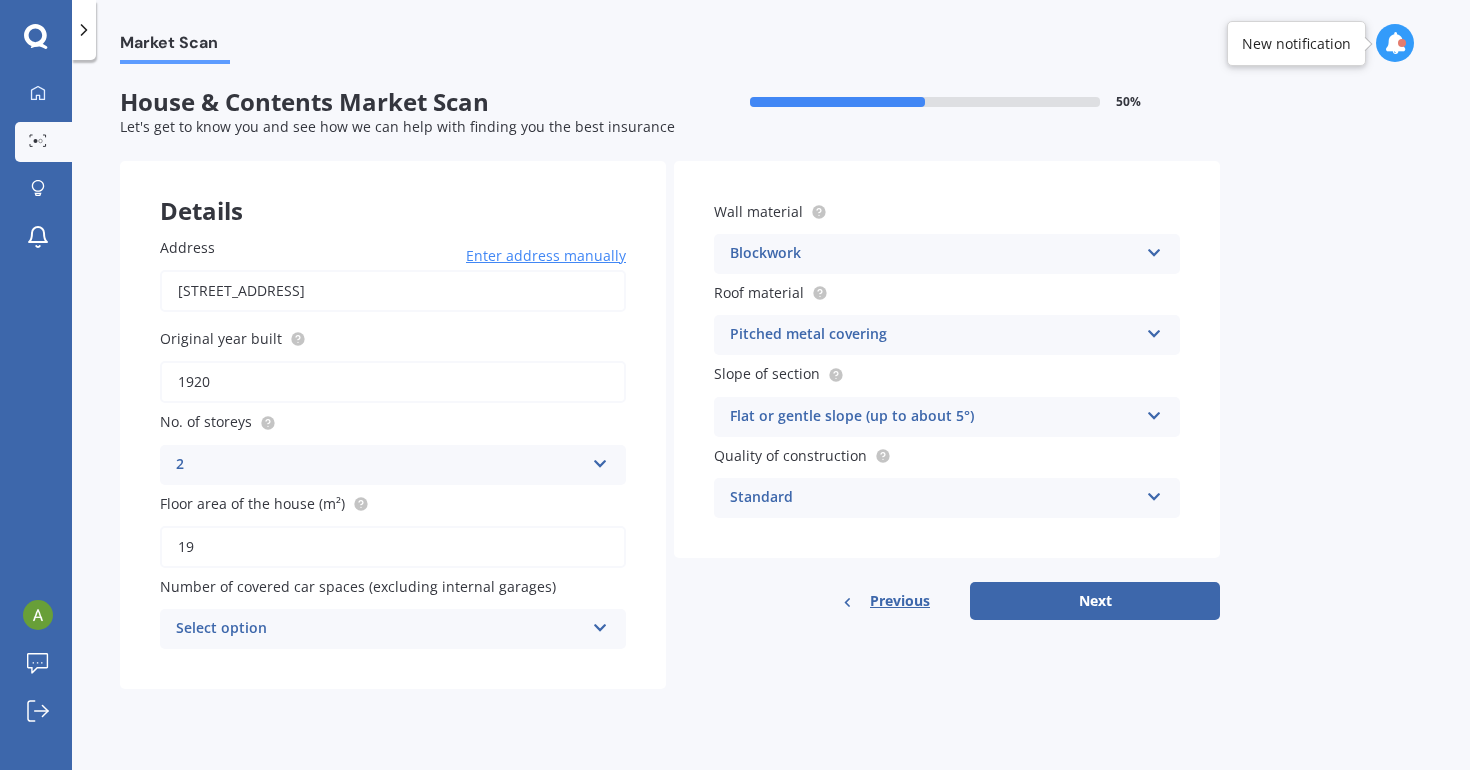 type on "1" 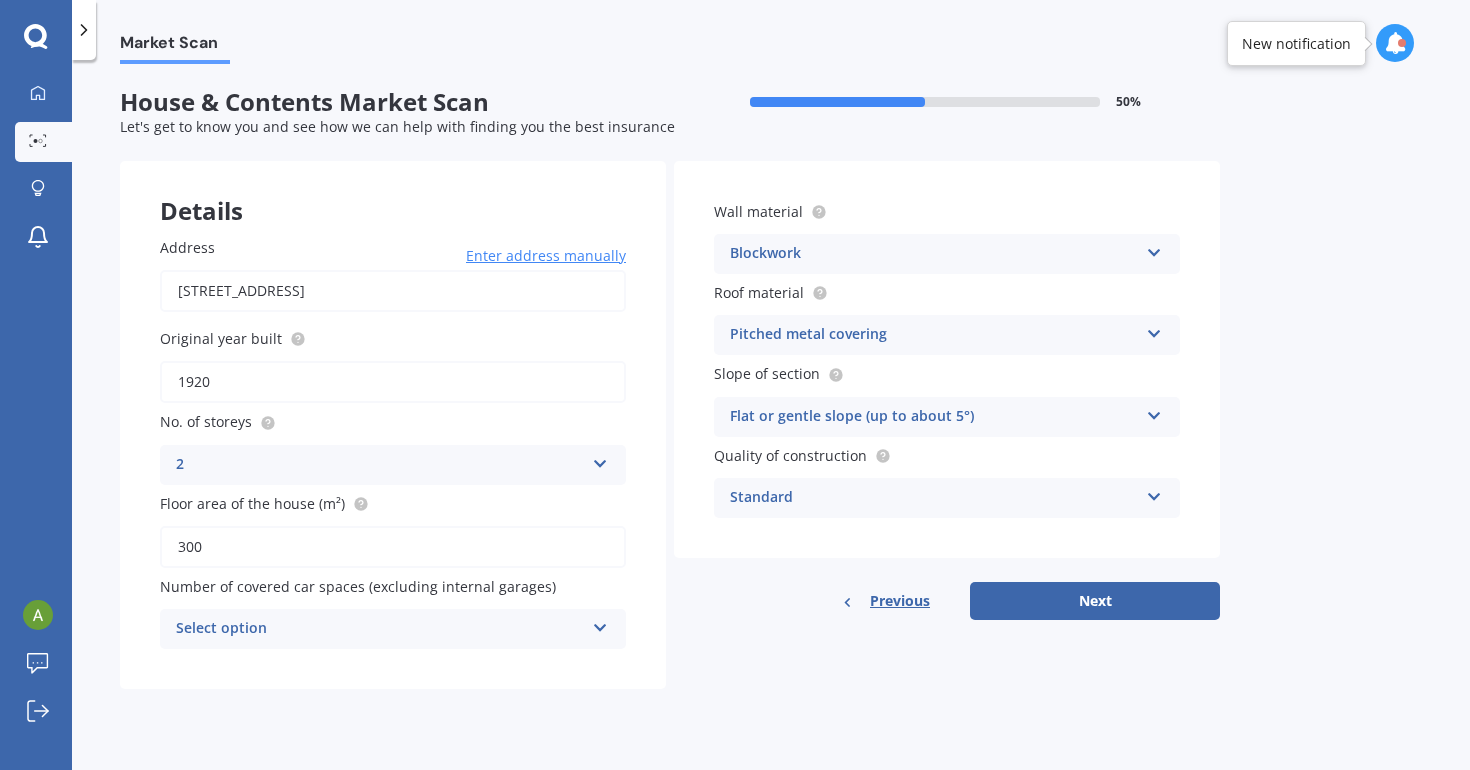 type on "300" 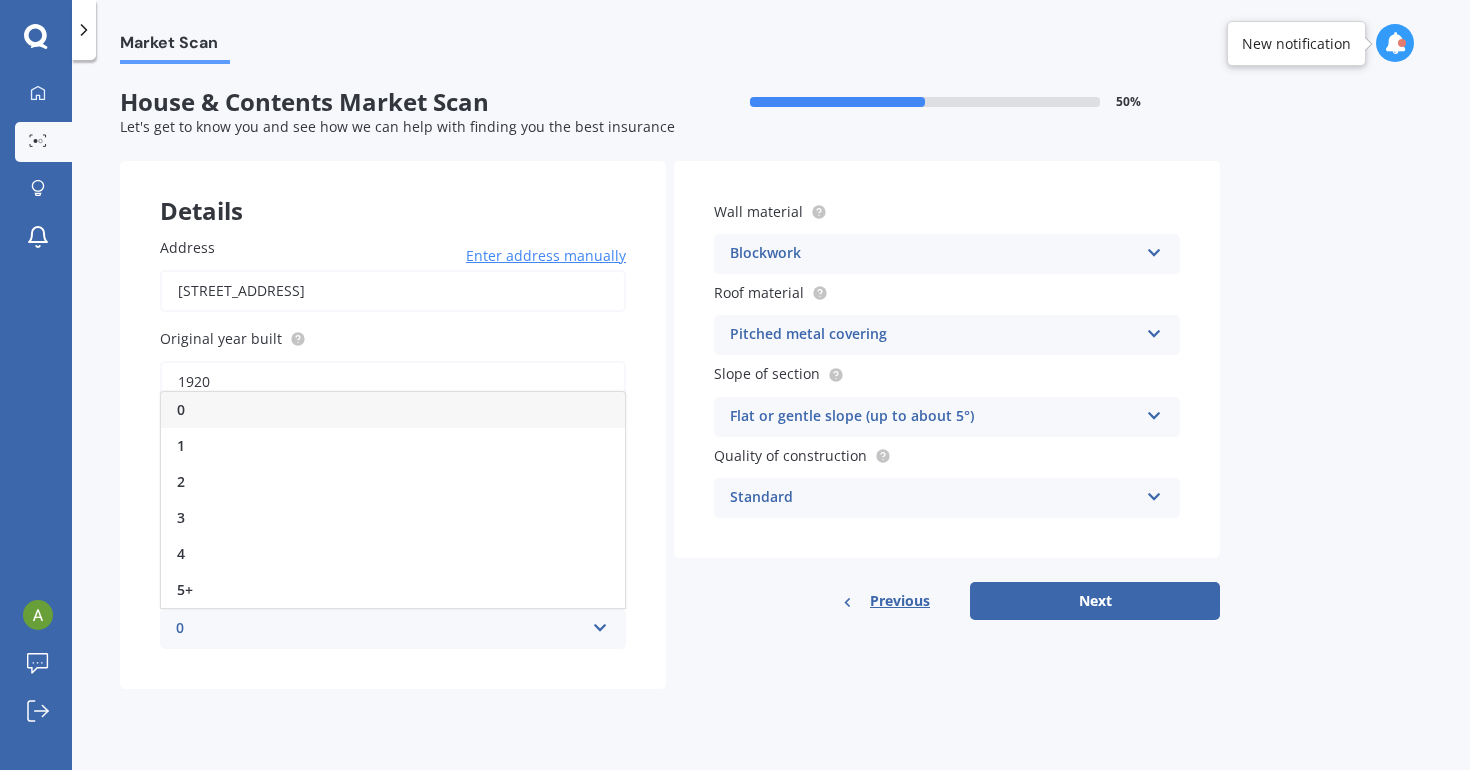 click on "0" at bounding box center (393, 410) 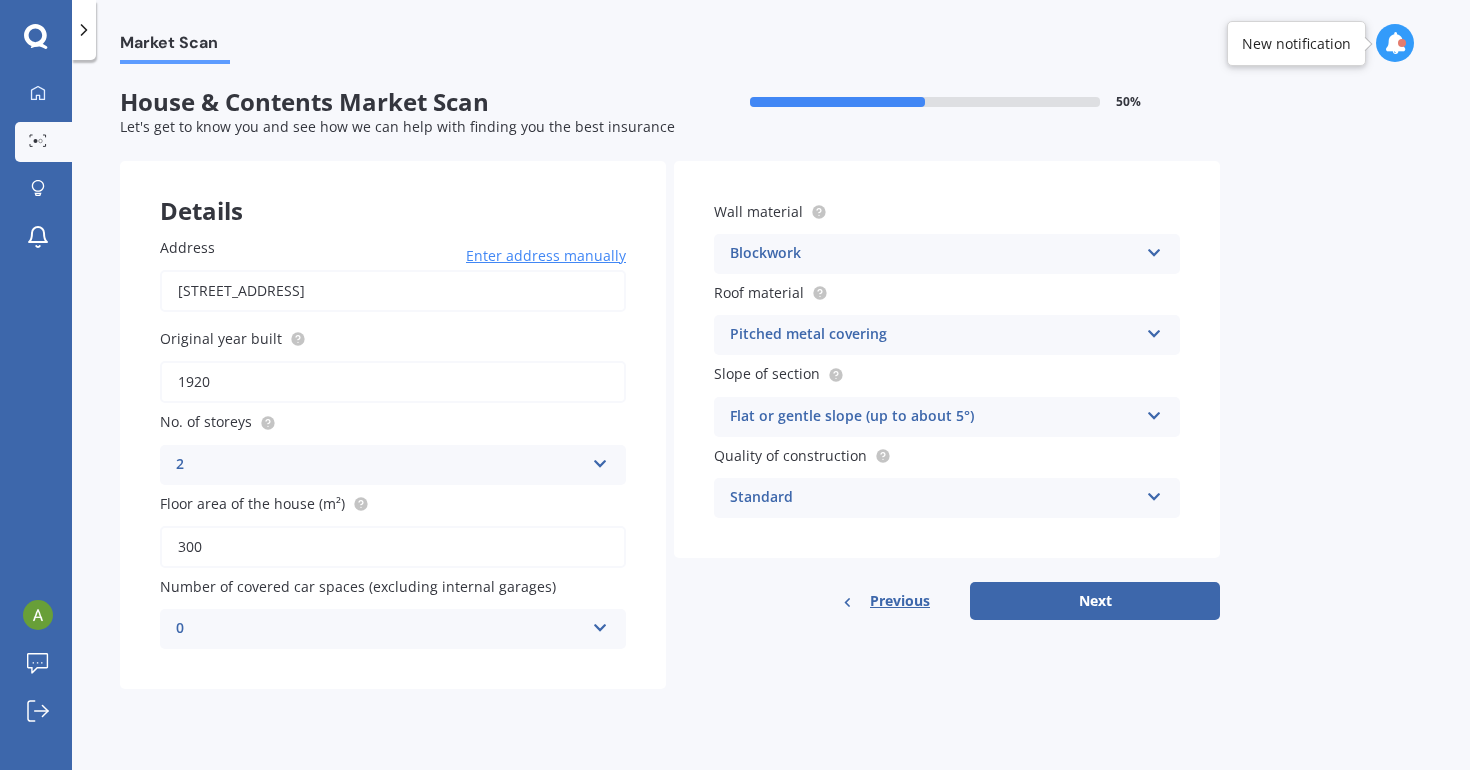 scroll, scrollTop: 0, scrollLeft: 0, axis: both 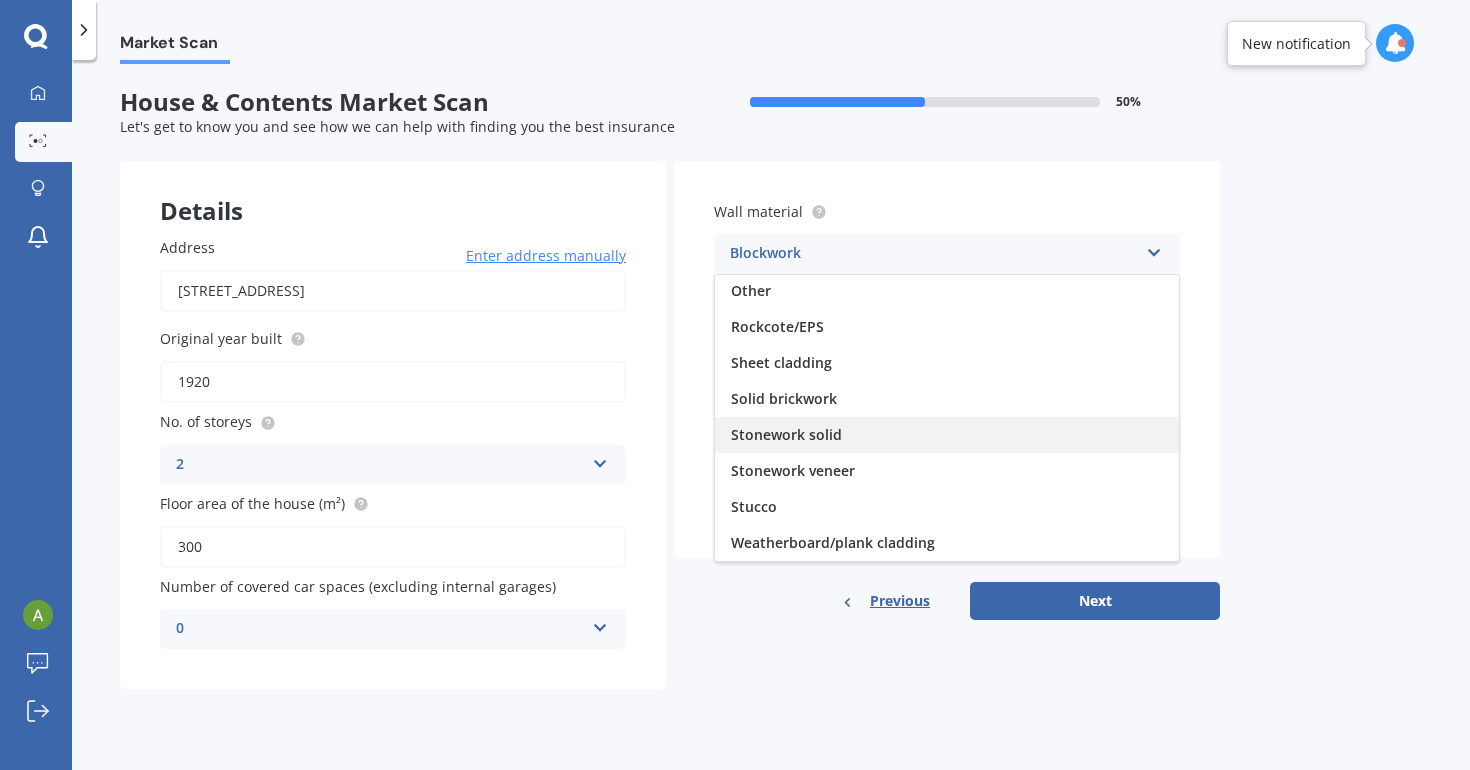 click on "Stonework solid" at bounding box center (947, 435) 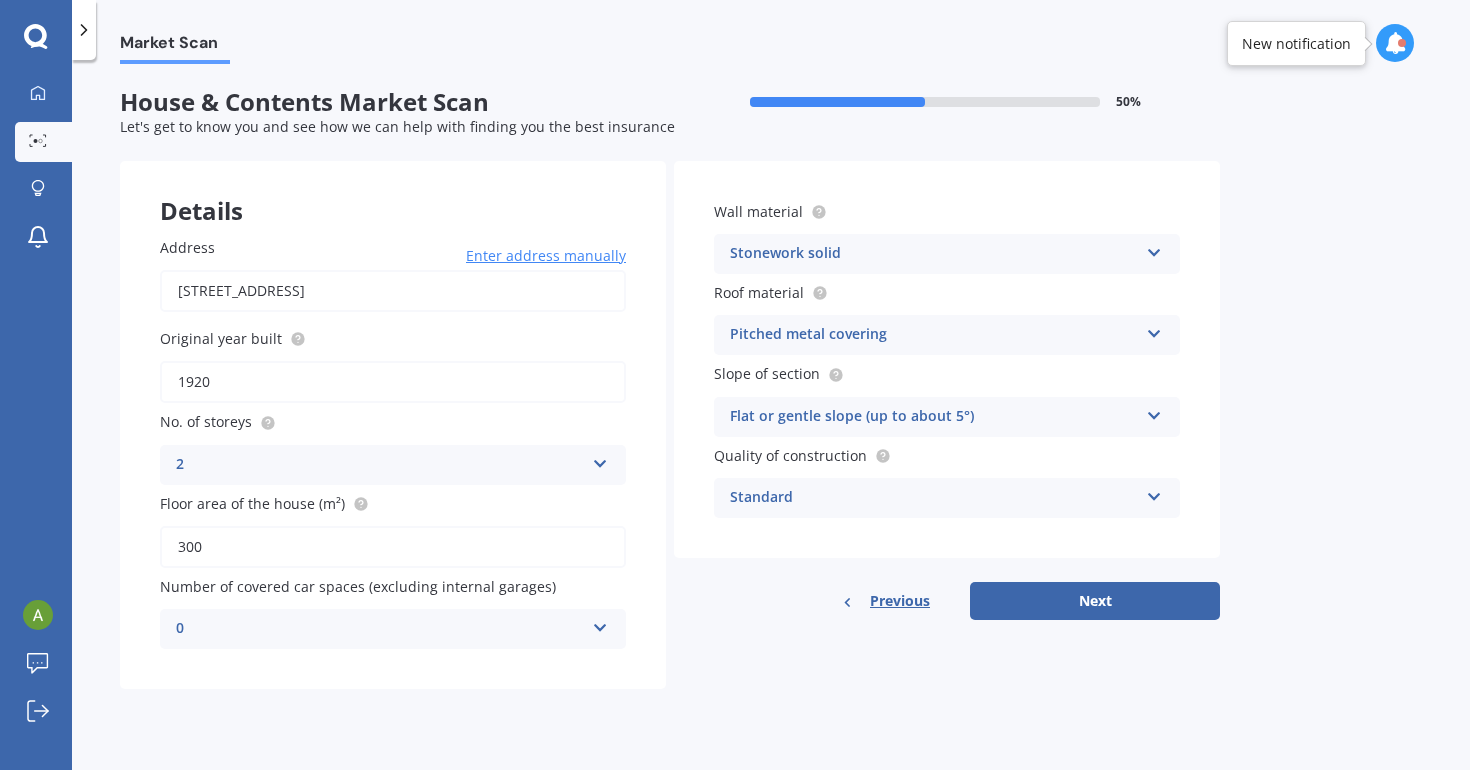 click on "Flat or gentle slope (up to about 5°)" at bounding box center (934, 417) 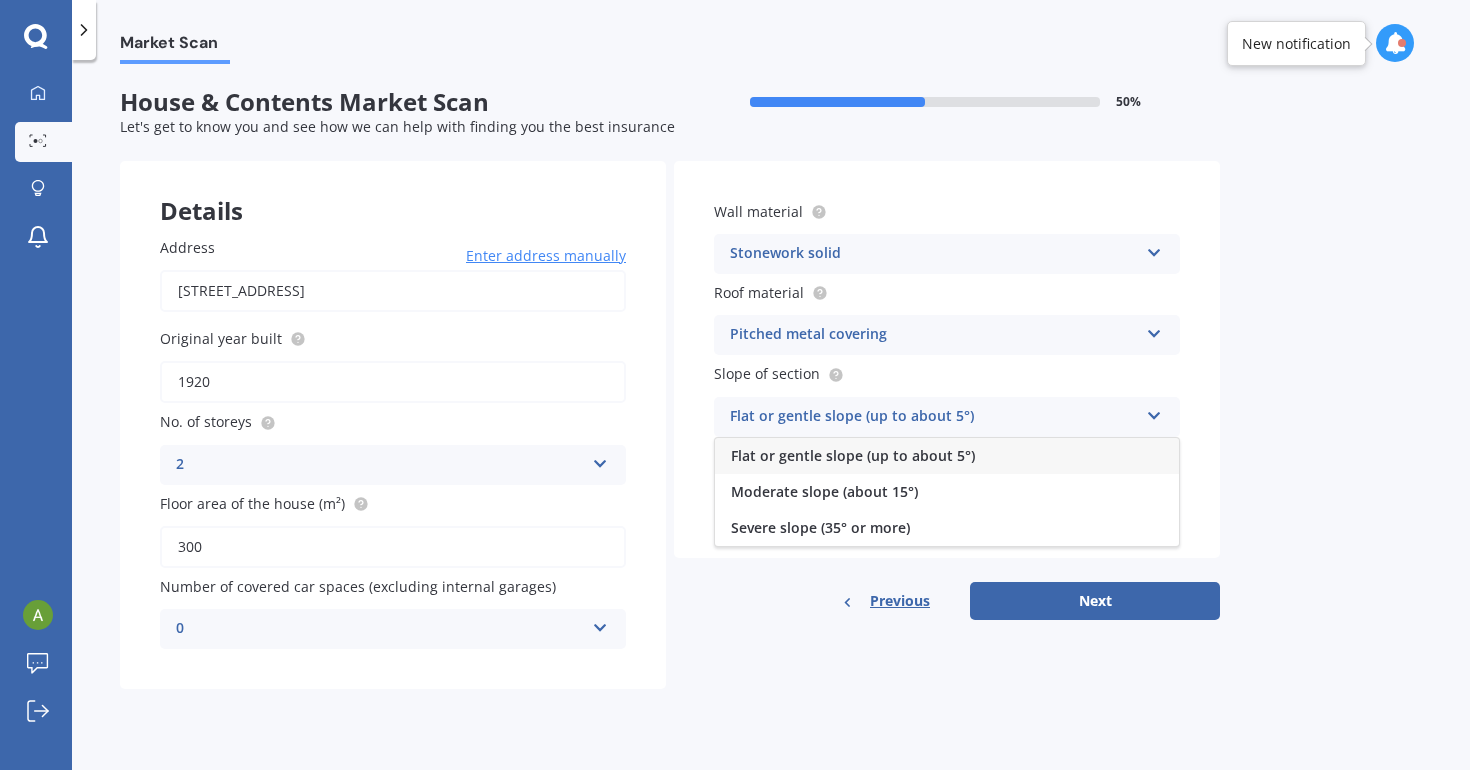 click on "Flat or gentle slope (up to about 5°)" at bounding box center (934, 417) 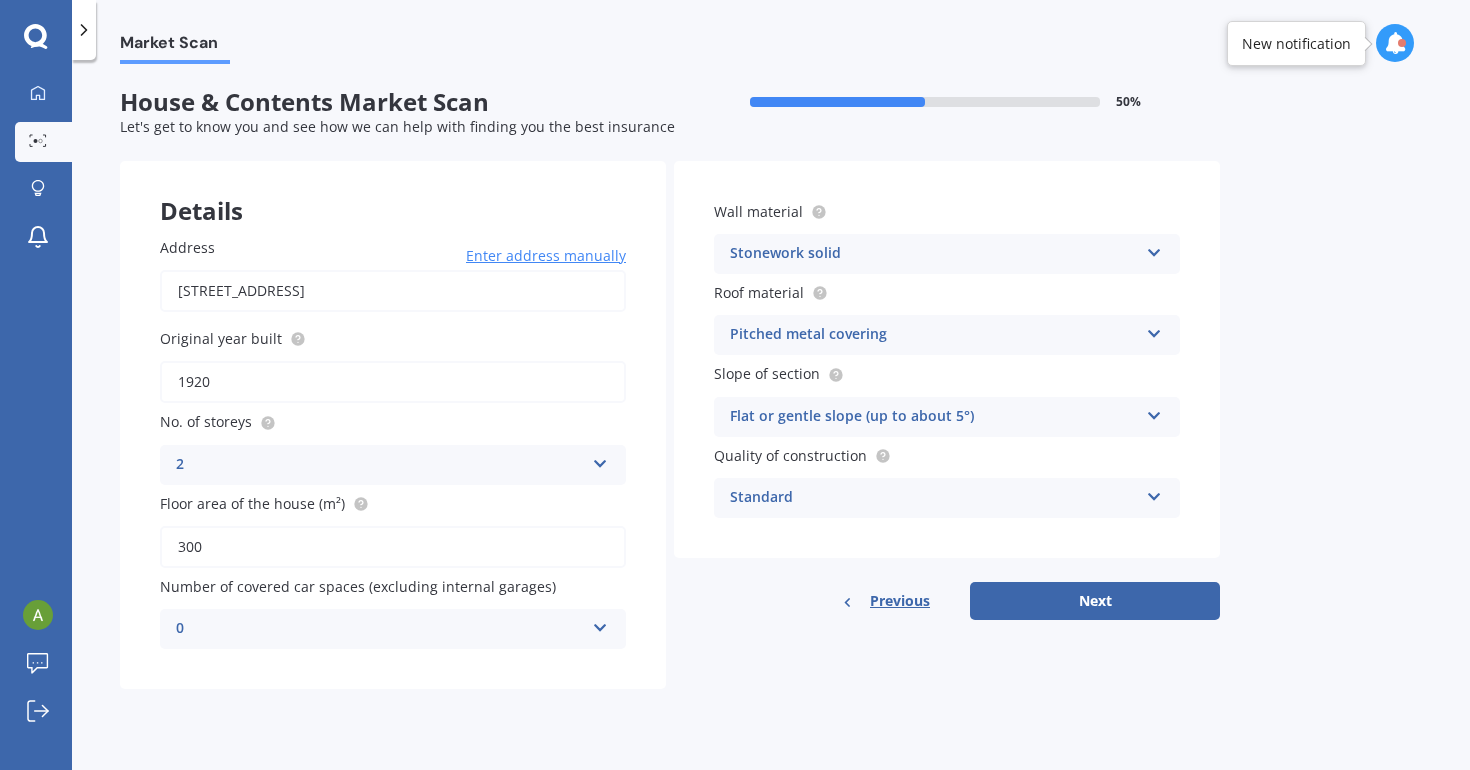 click on "Standard" at bounding box center [934, 498] 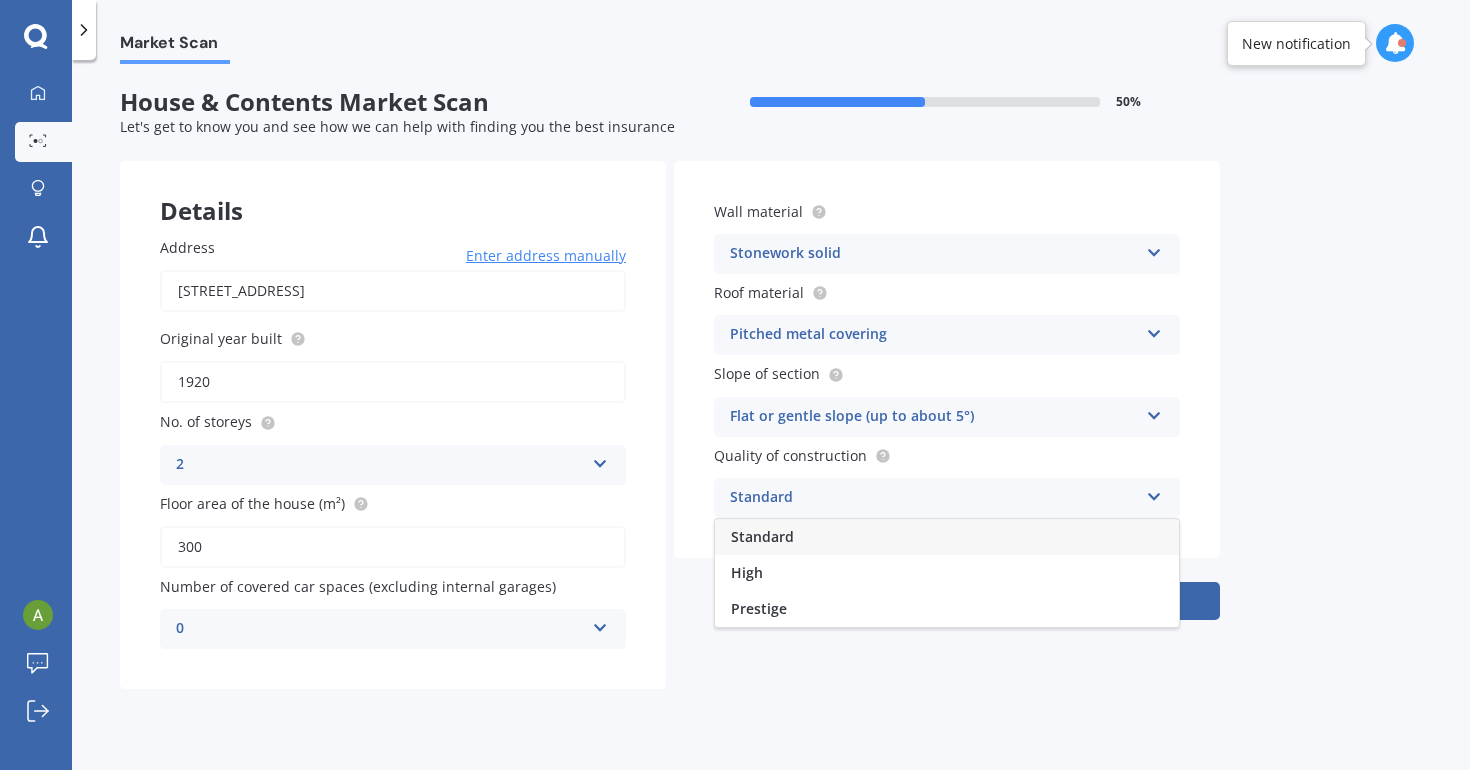 click on "Standard" at bounding box center (947, 537) 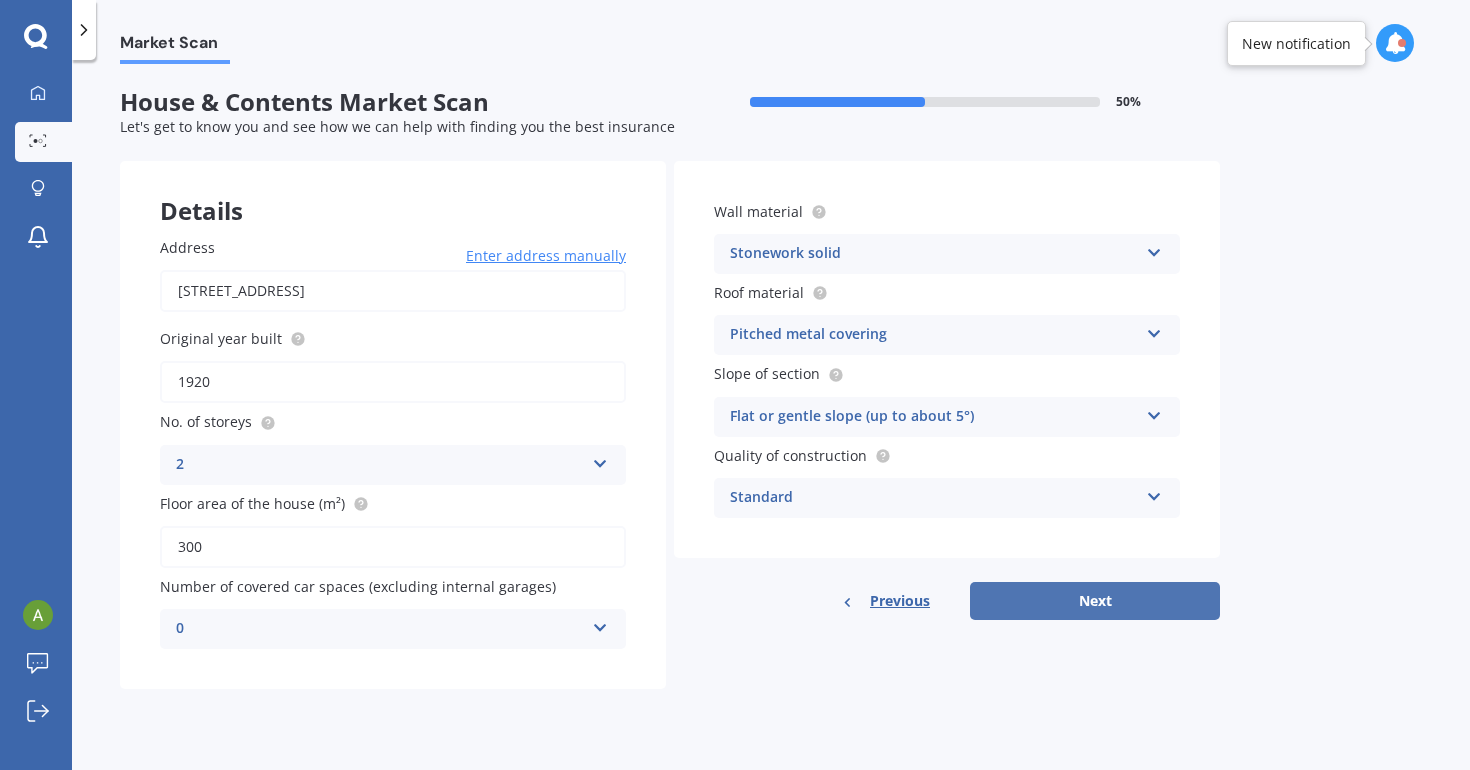 click on "Next" at bounding box center [1095, 601] 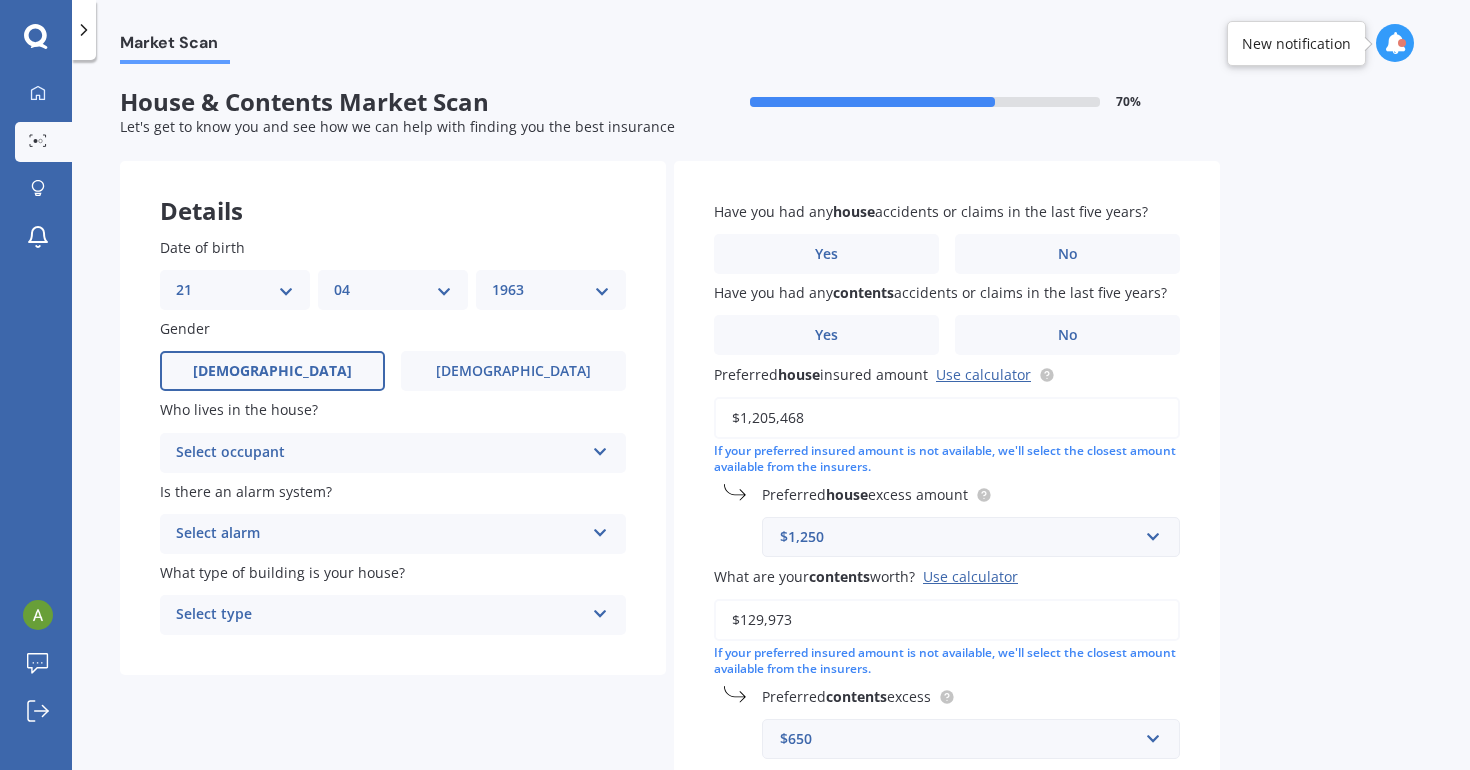 click on "Select occupant" at bounding box center [380, 453] 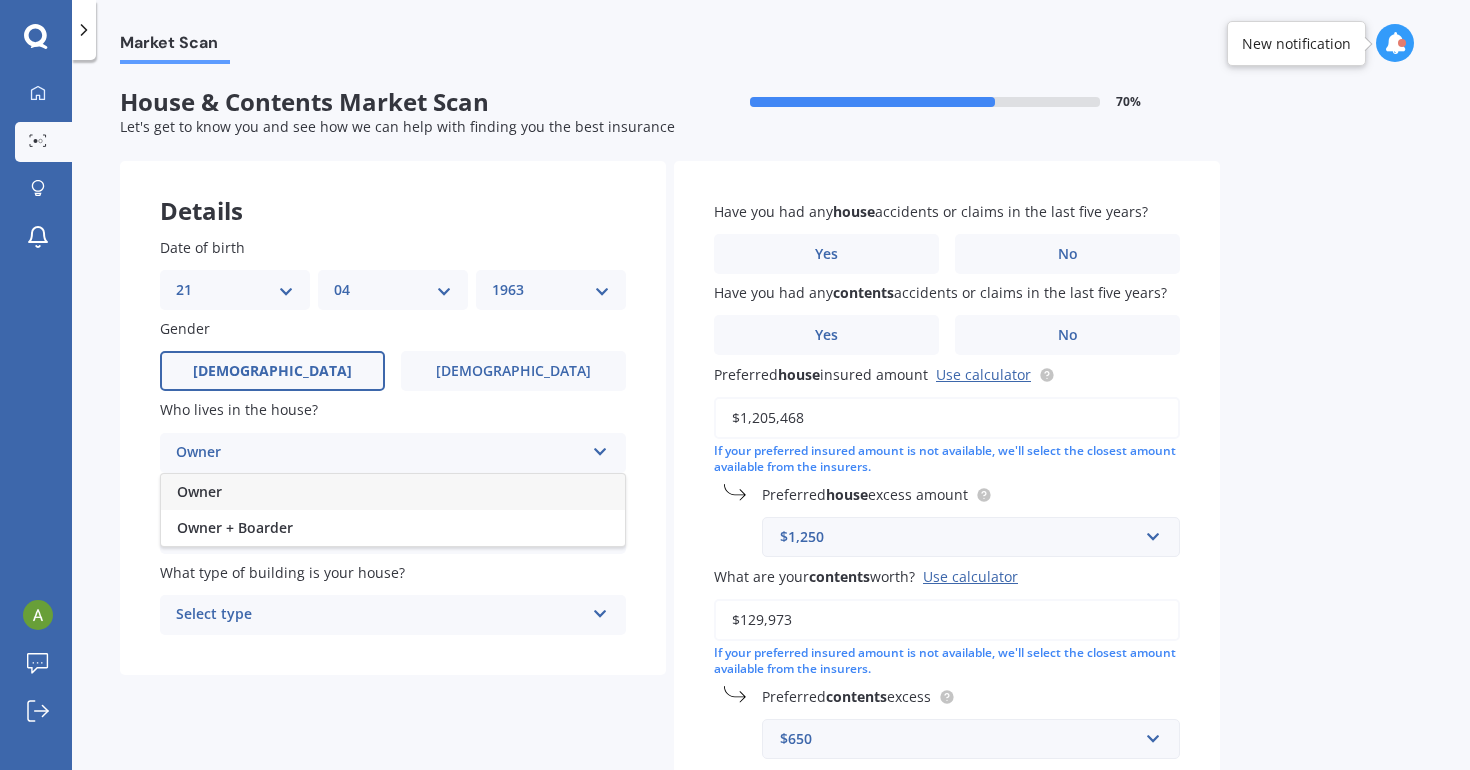 click on "Owner" at bounding box center (393, 492) 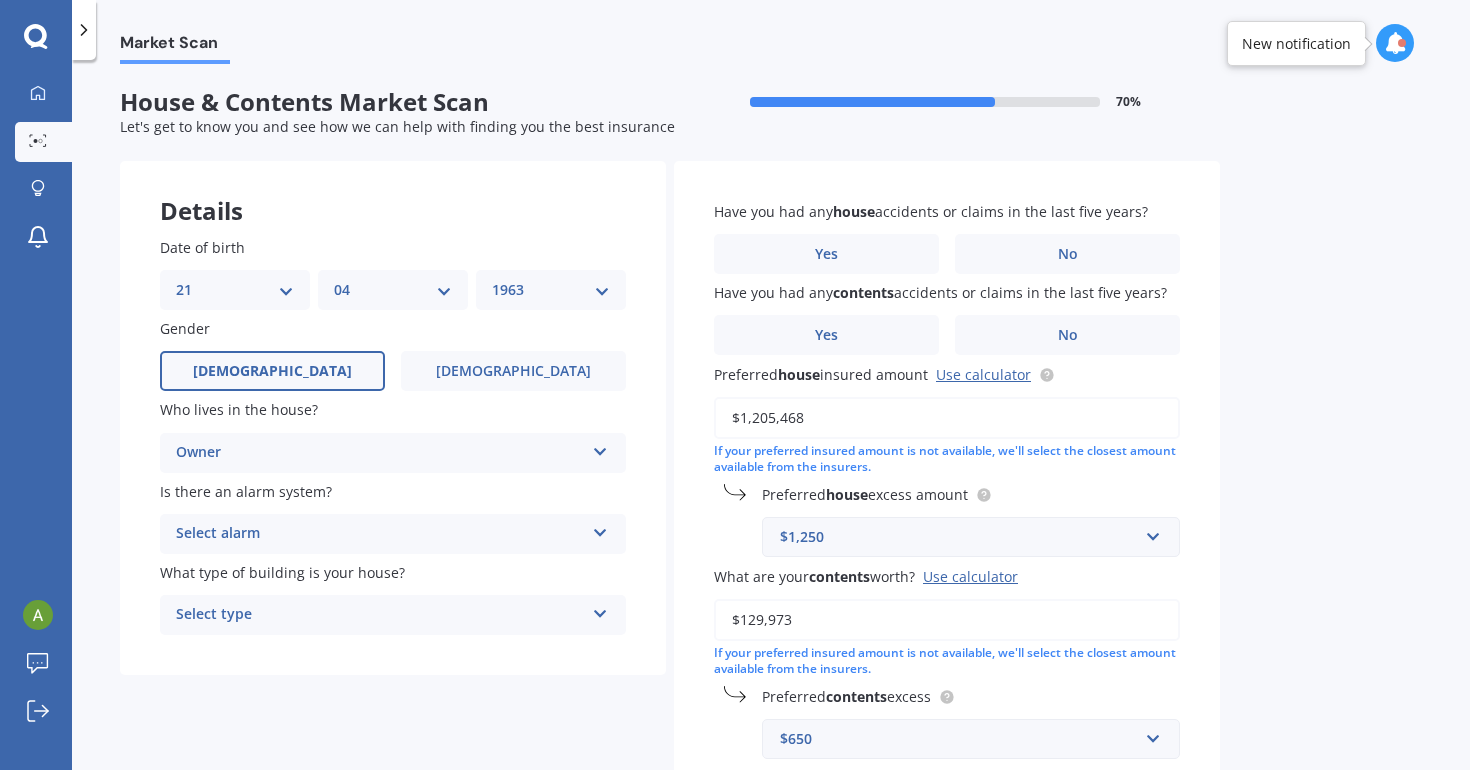 click on "Select alarm" at bounding box center (380, 534) 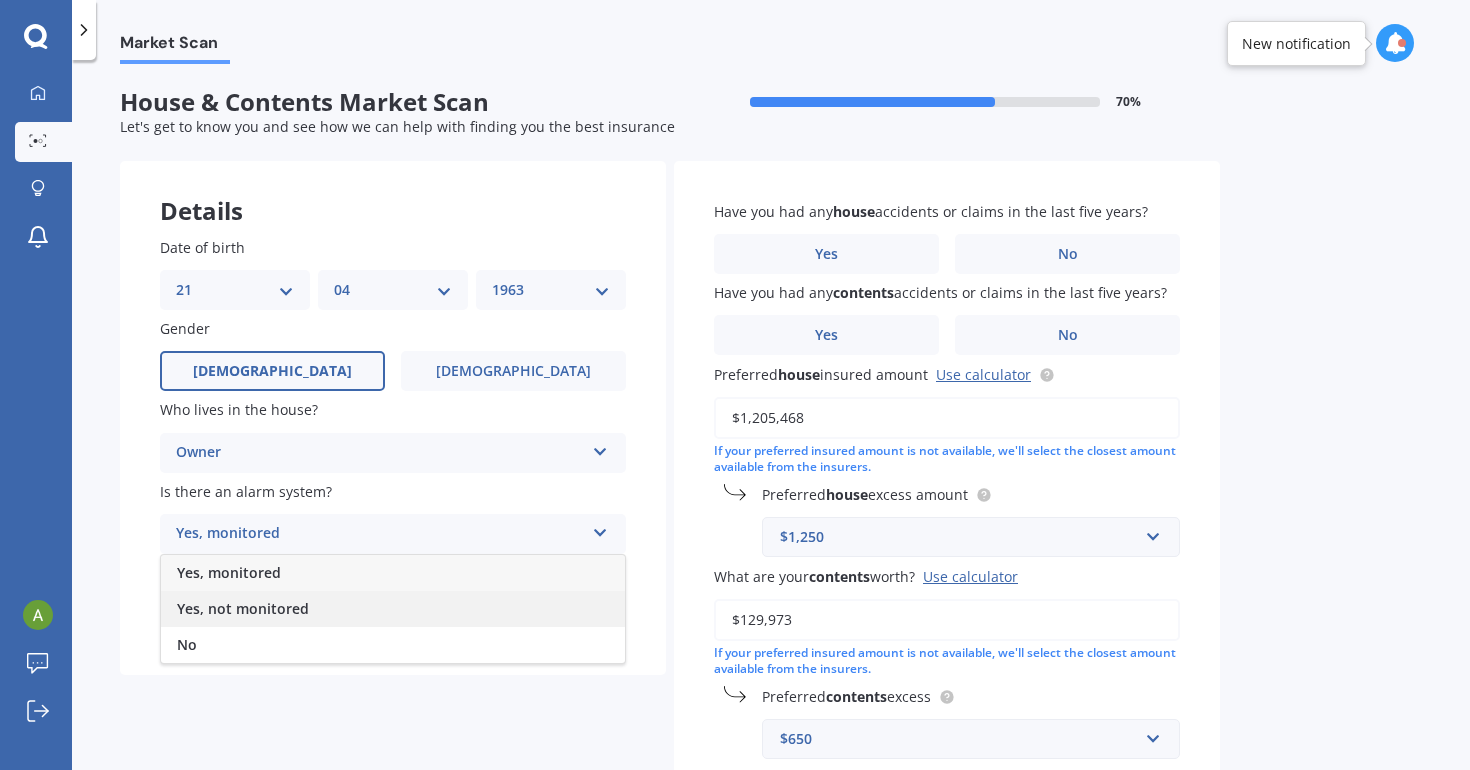 click on "Yes, not monitored" at bounding box center [393, 609] 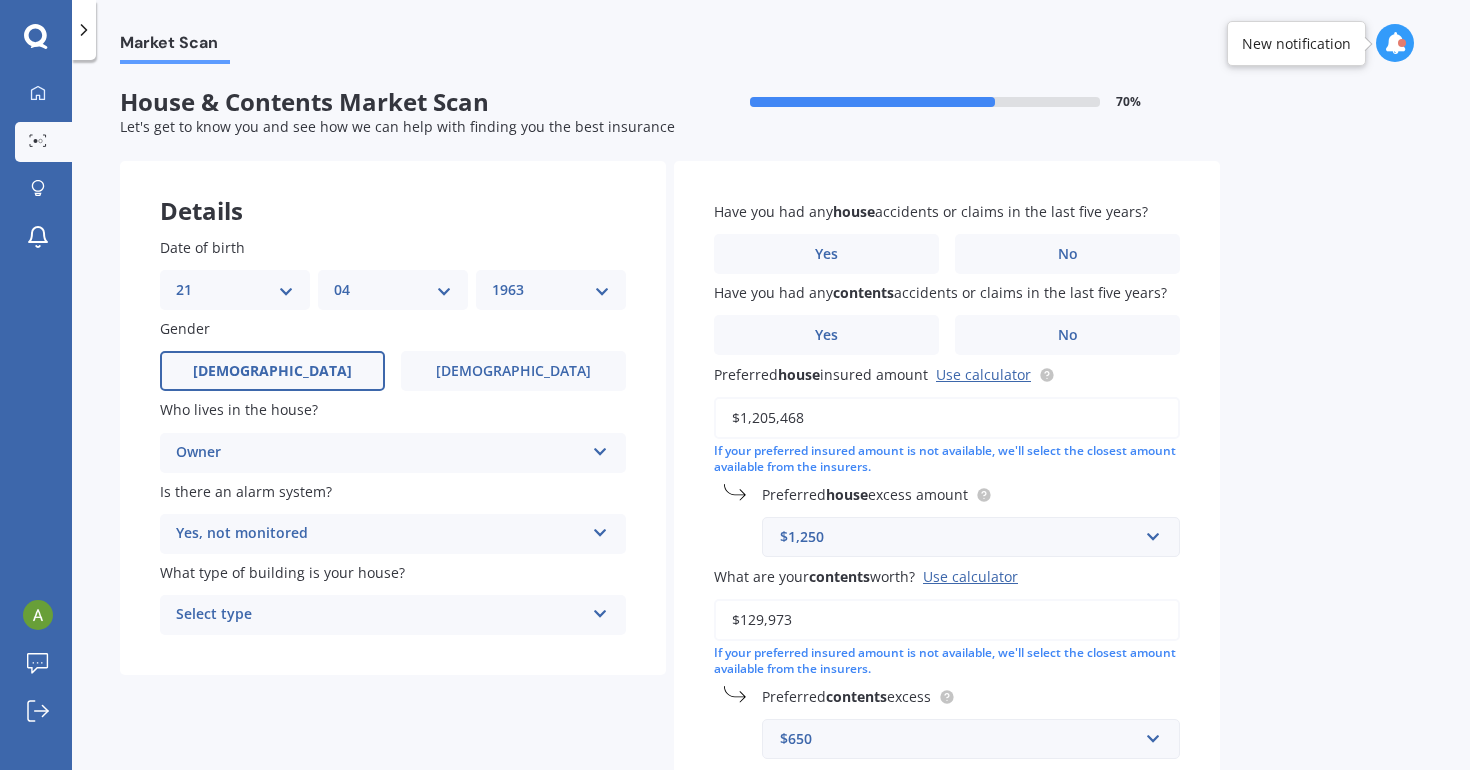 click on "Select type" at bounding box center [380, 615] 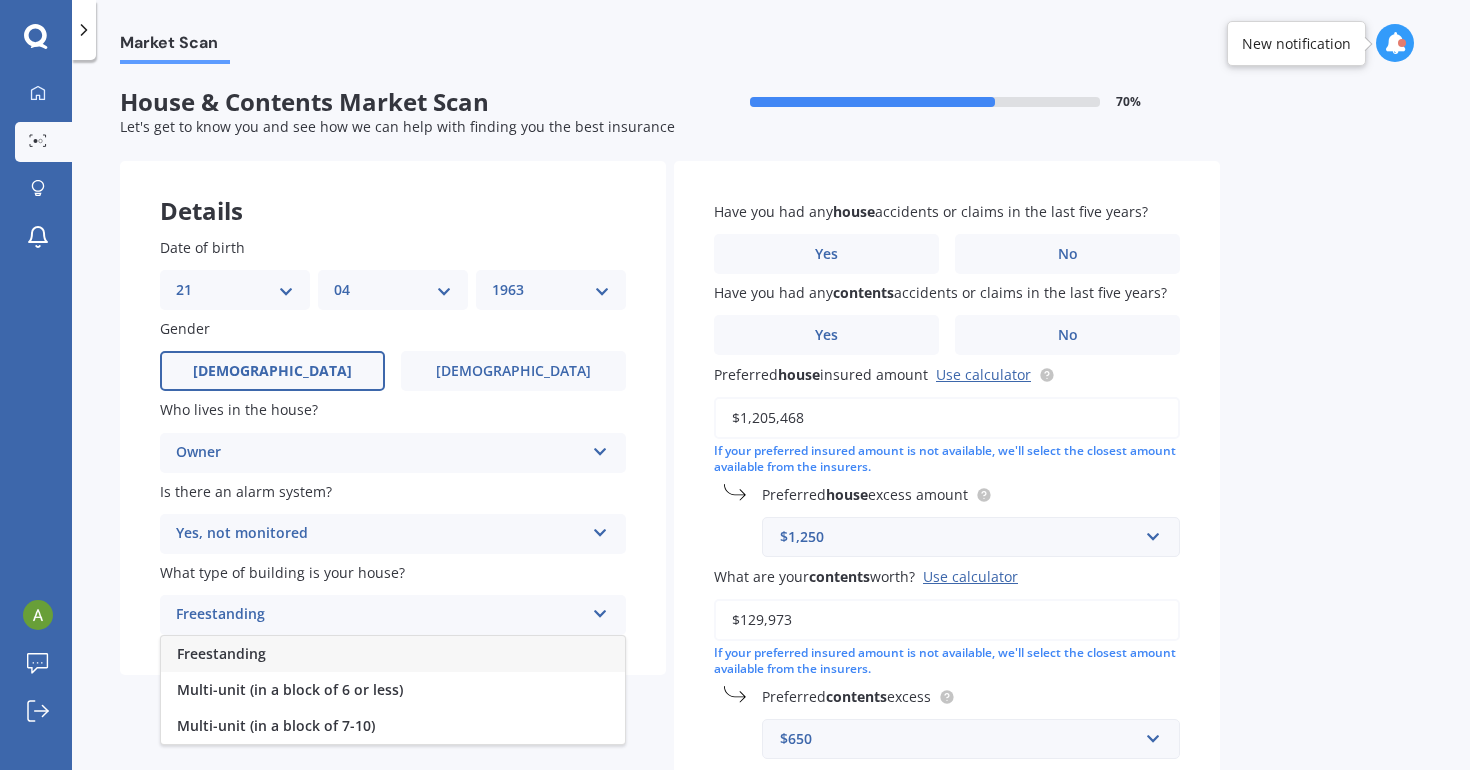 click on "Freestanding" at bounding box center [393, 654] 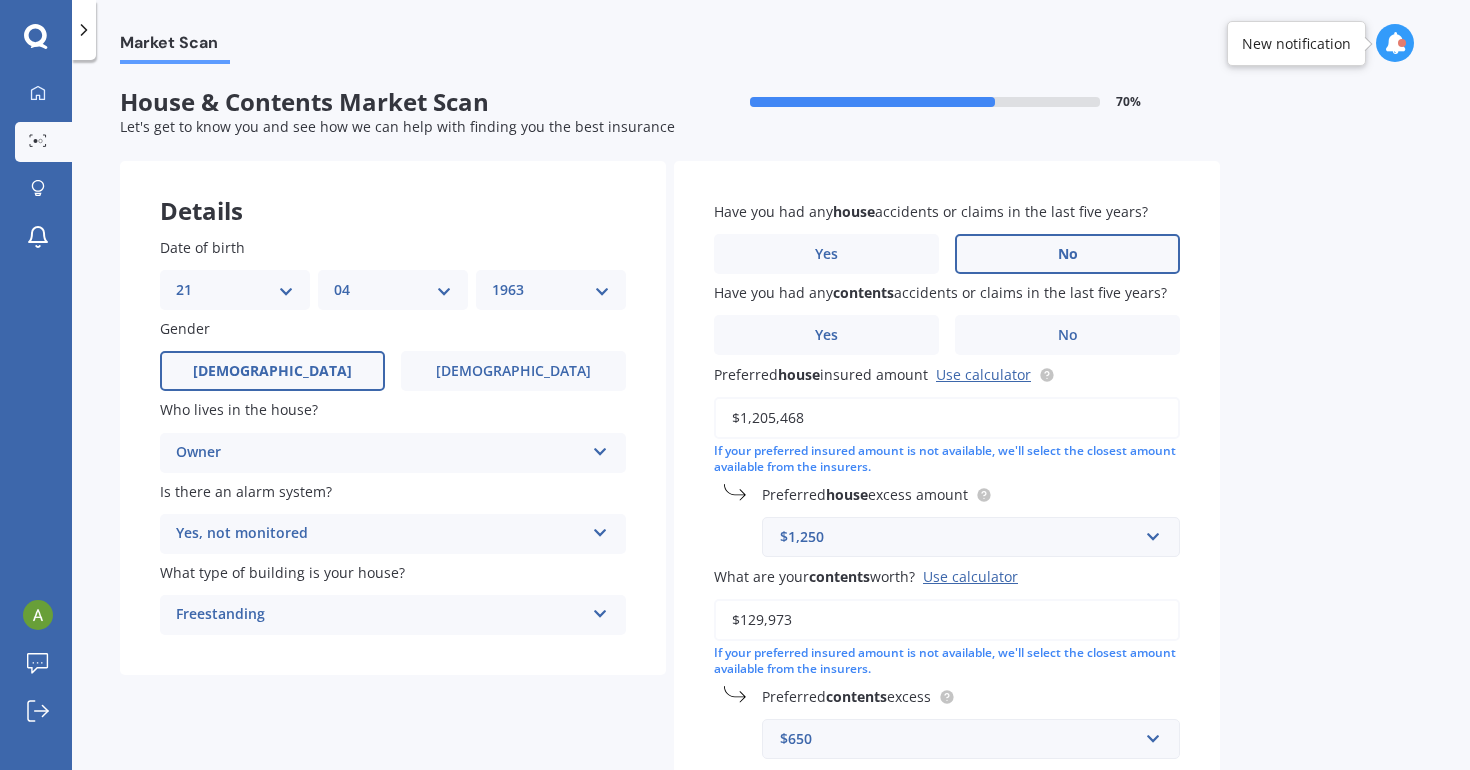click on "No" at bounding box center [1067, 254] 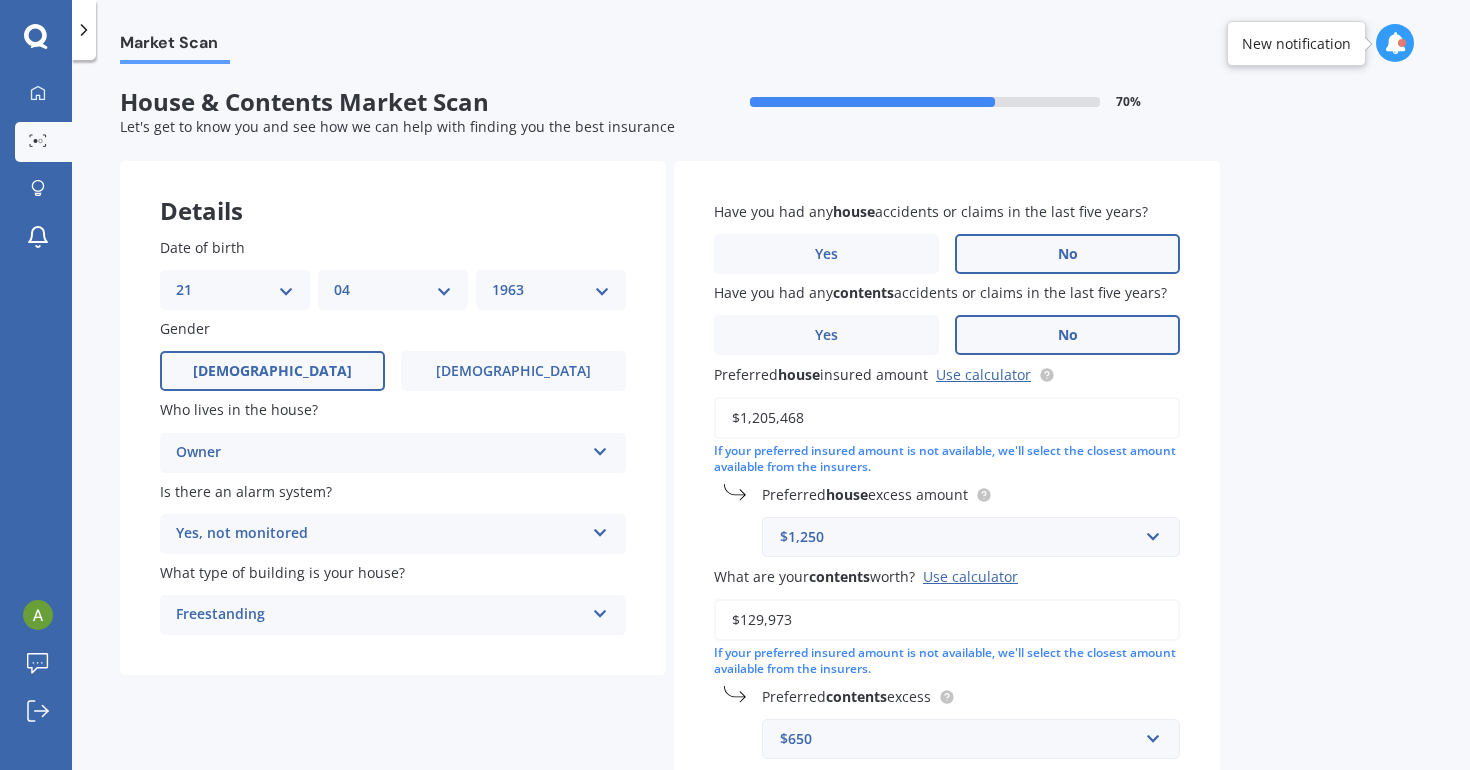 click on "No" at bounding box center (1068, 335) 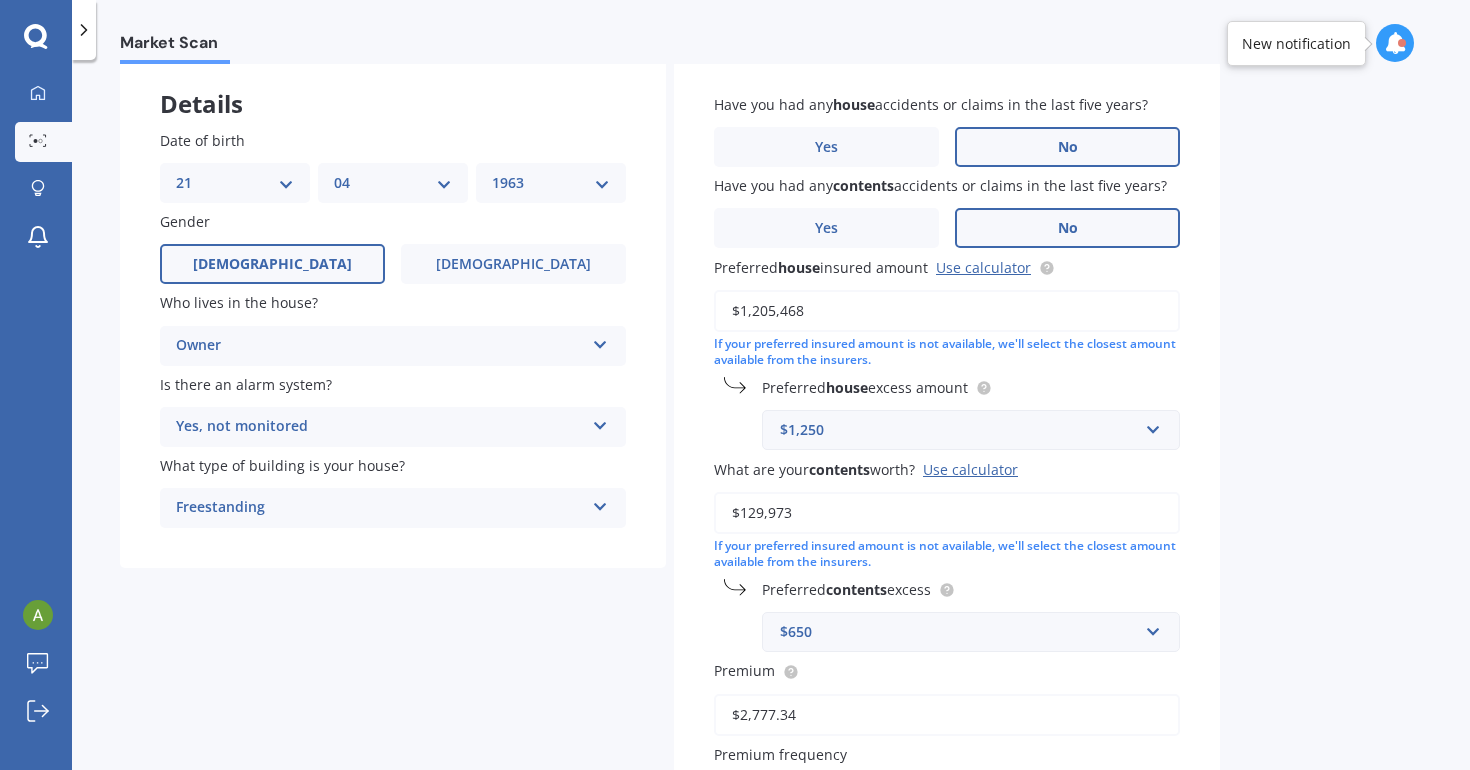 scroll, scrollTop: 113, scrollLeft: 0, axis: vertical 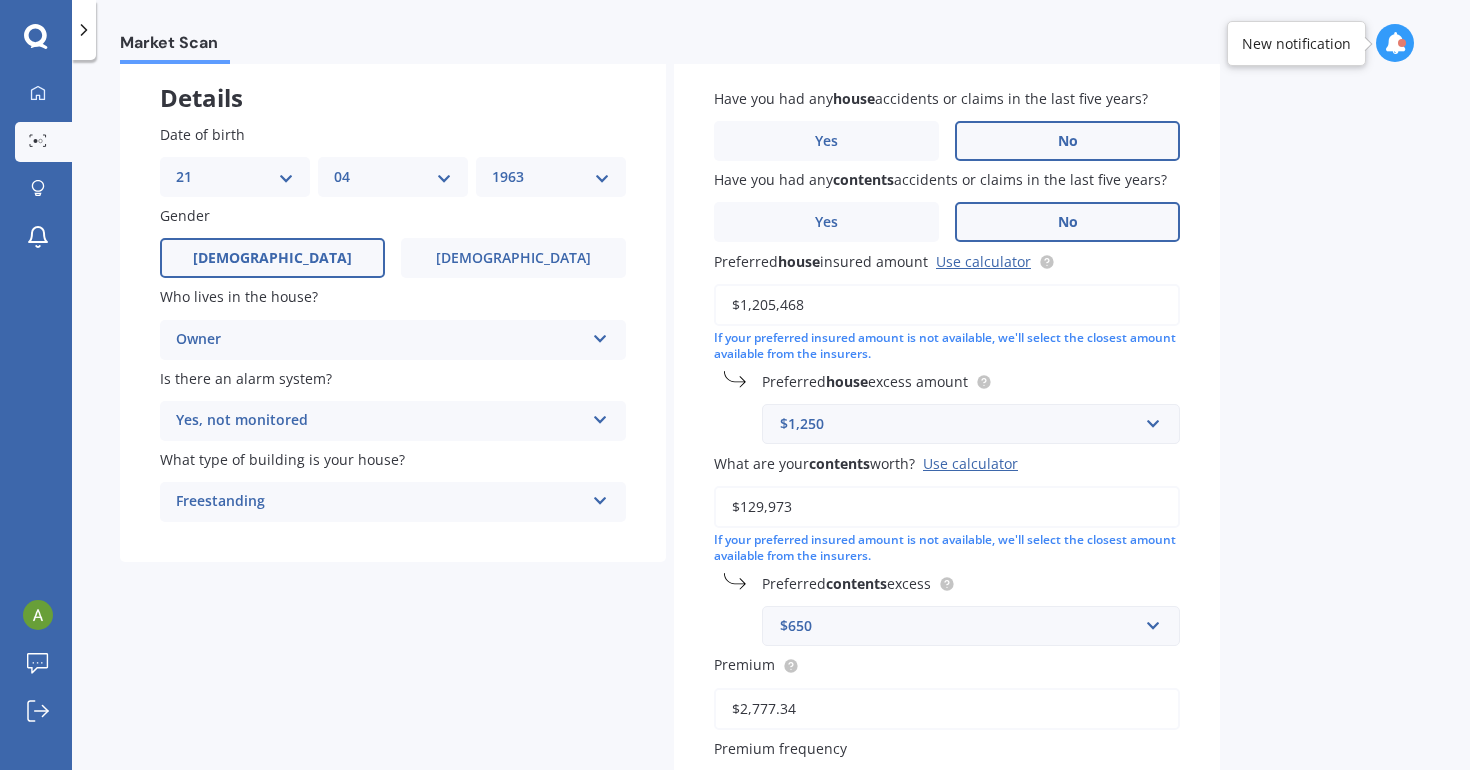 click on "$1,250" at bounding box center (959, 424) 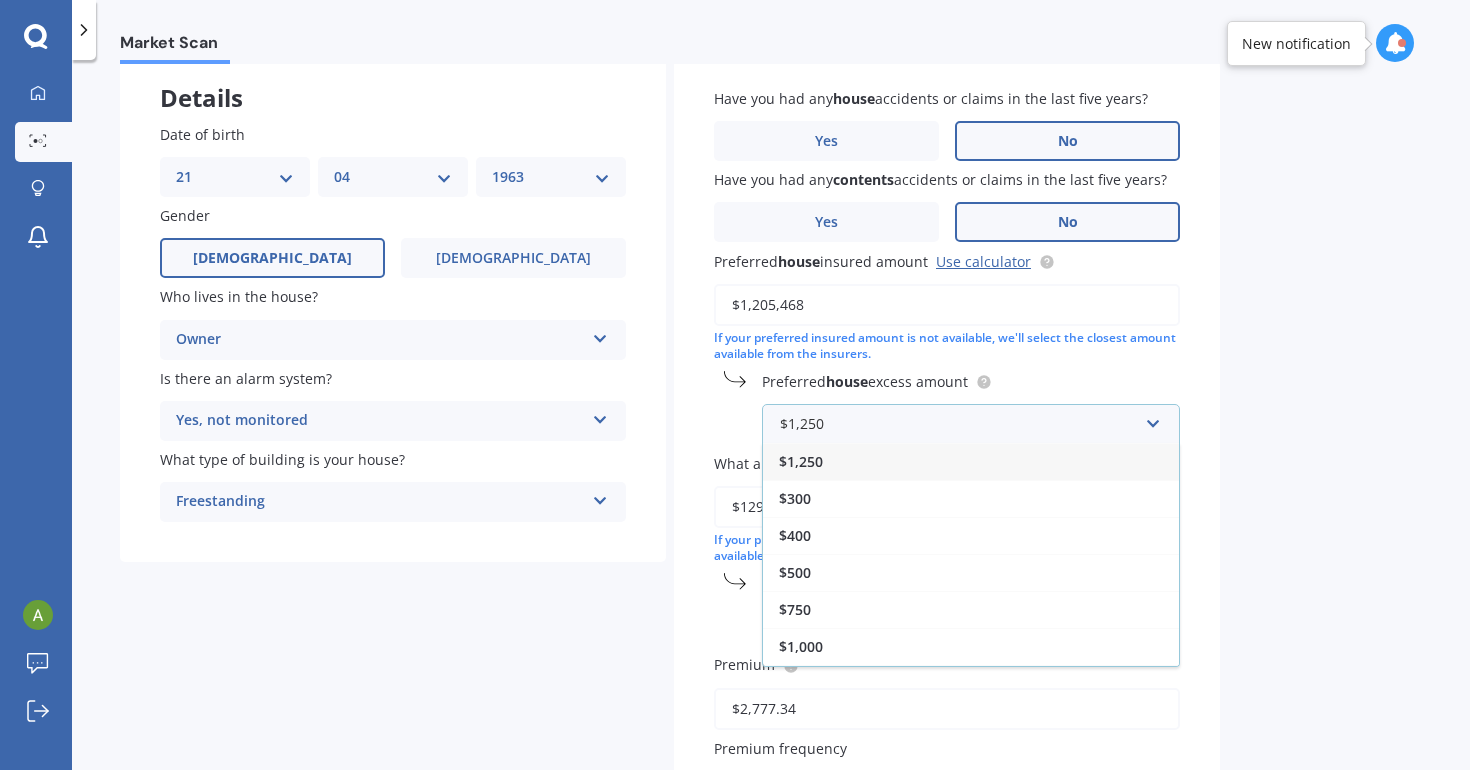 click on "$1,250" at bounding box center [801, 461] 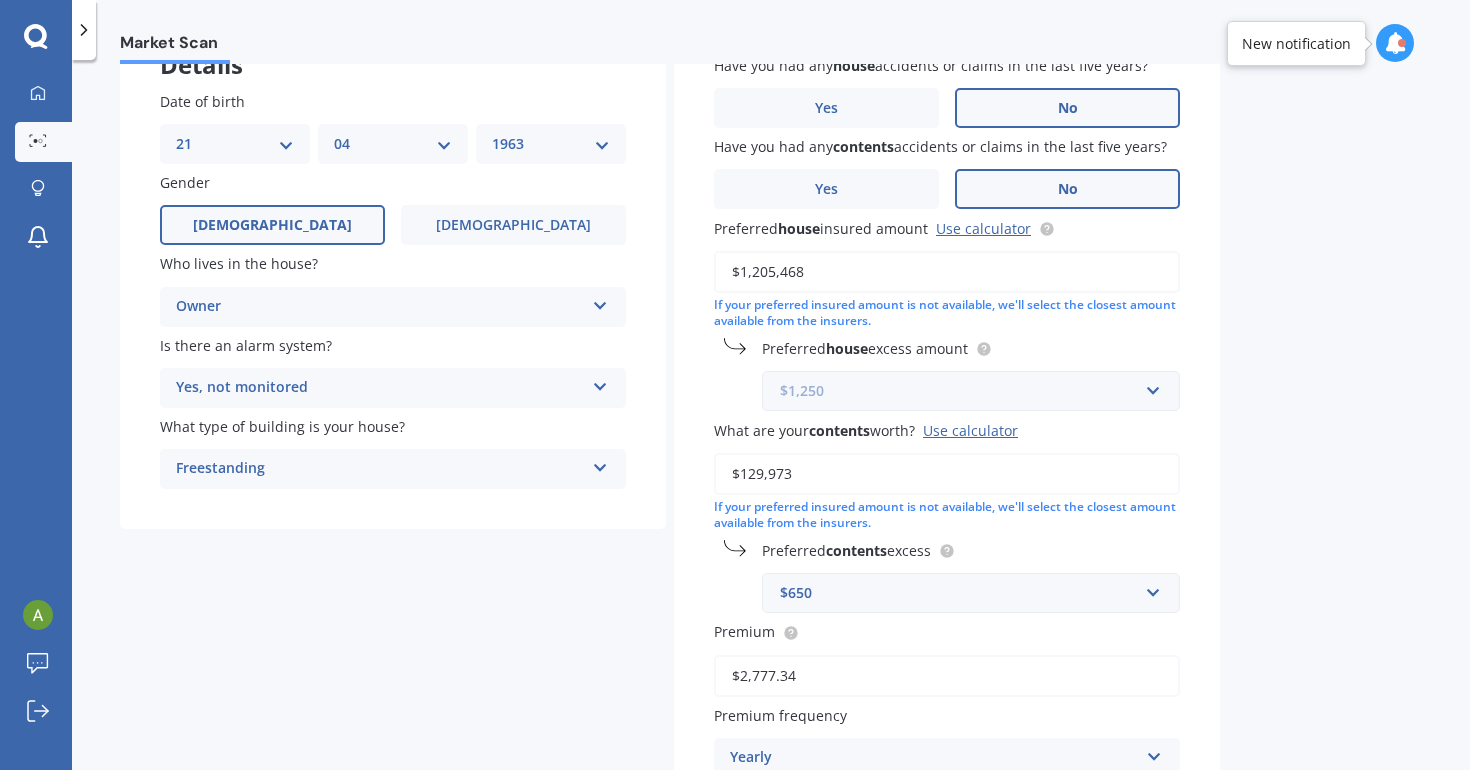 scroll, scrollTop: 154, scrollLeft: 0, axis: vertical 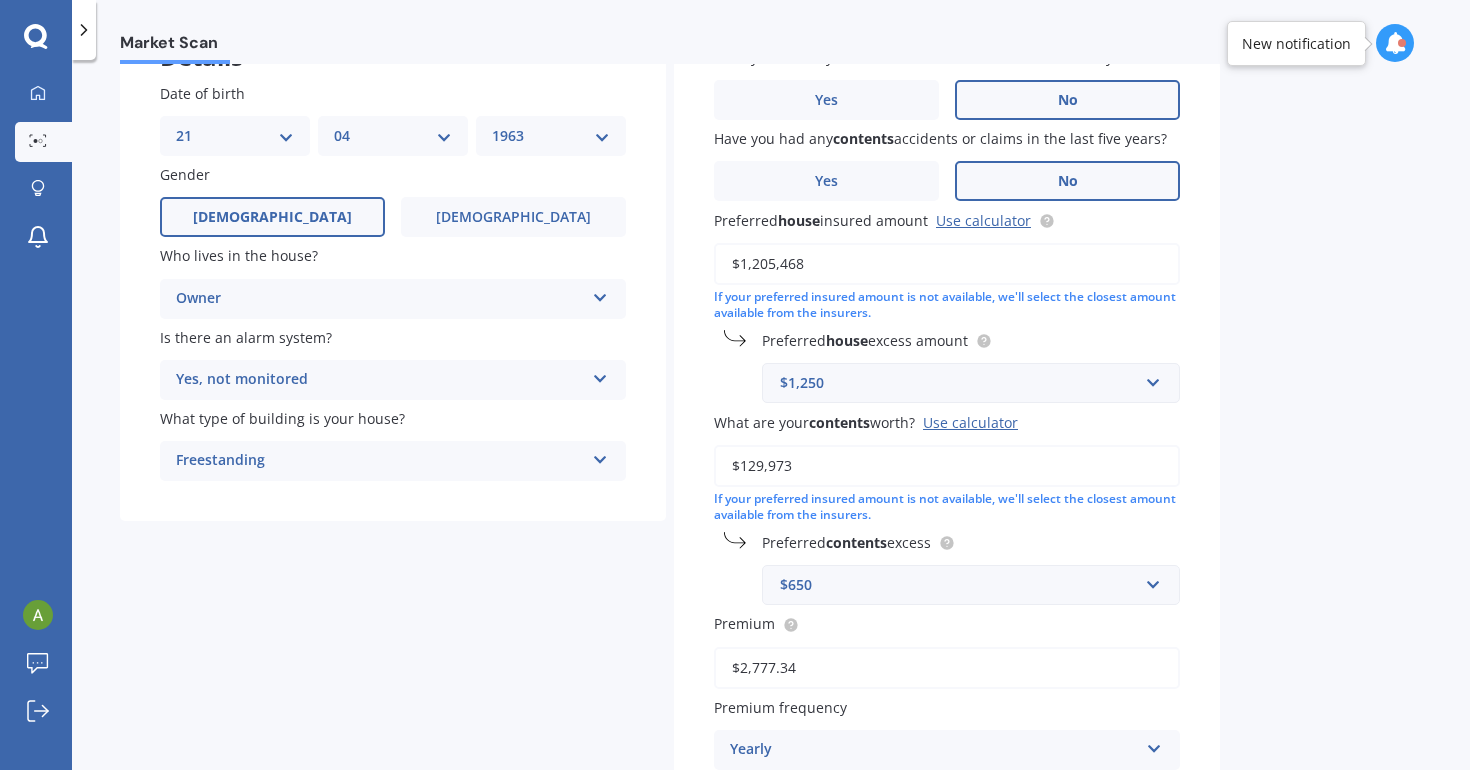 click on "$650" at bounding box center [959, 585] 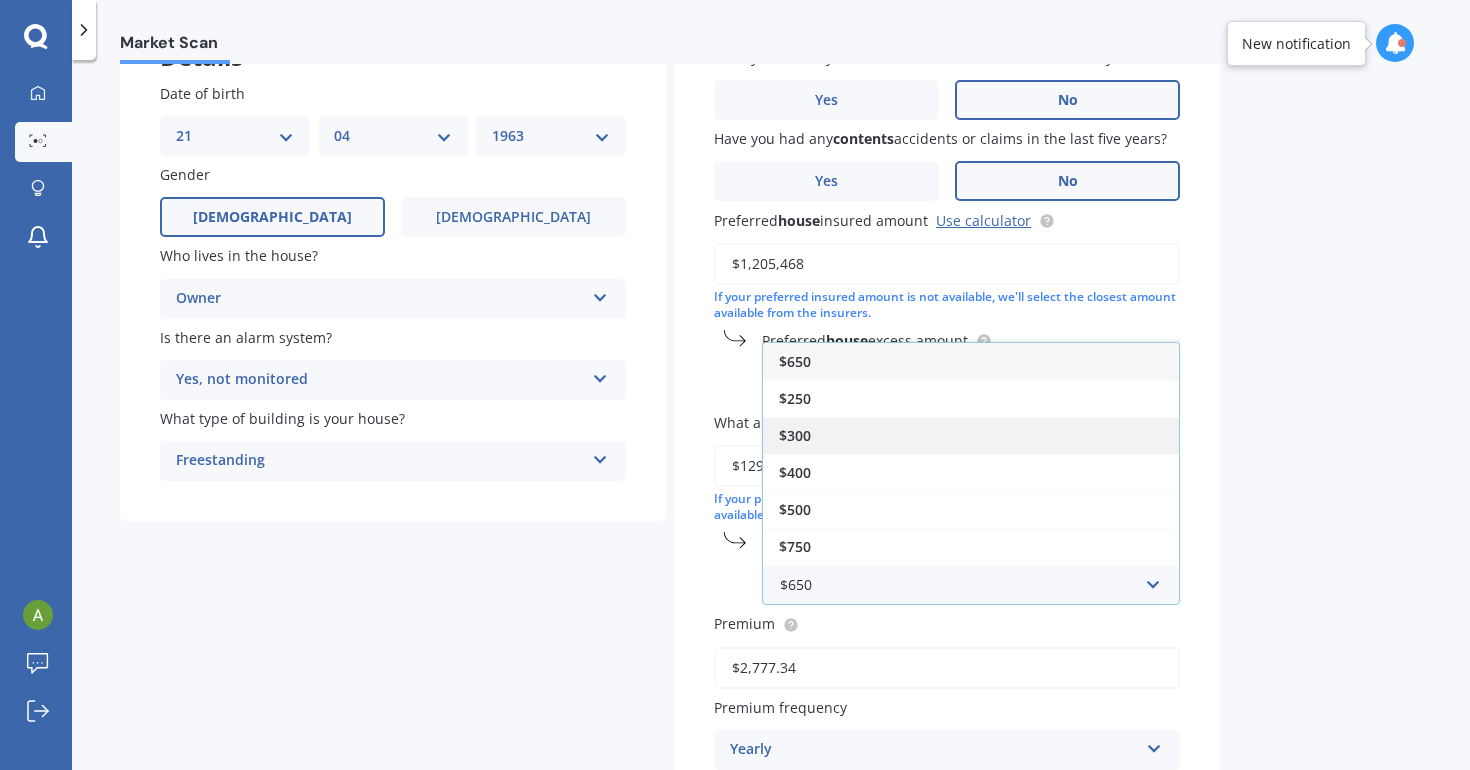 click on "$300" at bounding box center [795, 435] 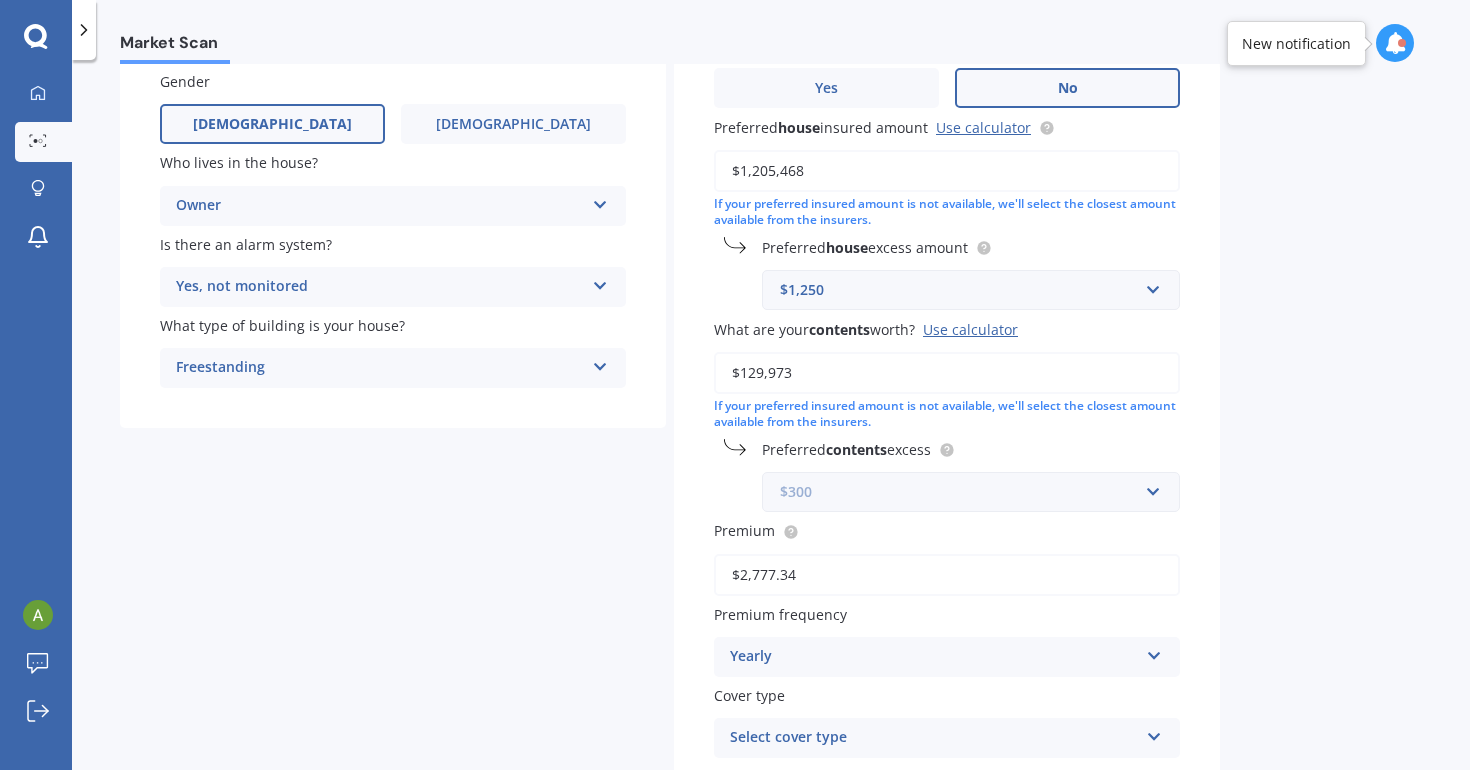 scroll, scrollTop: 249, scrollLeft: 0, axis: vertical 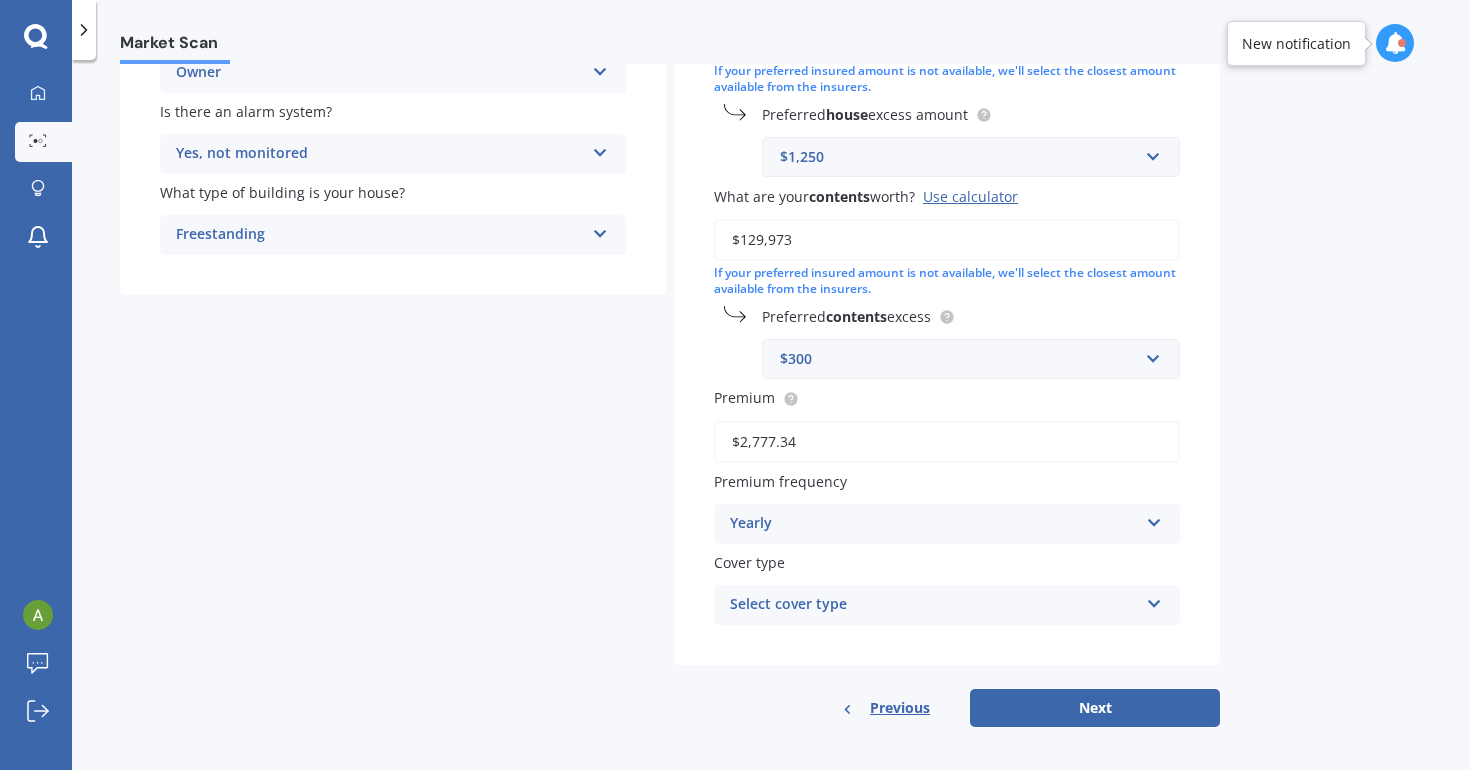 click on "Select cover type Maxi - House and Contents Flexi - House and Contents Other" at bounding box center (947, 605) 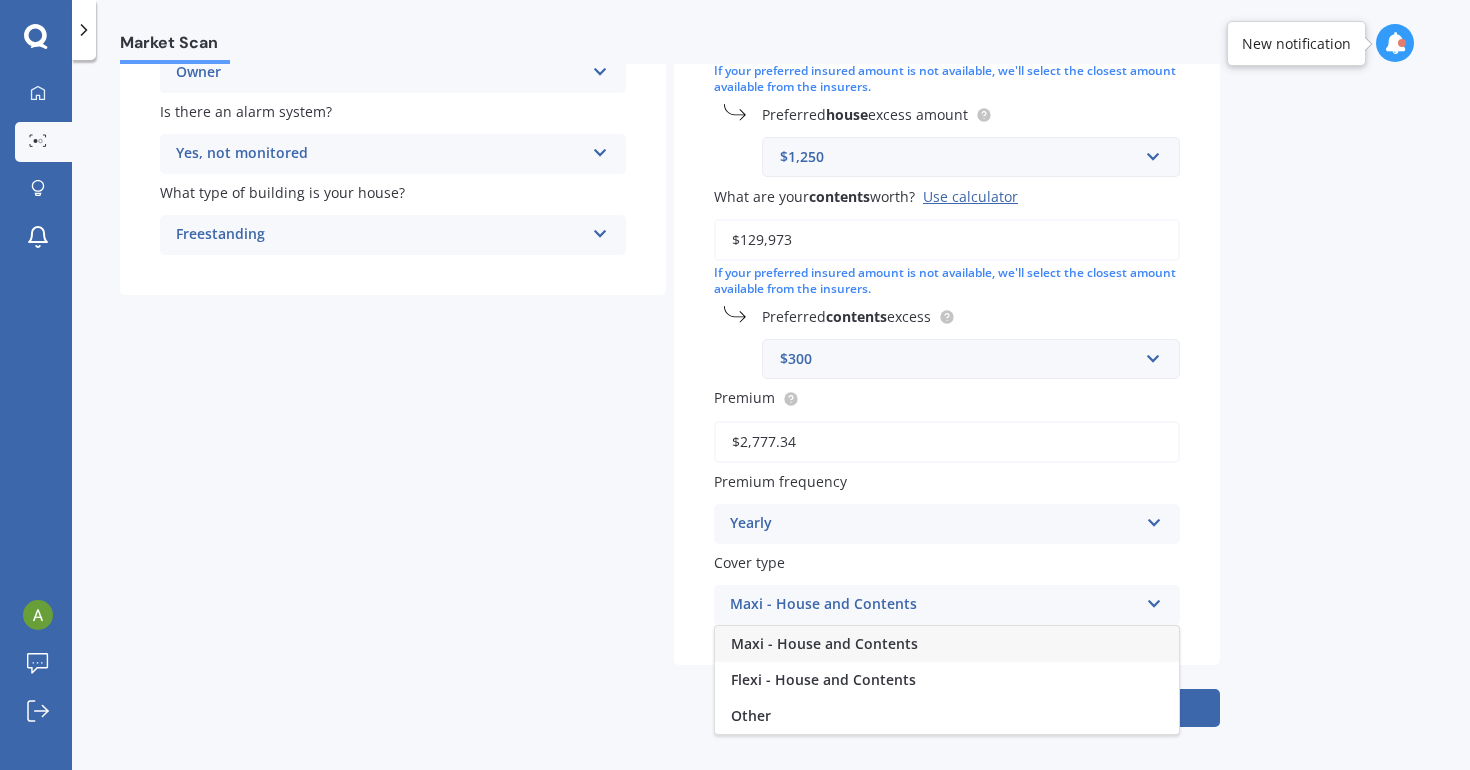 click on "Cover type Maxi - House and Contents Maxi - House and Contents Flexi - House and Contents Other" at bounding box center (947, 588) 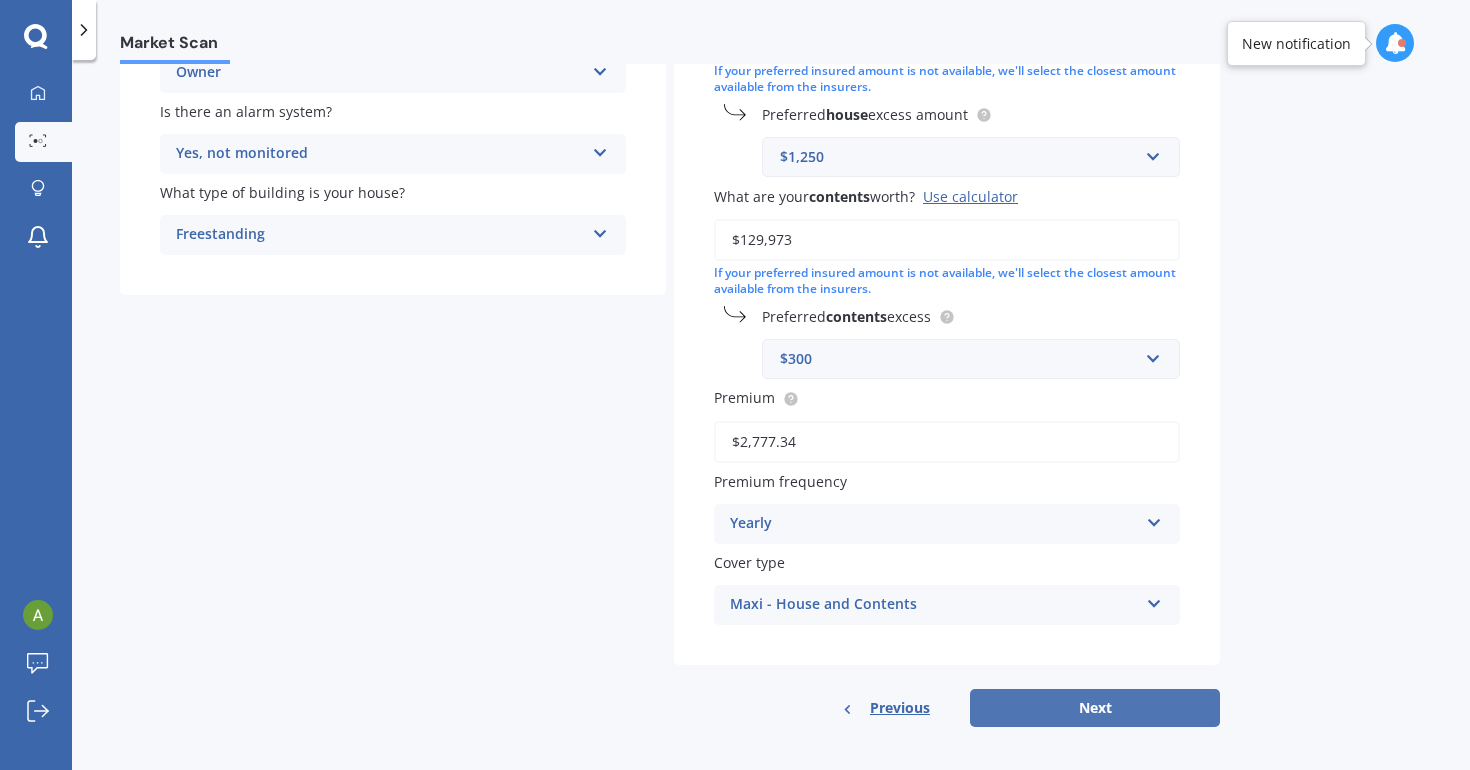 click on "Next" at bounding box center [1095, 708] 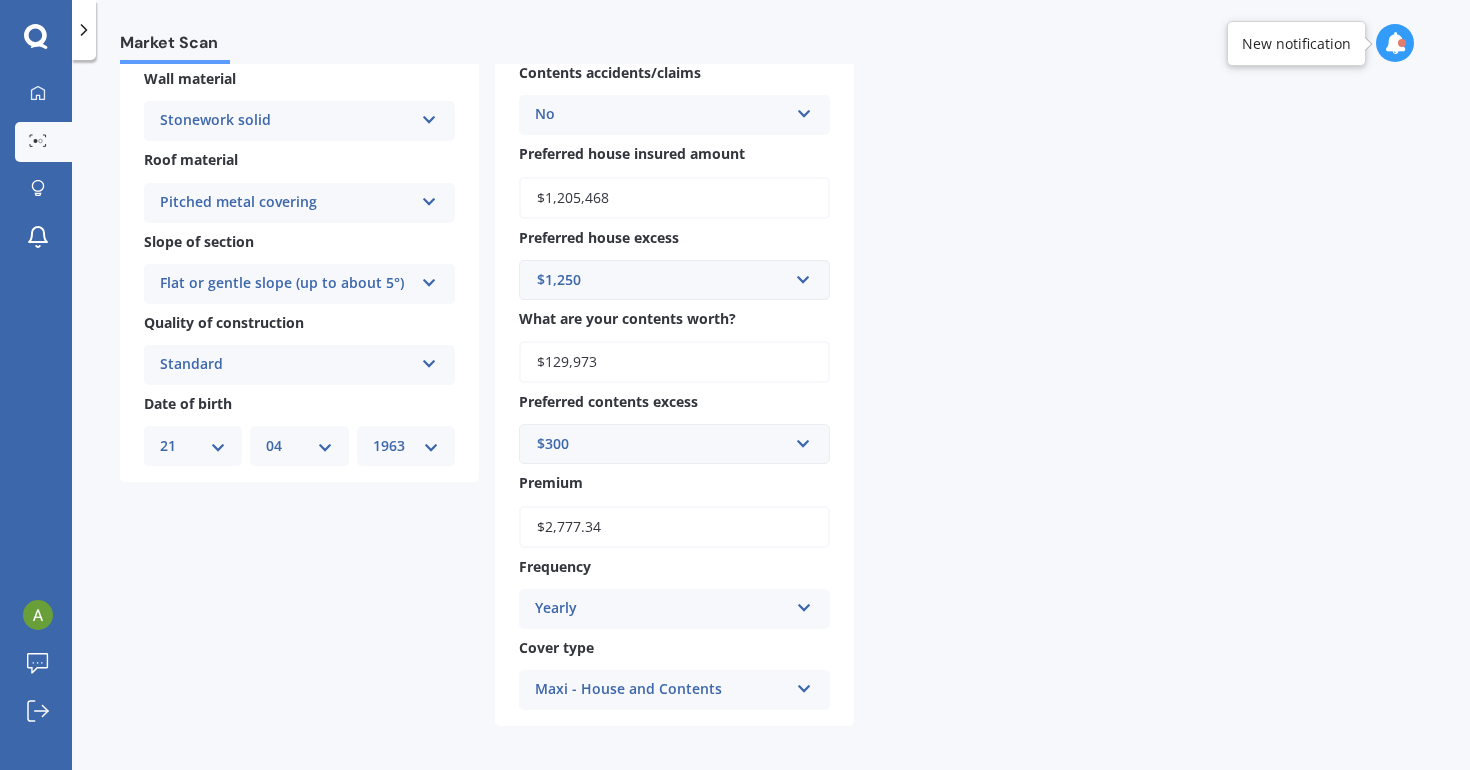 scroll, scrollTop: 520, scrollLeft: 0, axis: vertical 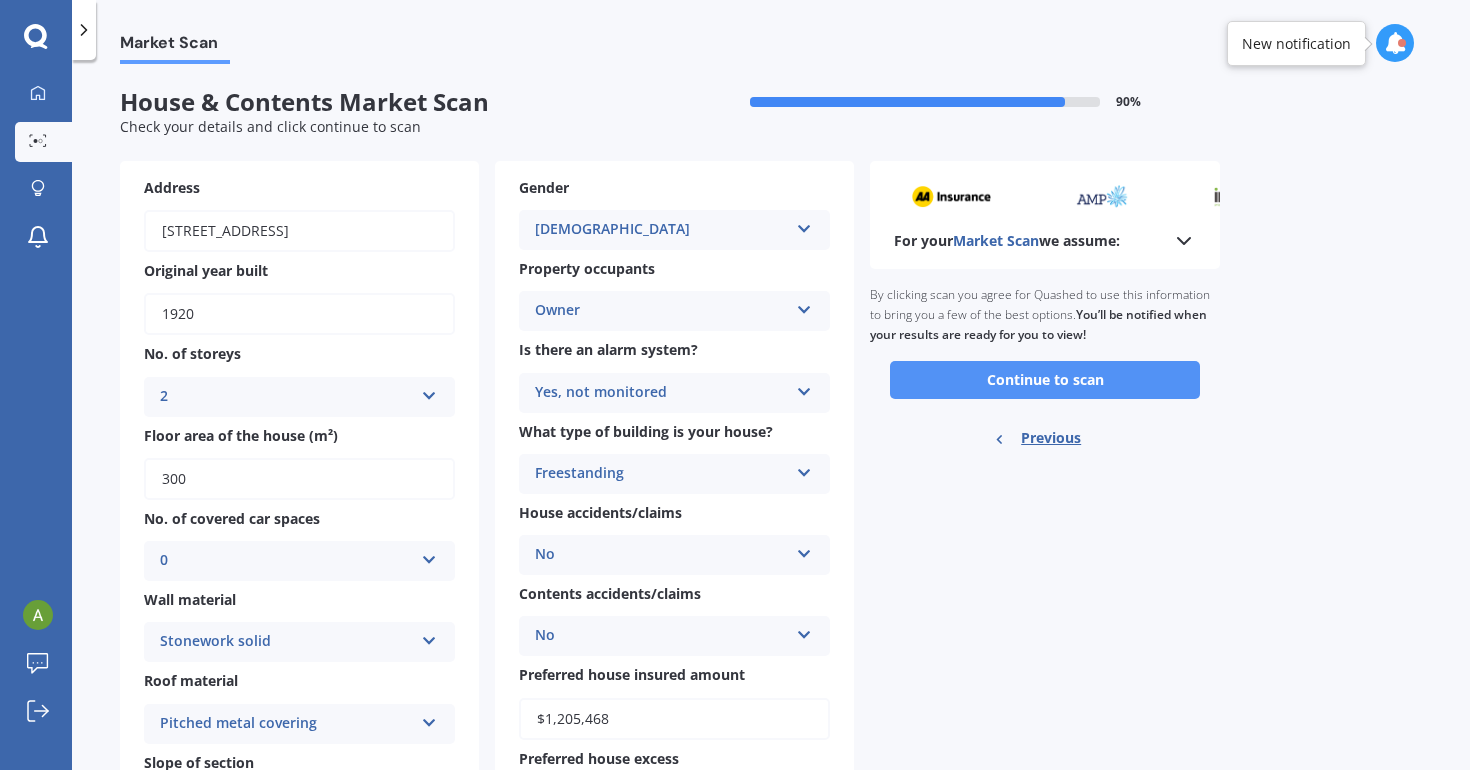 click on "Continue to scan" at bounding box center (1045, 380) 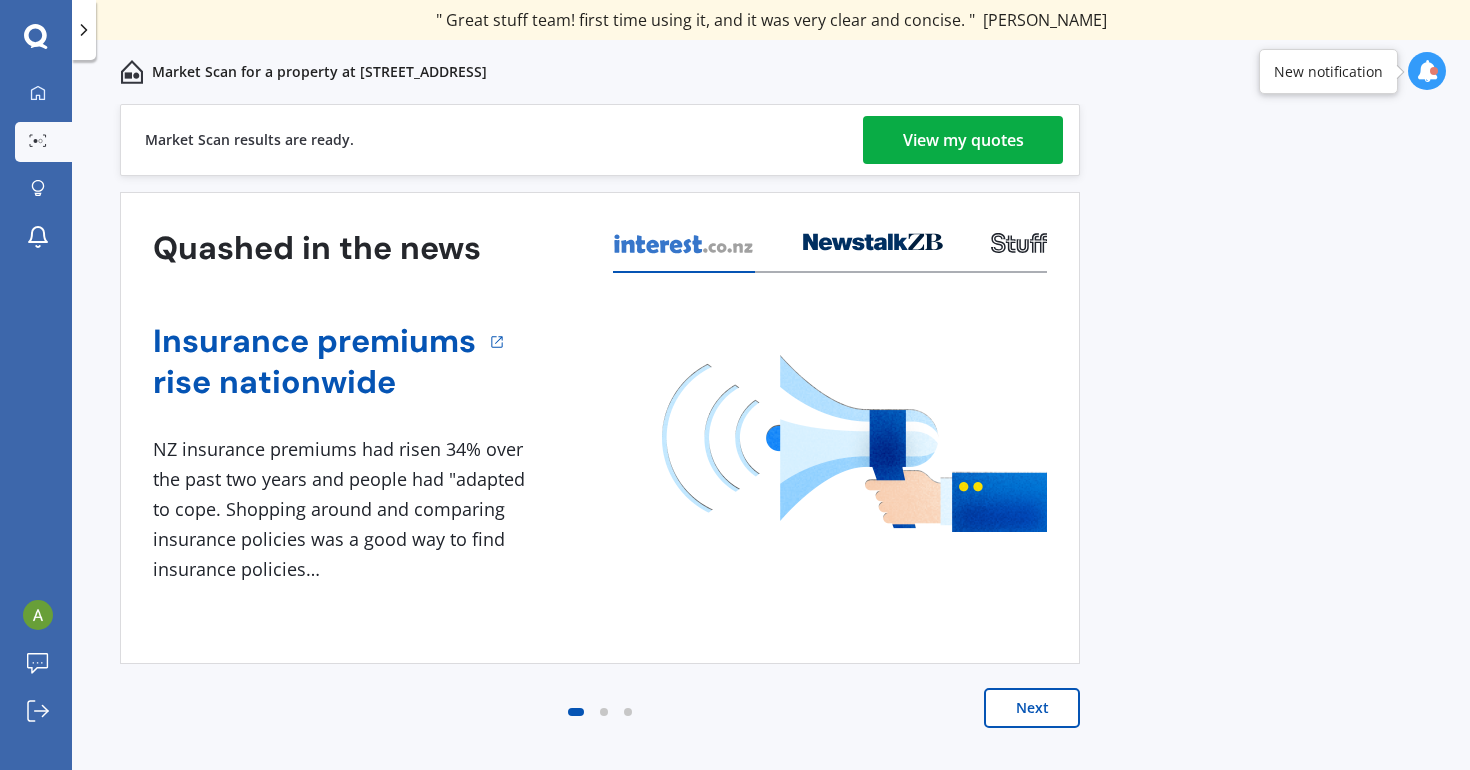 click on "View my quotes" at bounding box center (963, 140) 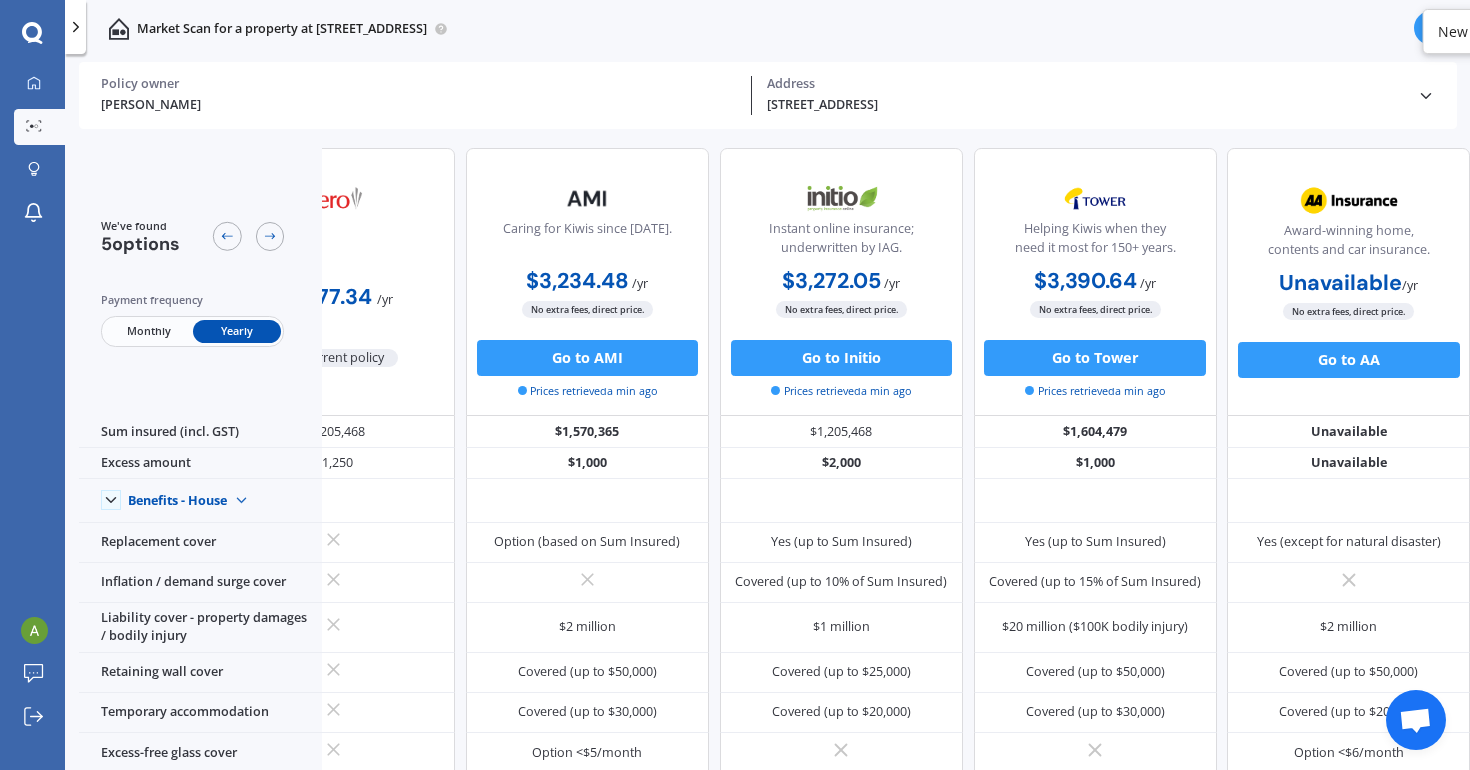 scroll, scrollTop: 0, scrollLeft: 132, axis: horizontal 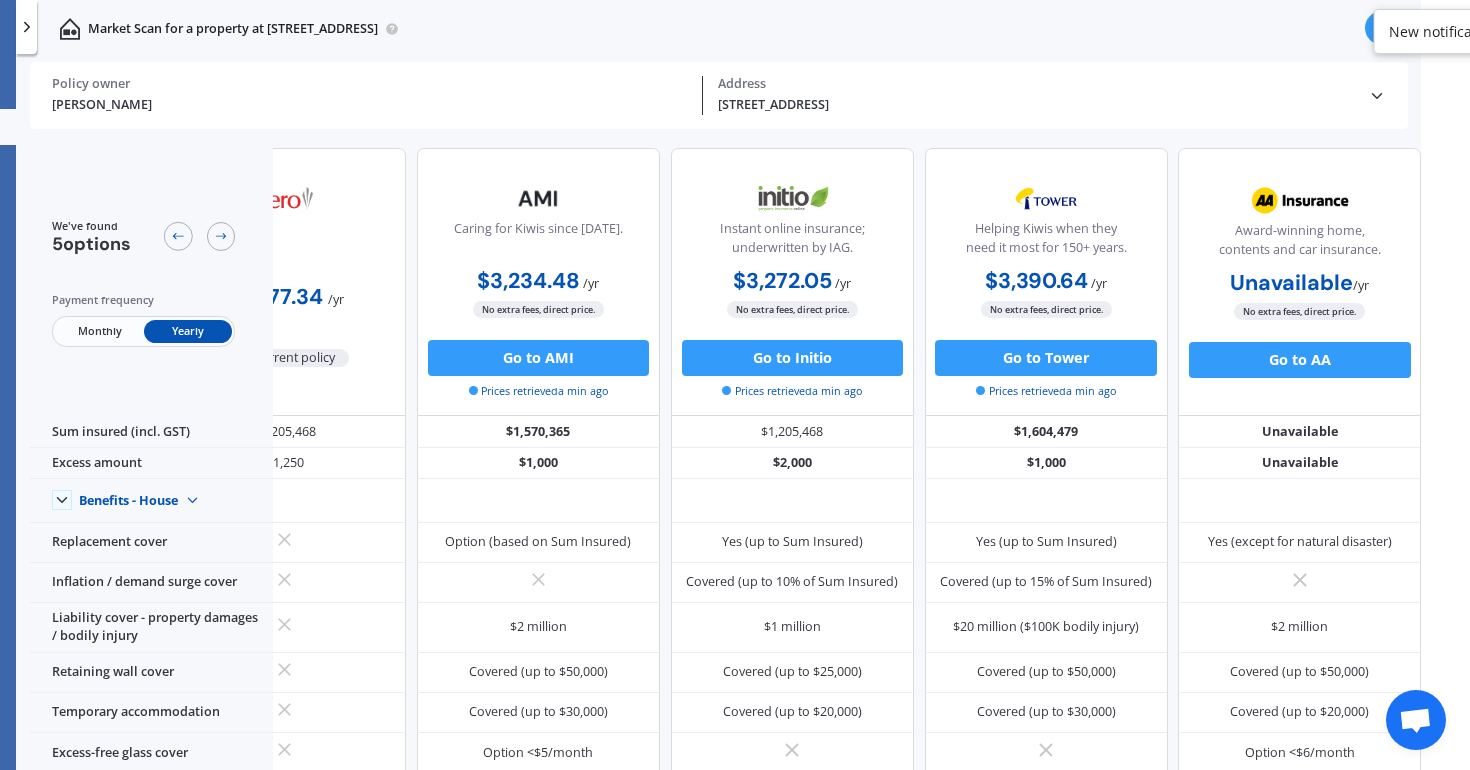 click on "Alison Wright" at bounding box center [370, 105] 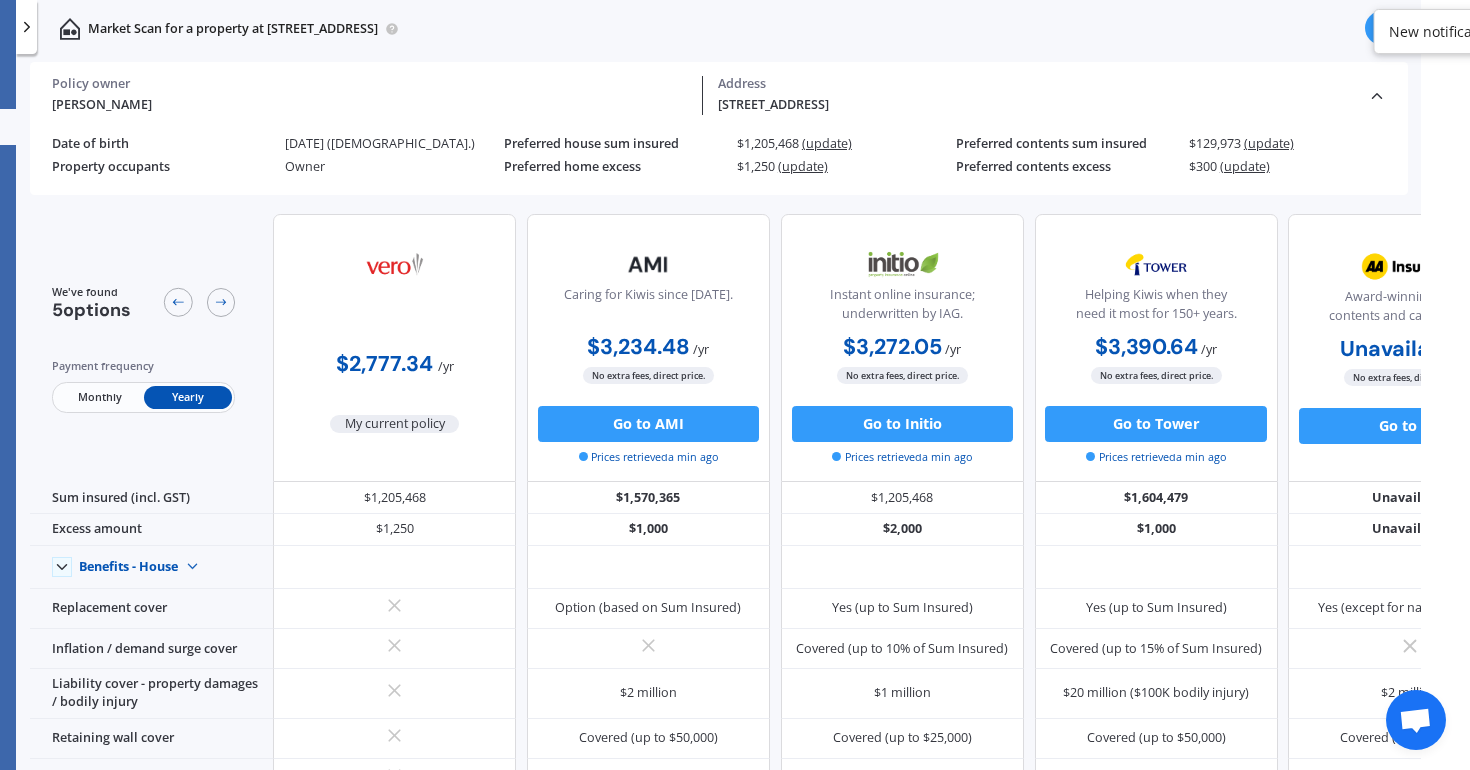 scroll, scrollTop: 0, scrollLeft: 0, axis: both 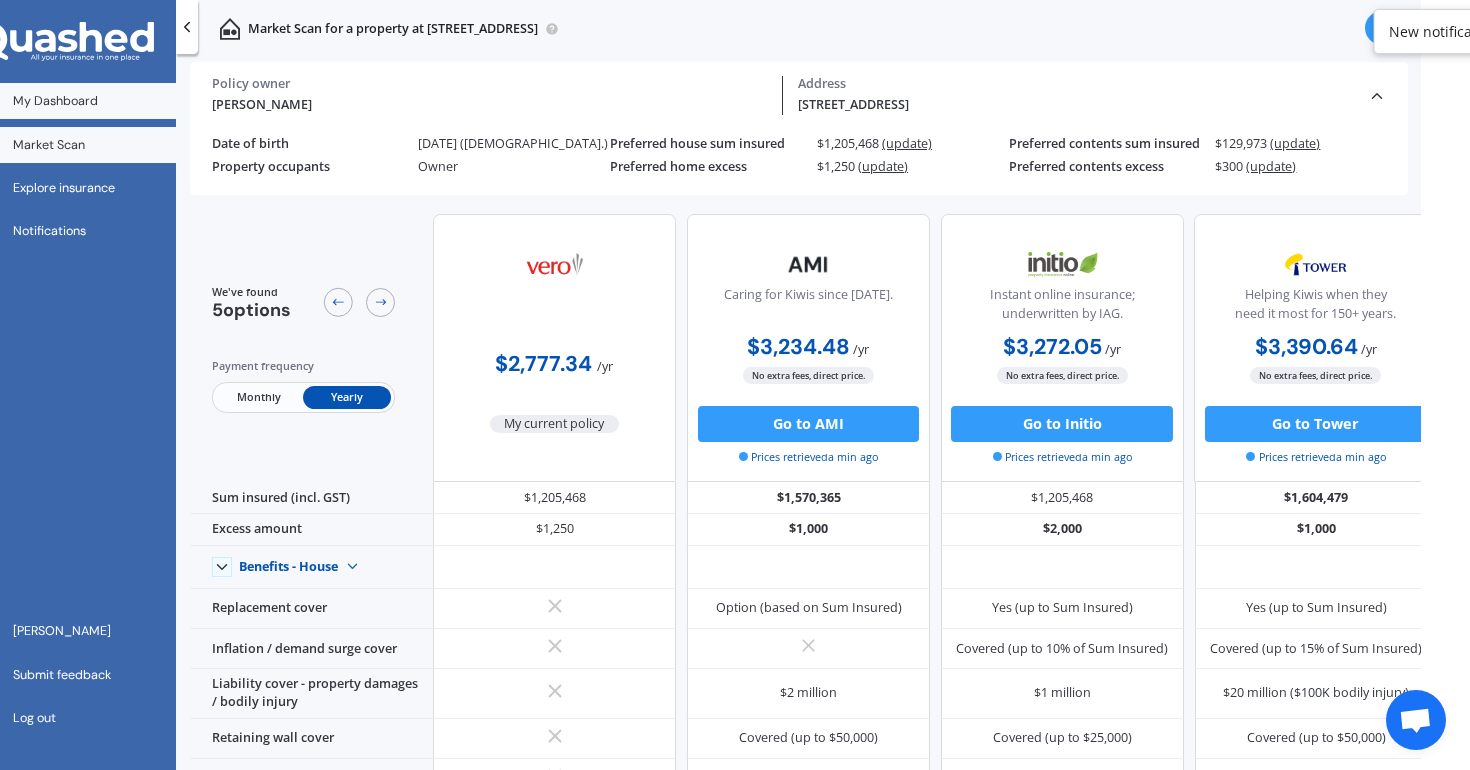click on "My Dashboard" at bounding box center [71, 101] 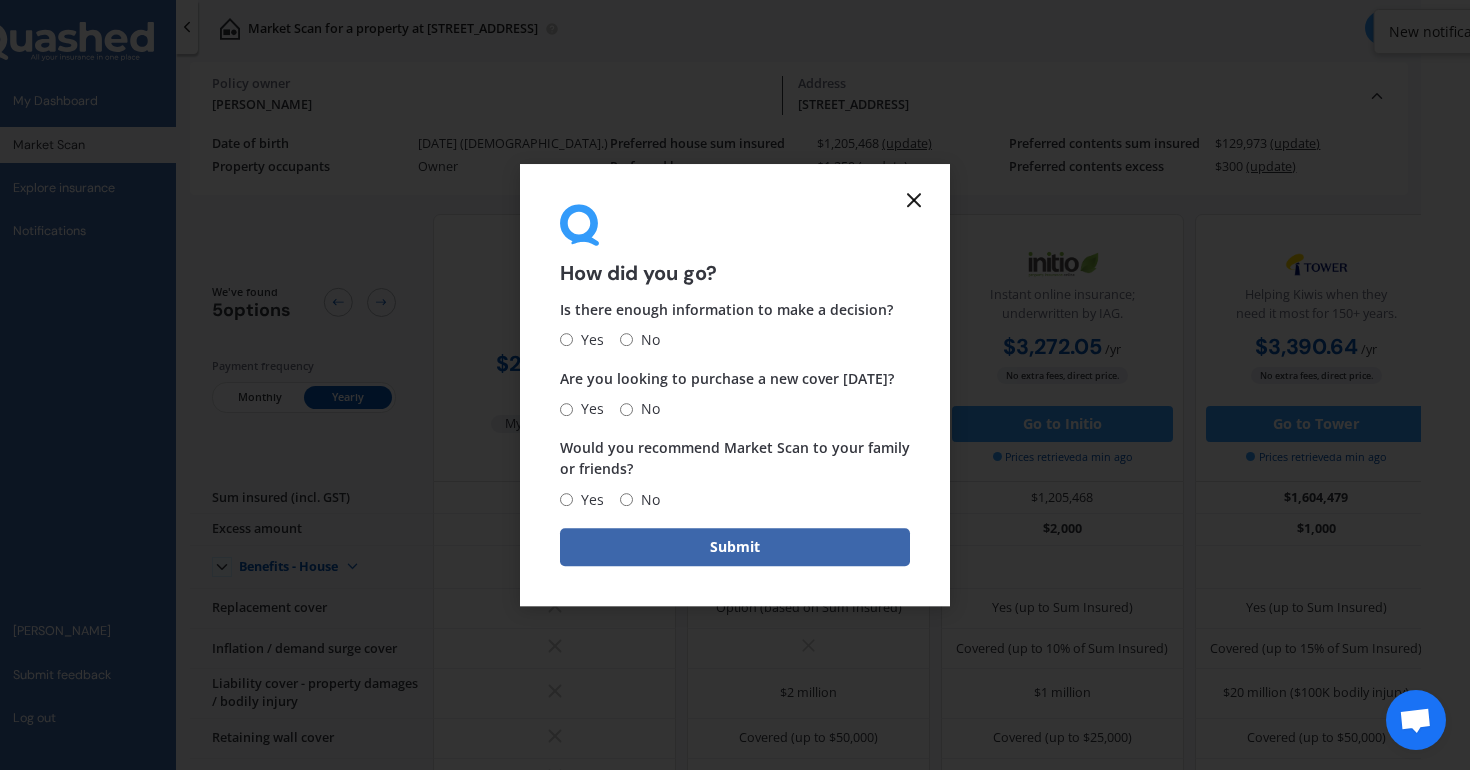 click 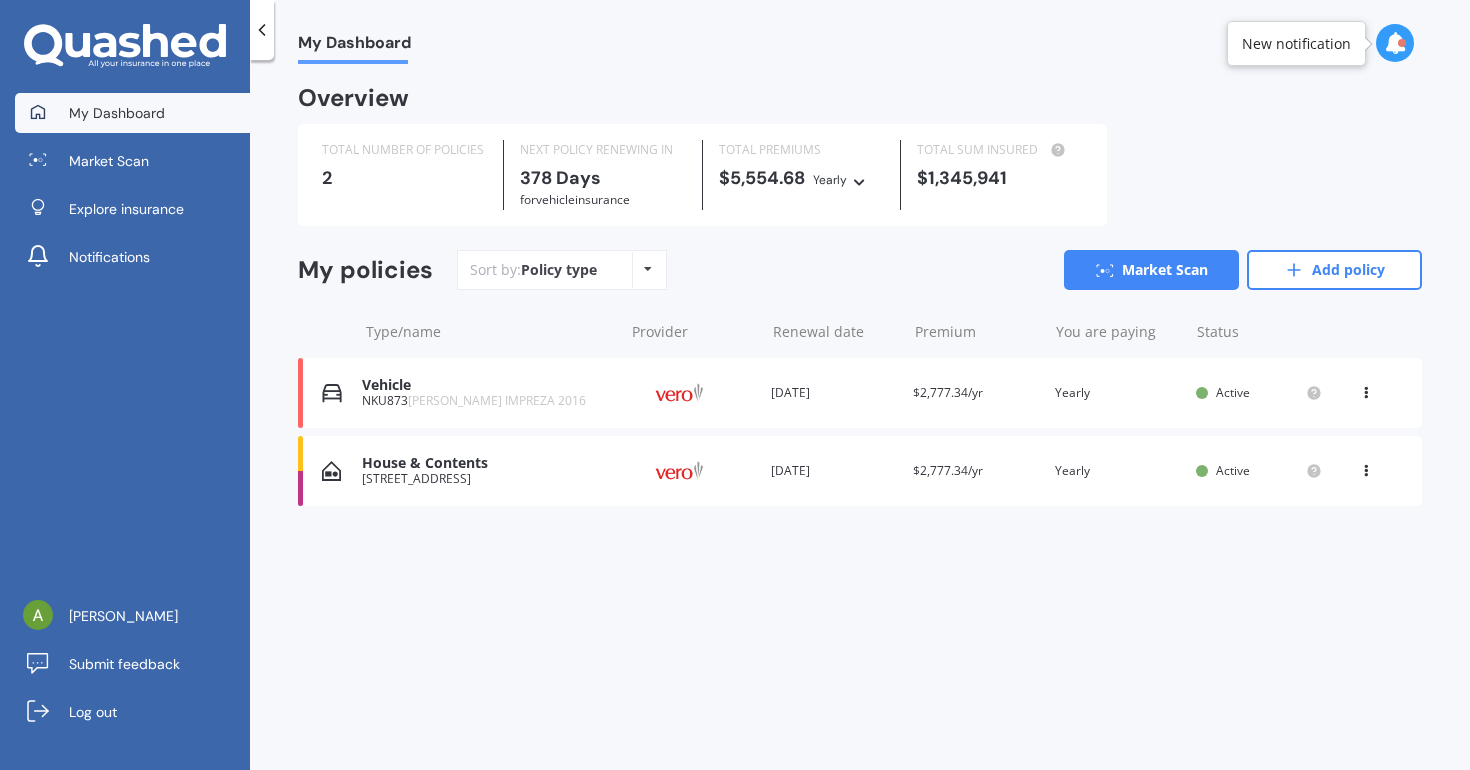 scroll, scrollTop: 0, scrollLeft: 0, axis: both 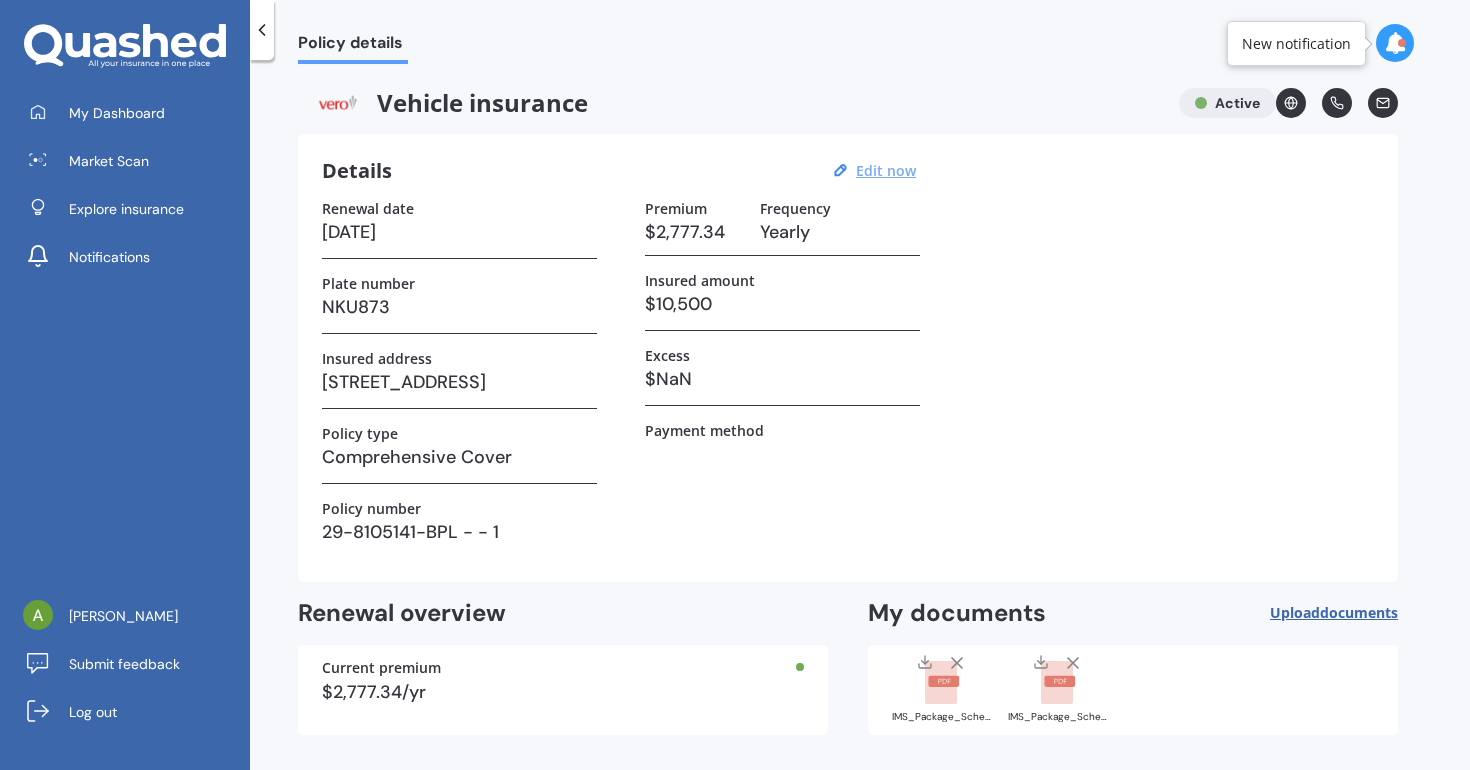 click on "Edit now" at bounding box center [886, 170] 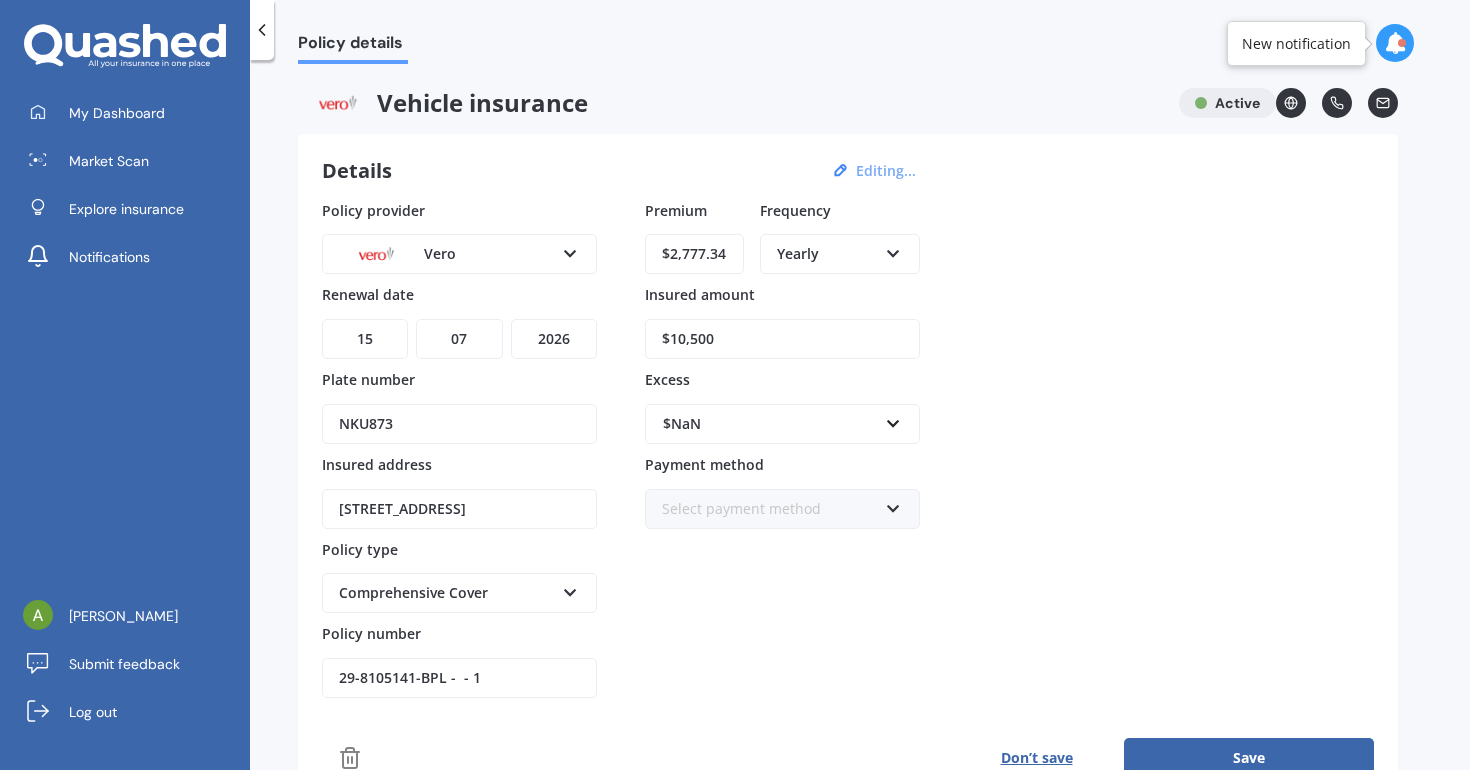 drag, startPoint x: 731, startPoint y: 252, endPoint x: 670, endPoint y: 244, distance: 61.522354 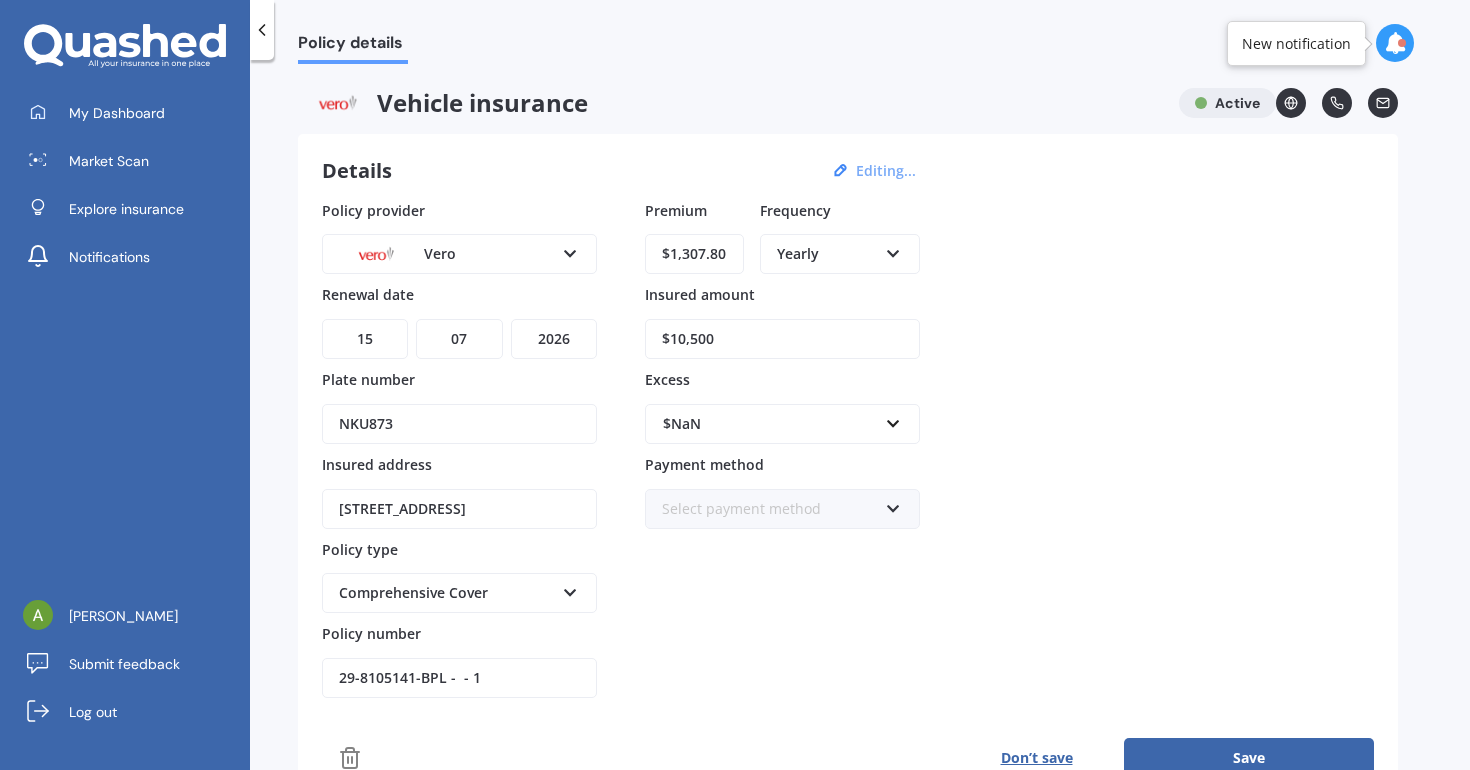 type on "$1,307.83" 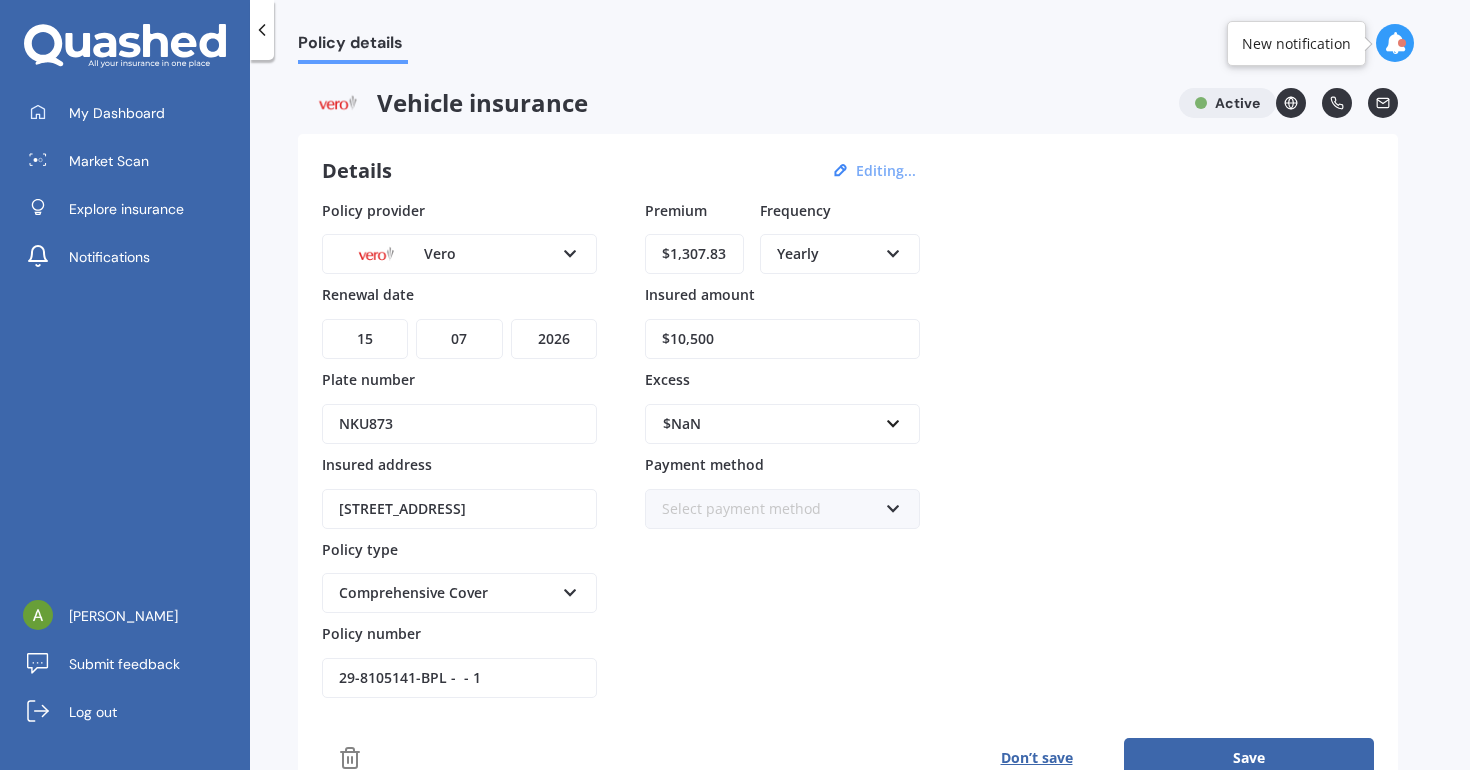 click on "Premium $1,307.83 Frequency Yearly Yearly Six-Monthly Quarterly Monthly Fortnightly Weekly Insured amount $10,500 Excess $NaN $NaN $100 $400 $500 $750 $1,000 $1,500 $2,000 Payment method Select payment method Direct debit - bank account Direct debit - credit/debit card Online payment Internet banking transfer Cheque" at bounding box center [782, 449] 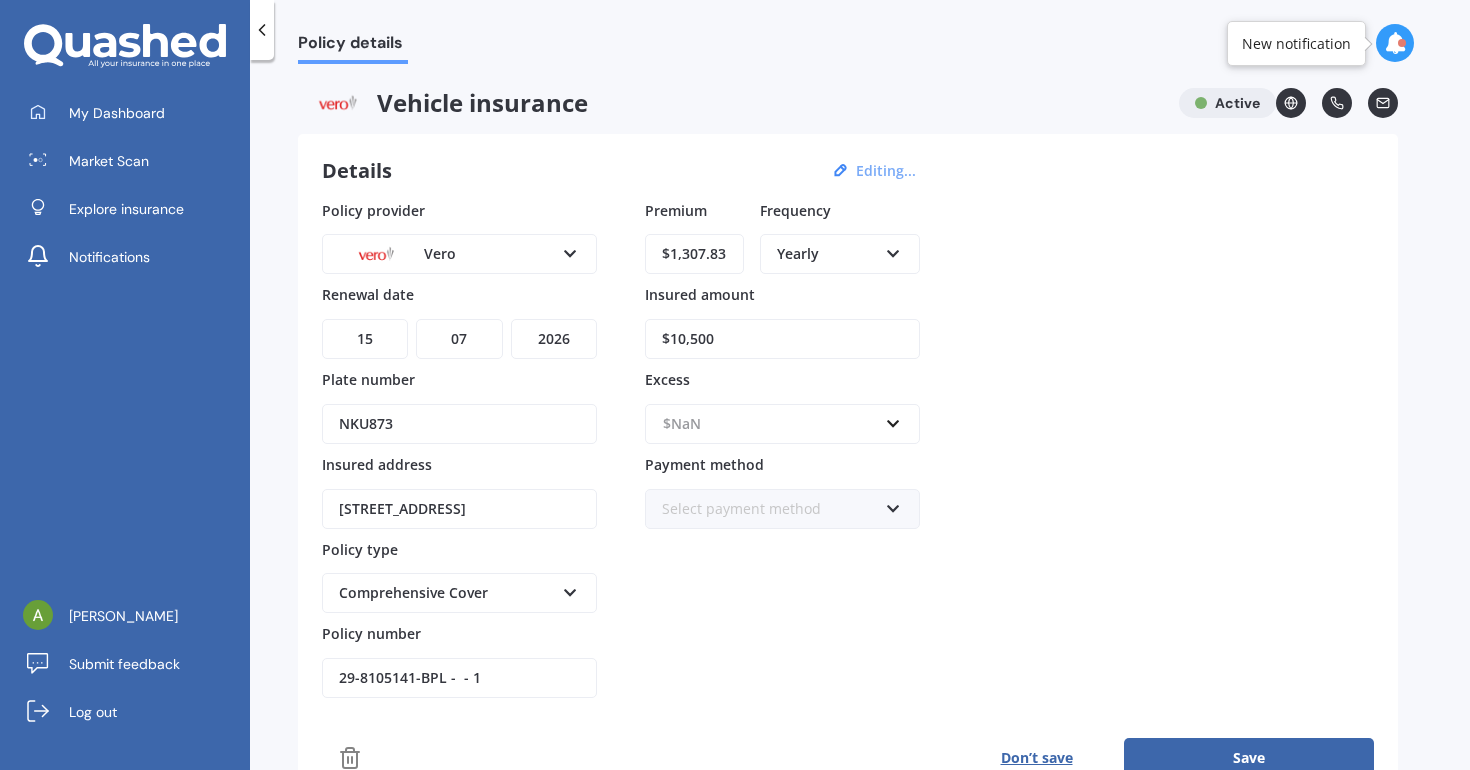 click at bounding box center [775, 424] 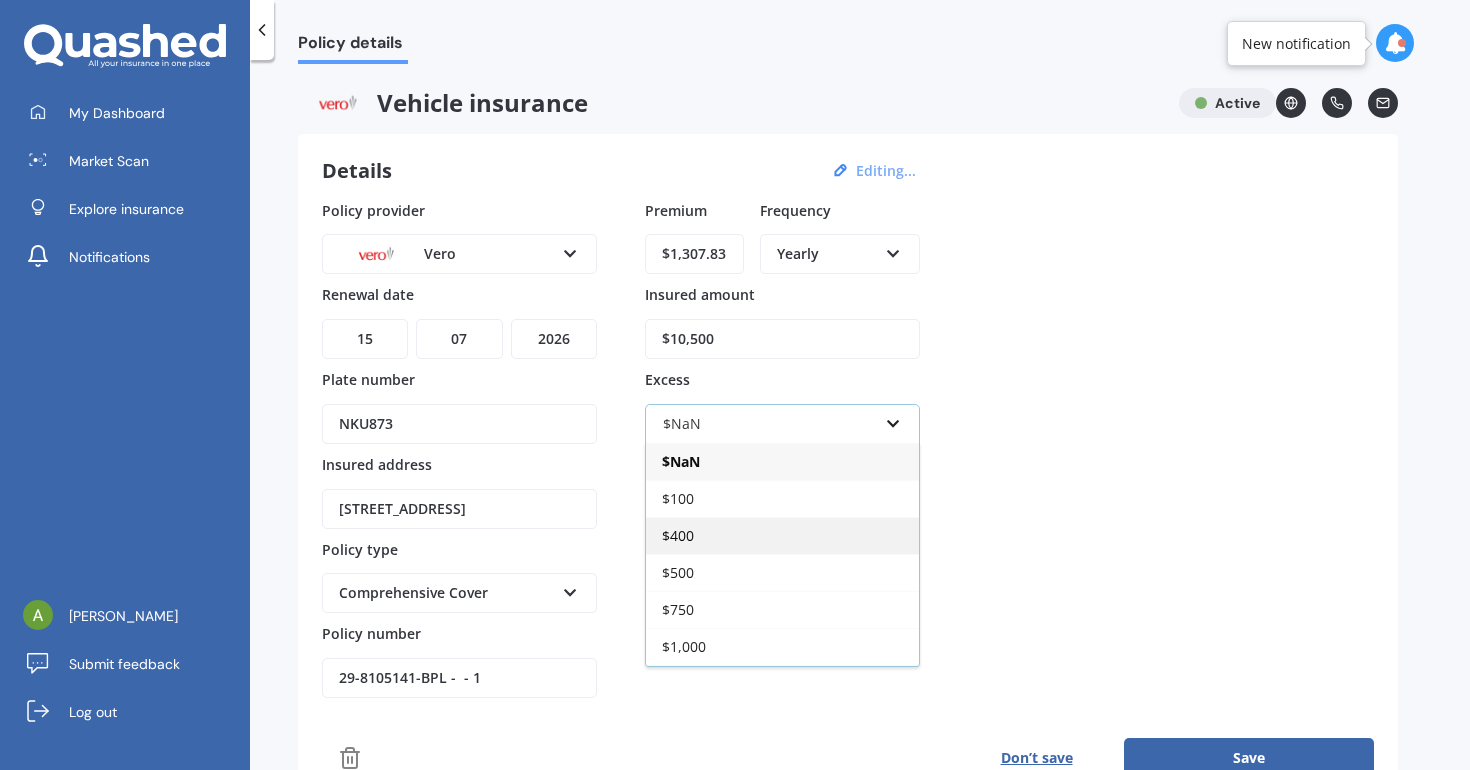 click on "$400" at bounding box center [782, 535] 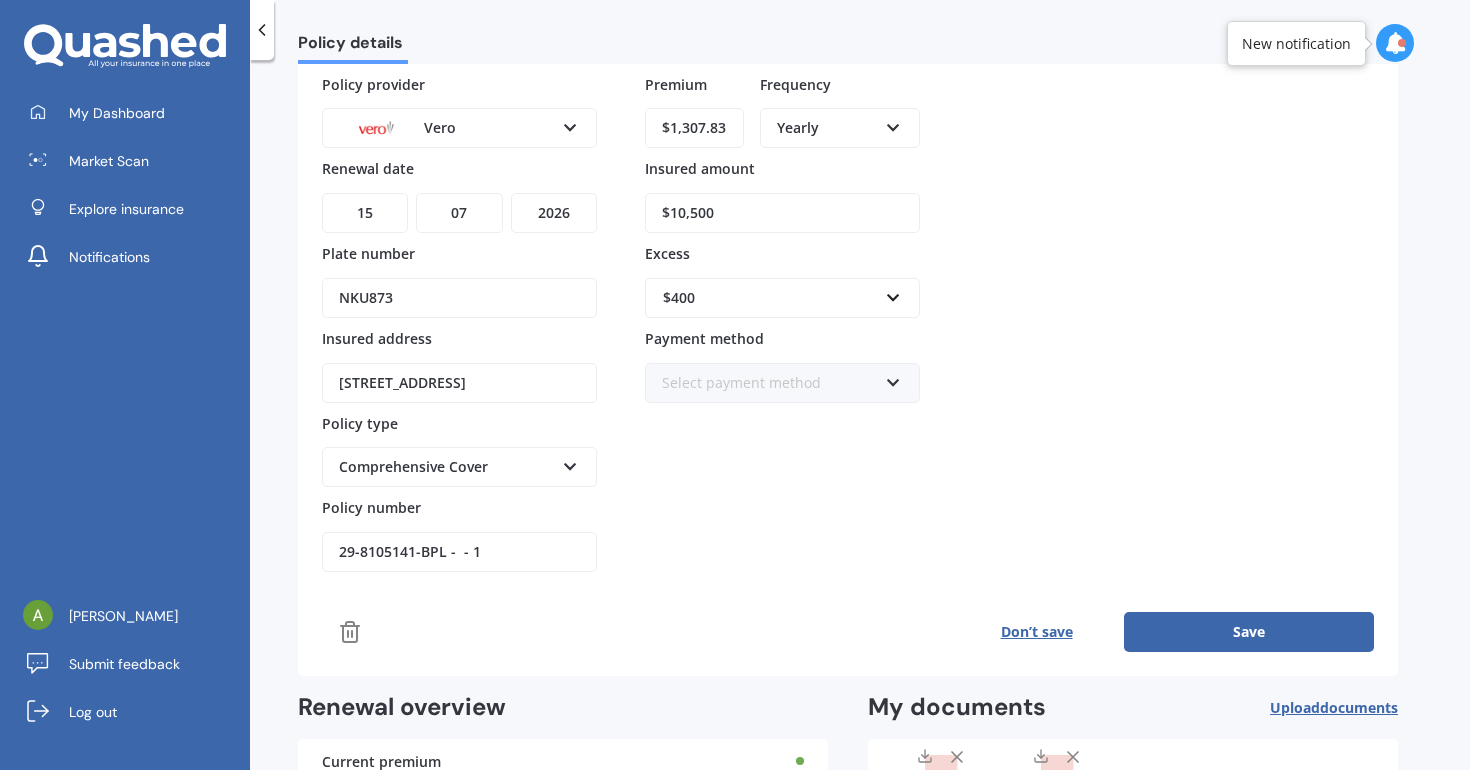 scroll, scrollTop: 129, scrollLeft: 0, axis: vertical 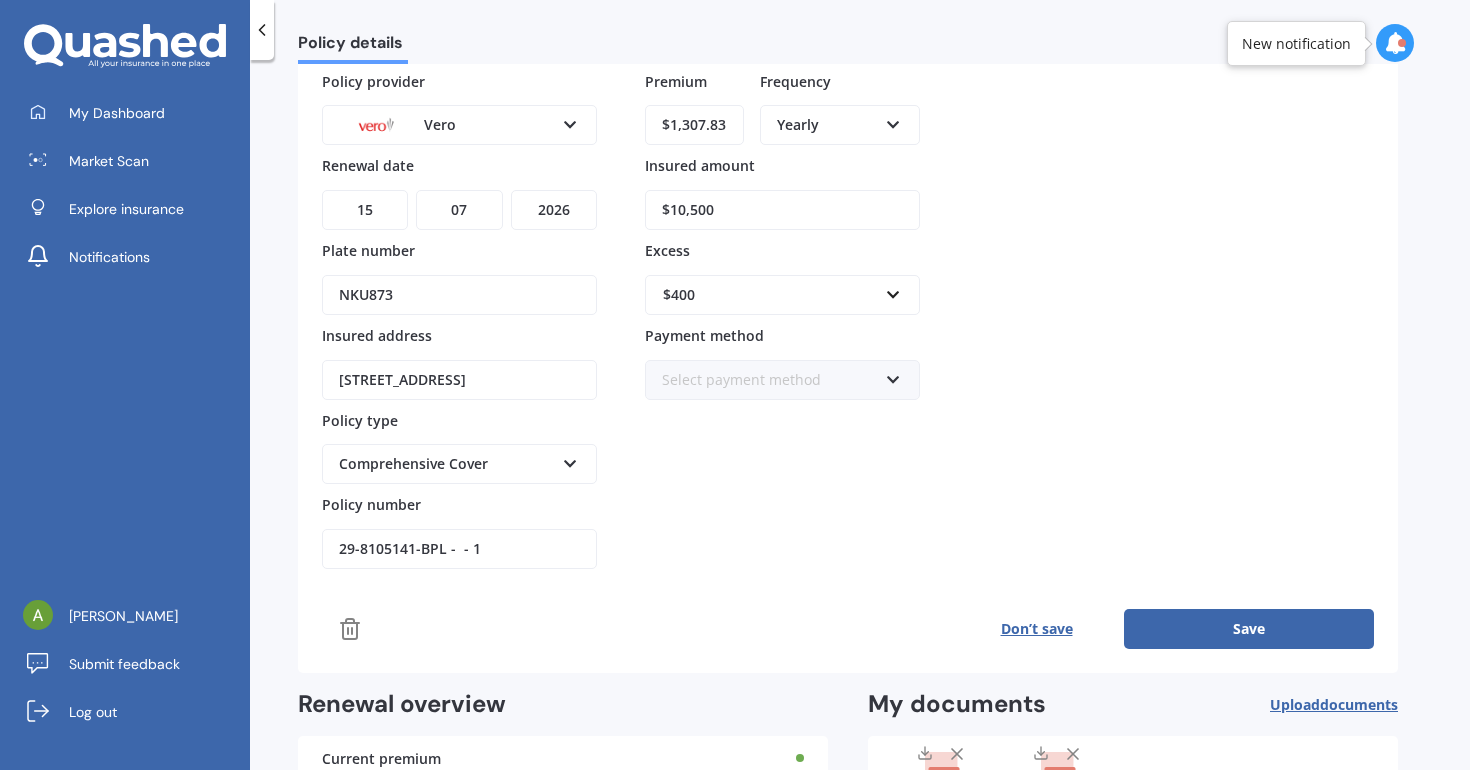 click on "Save" at bounding box center (1249, 629) 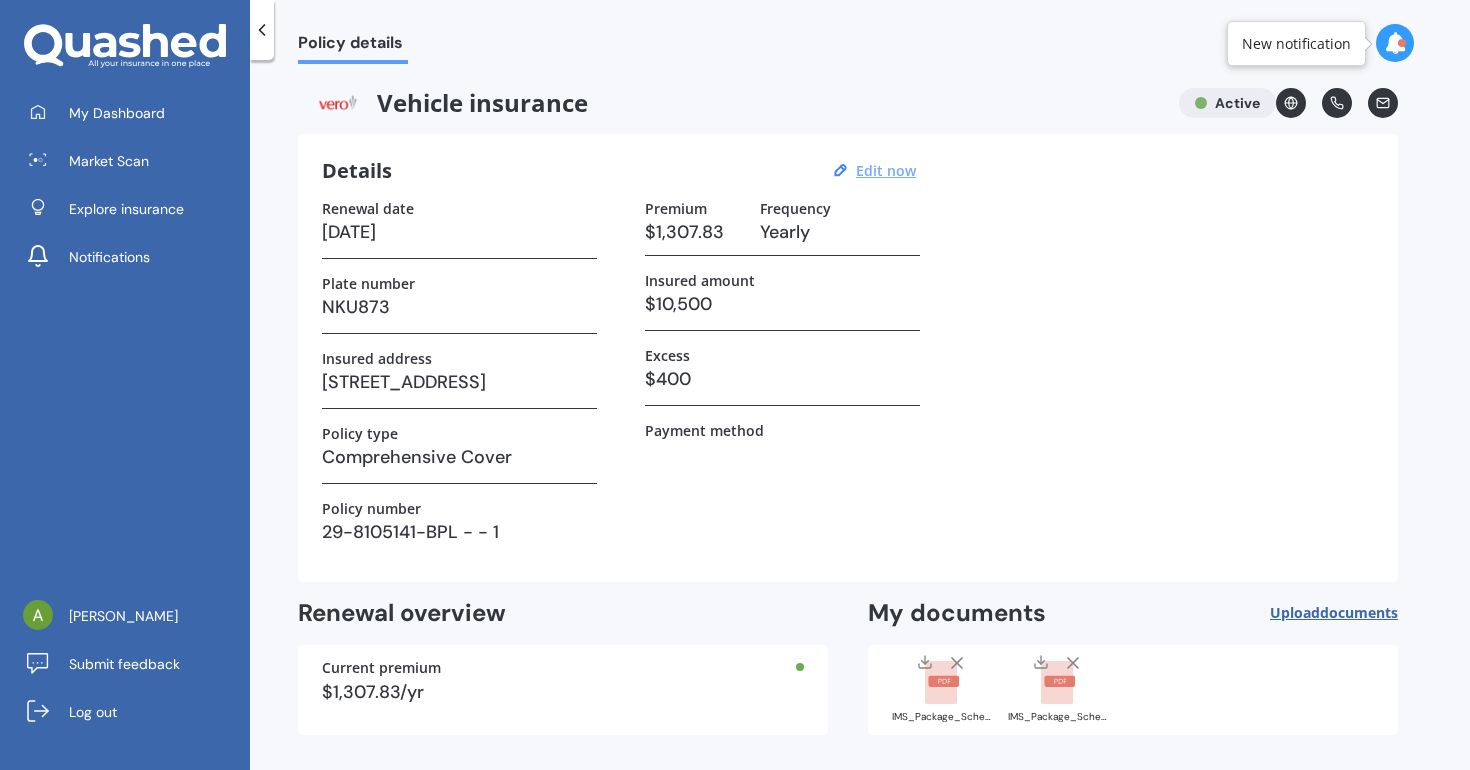 scroll, scrollTop: 0, scrollLeft: 0, axis: both 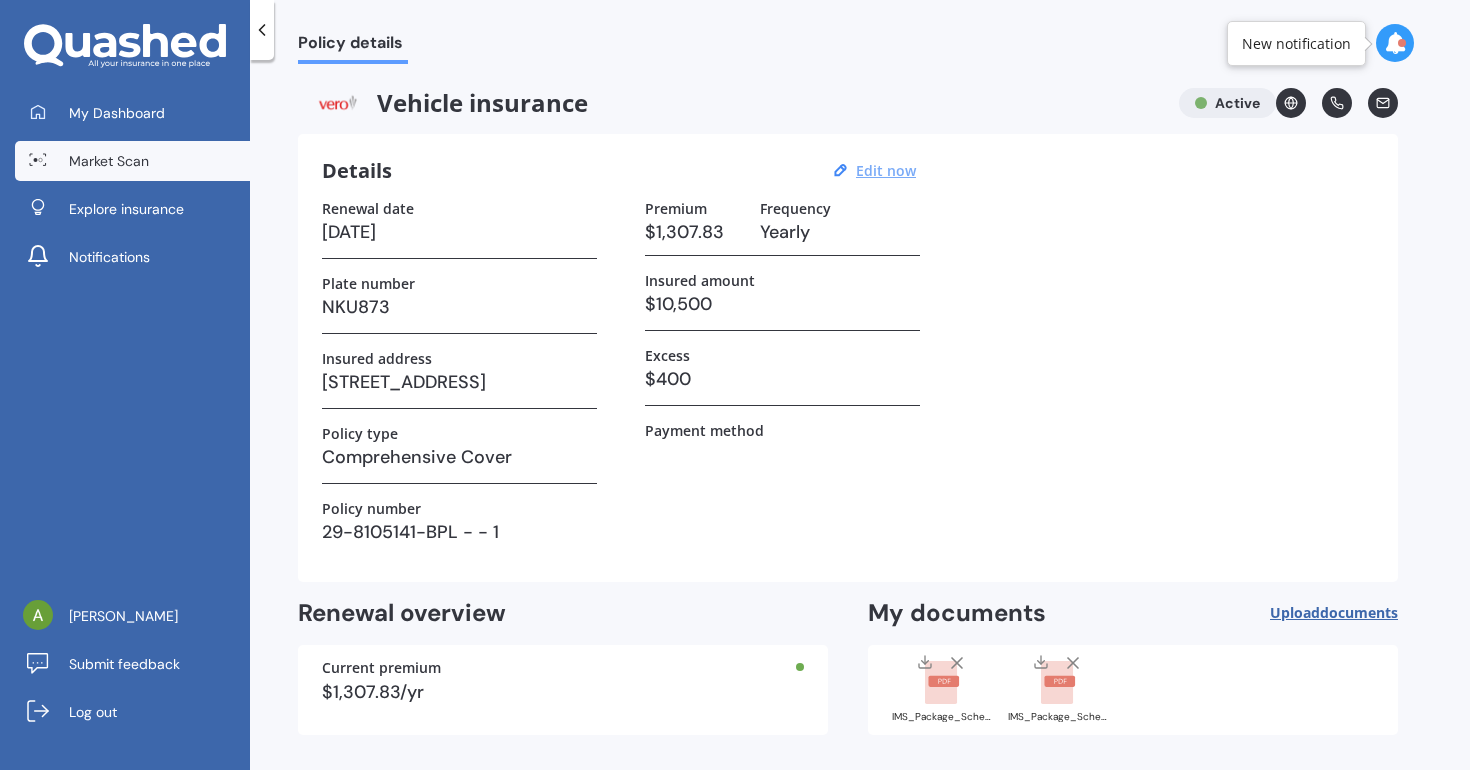 click on "Market Scan" at bounding box center [109, 161] 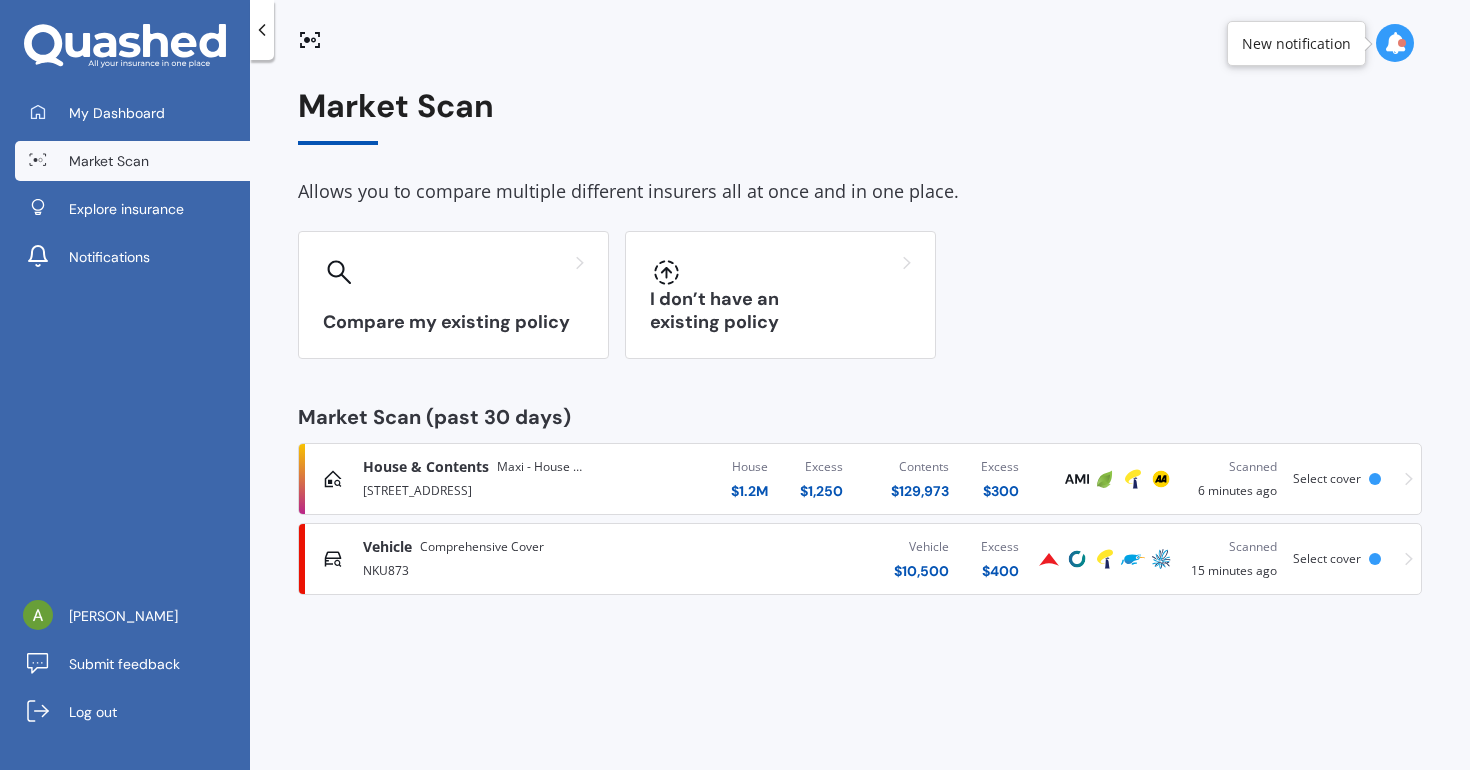 click on "Comprehensive Cover" at bounding box center [482, 547] 